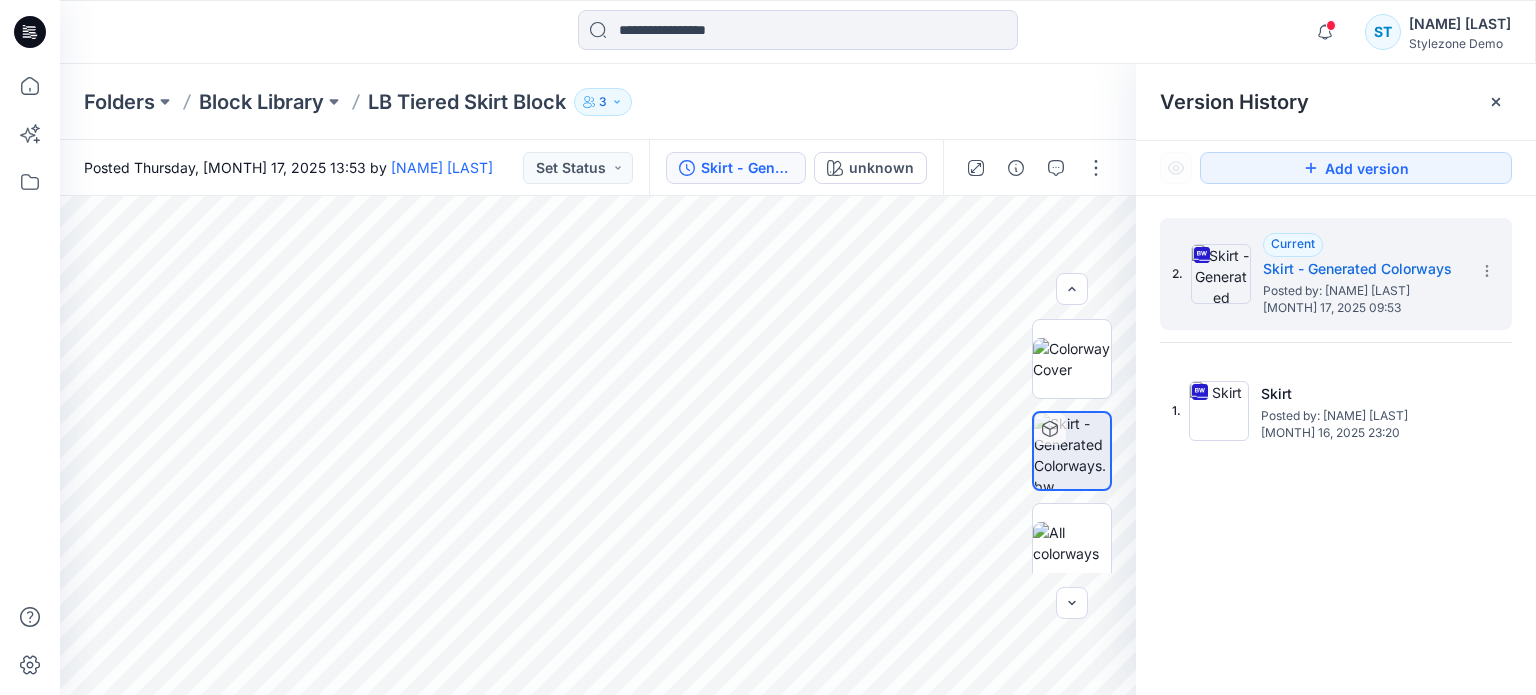 scroll, scrollTop: 0, scrollLeft: 0, axis: both 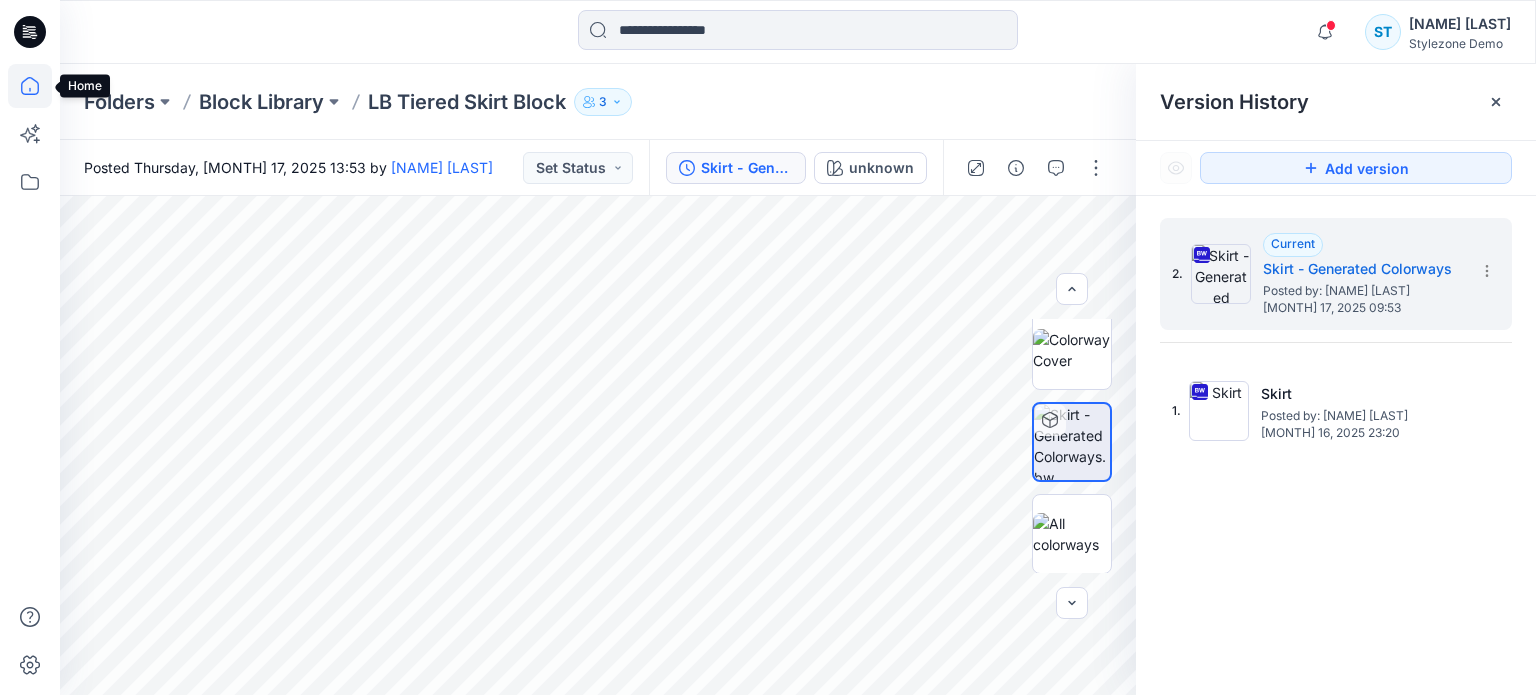 click 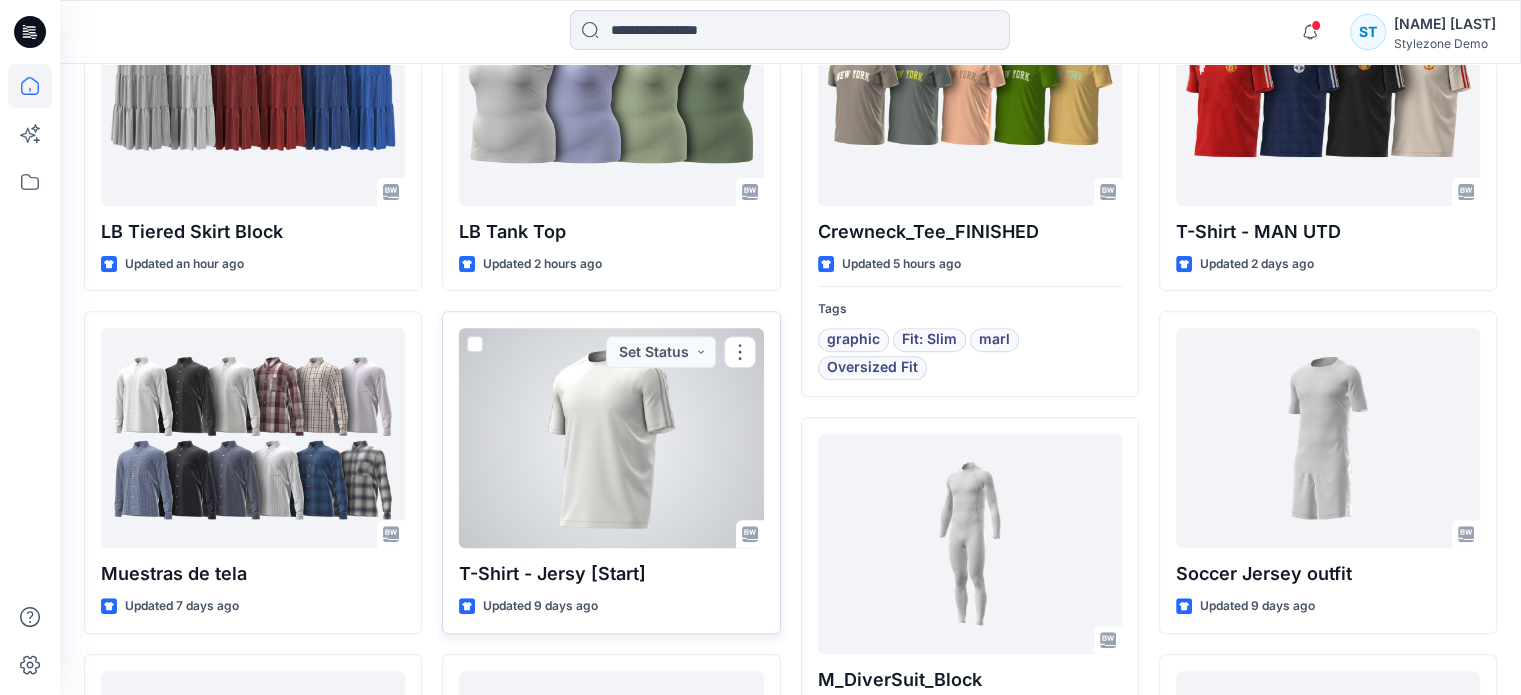 scroll, scrollTop: 700, scrollLeft: 0, axis: vertical 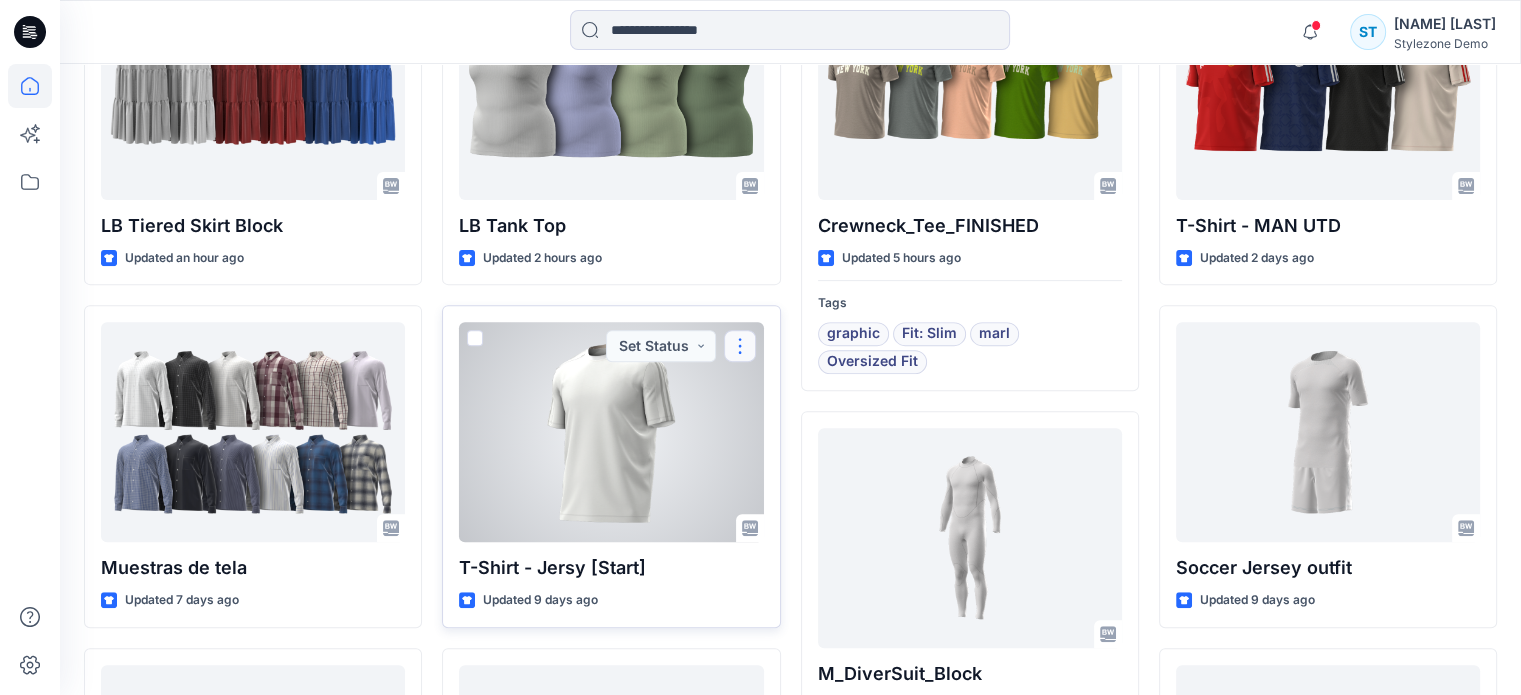click at bounding box center [740, 346] 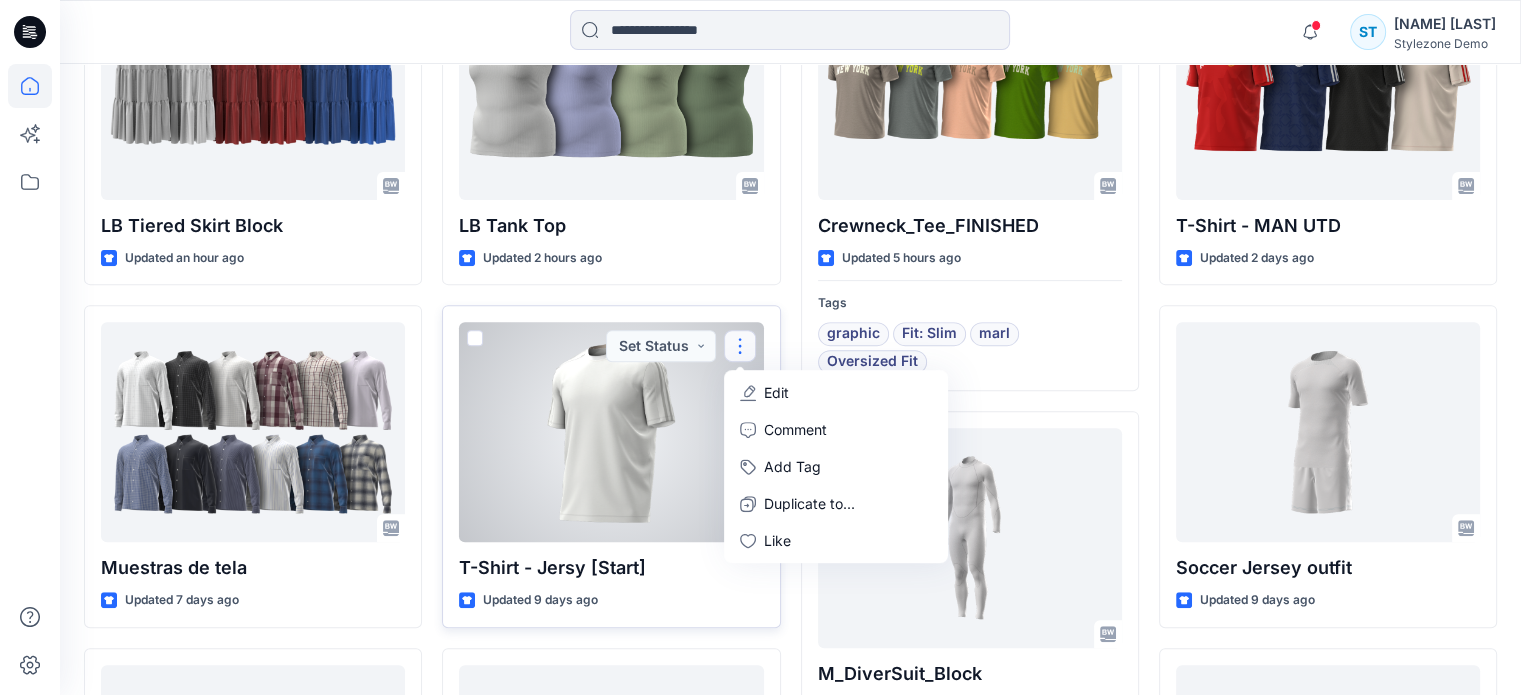 click at bounding box center [611, 432] 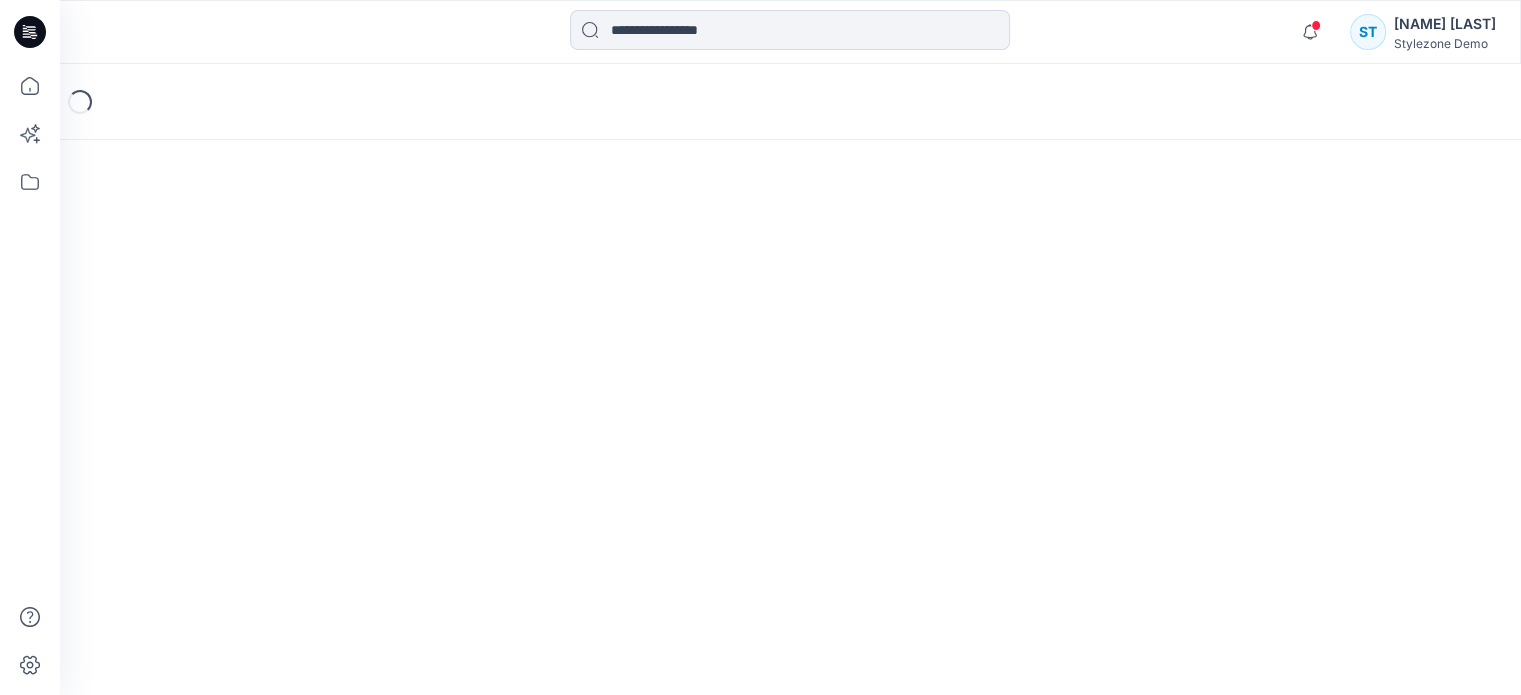 scroll, scrollTop: 0, scrollLeft: 0, axis: both 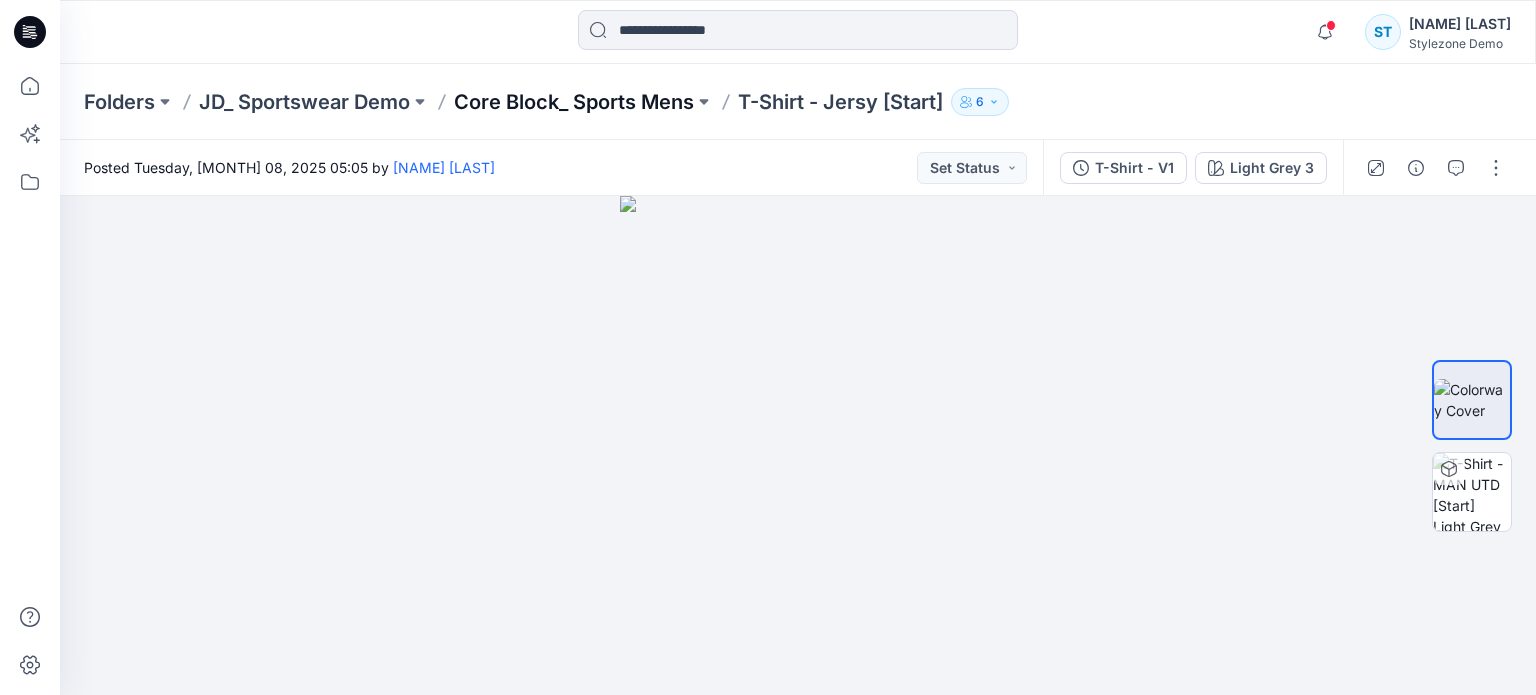 click on "Core Block_ Sports Mens" at bounding box center [574, 102] 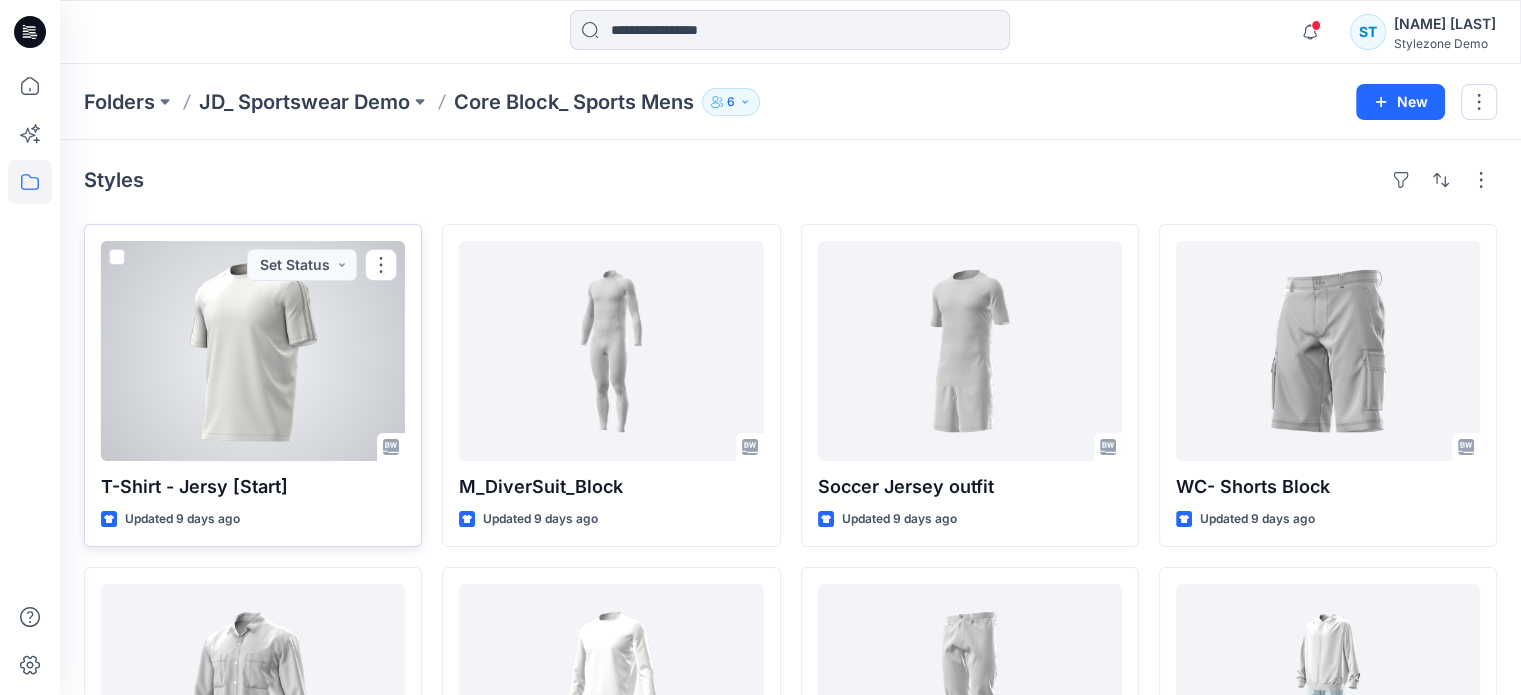 click at bounding box center (117, 257) 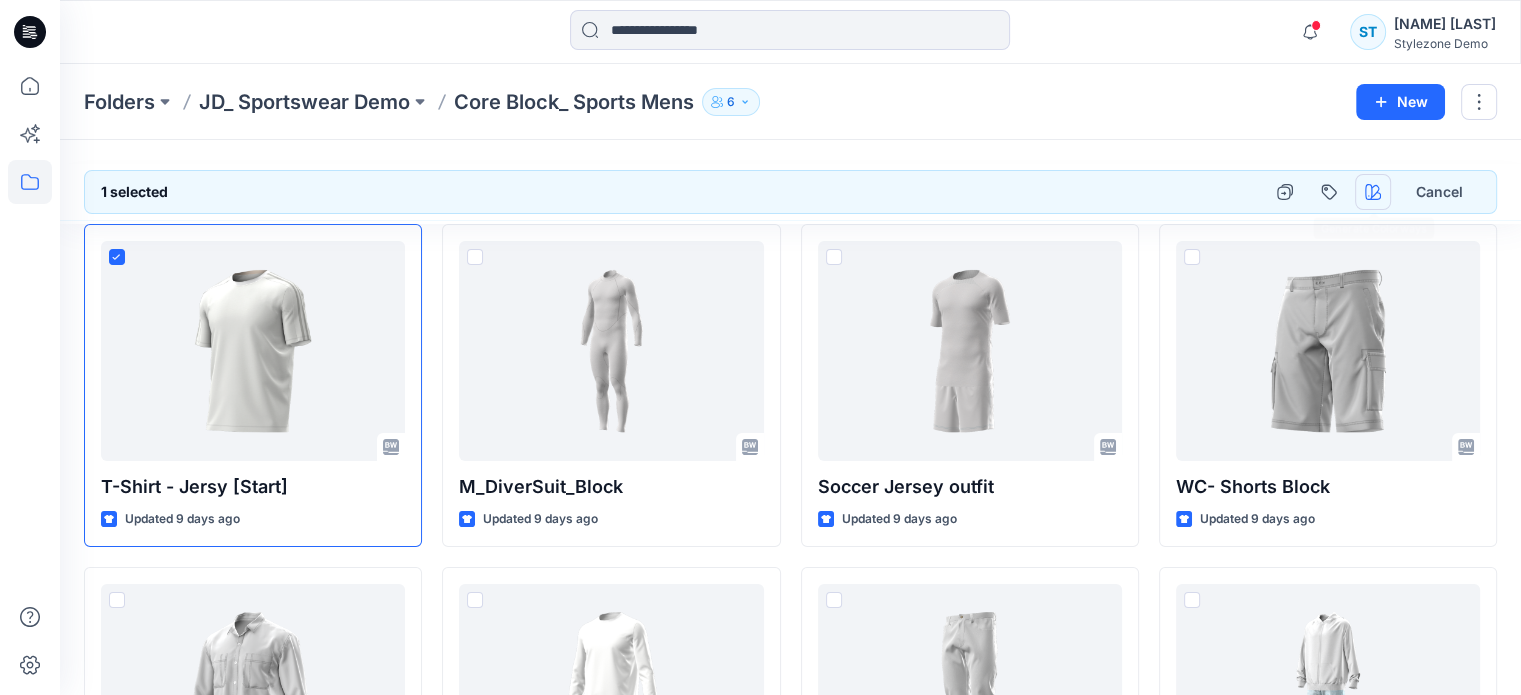 click 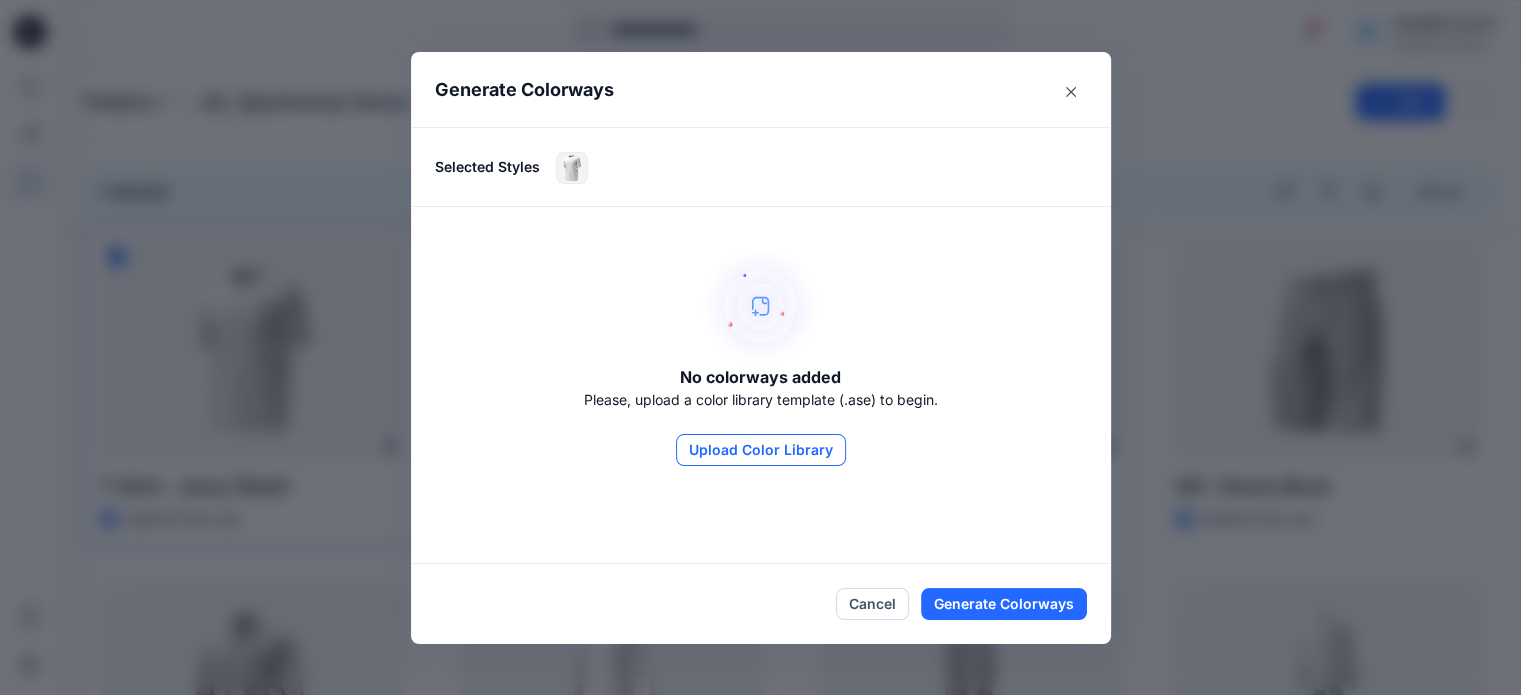click on "Upload Color Library" at bounding box center (761, 450) 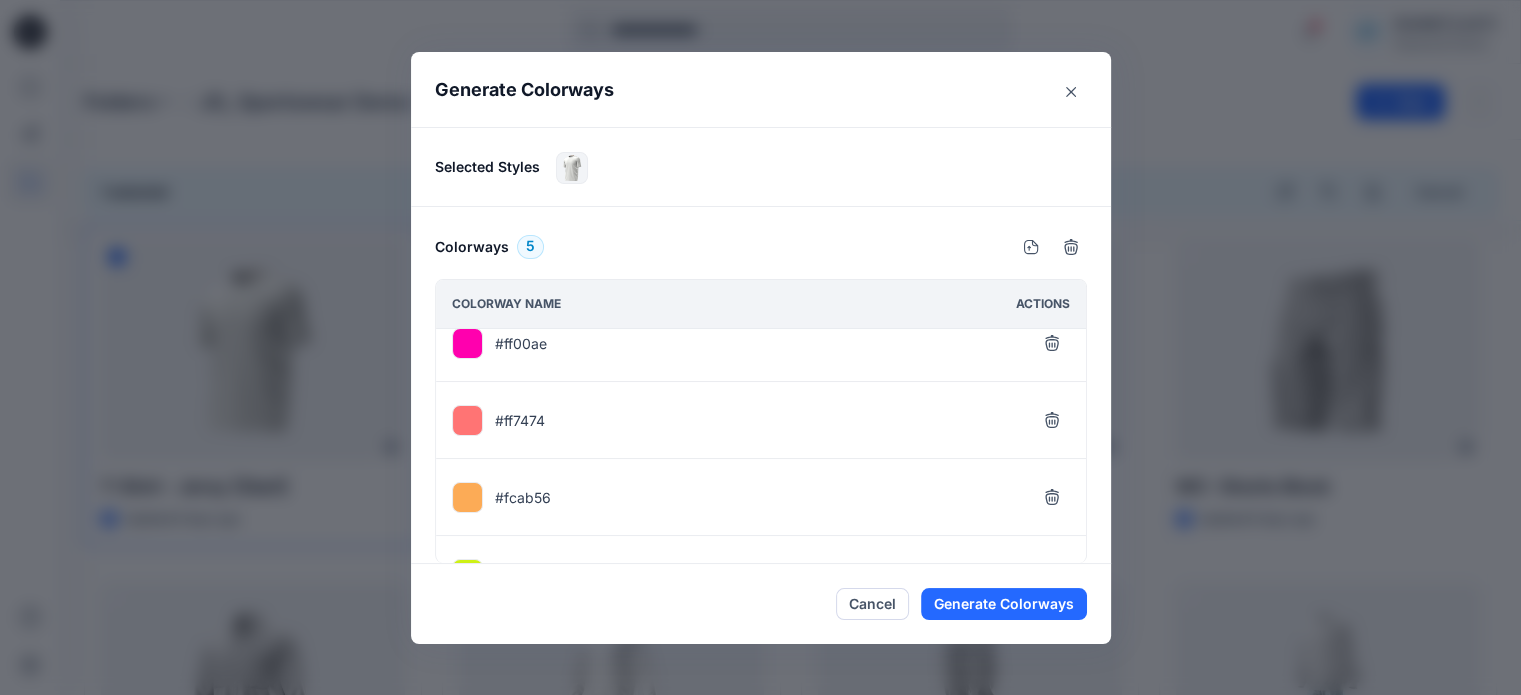 scroll, scrollTop: 0, scrollLeft: 0, axis: both 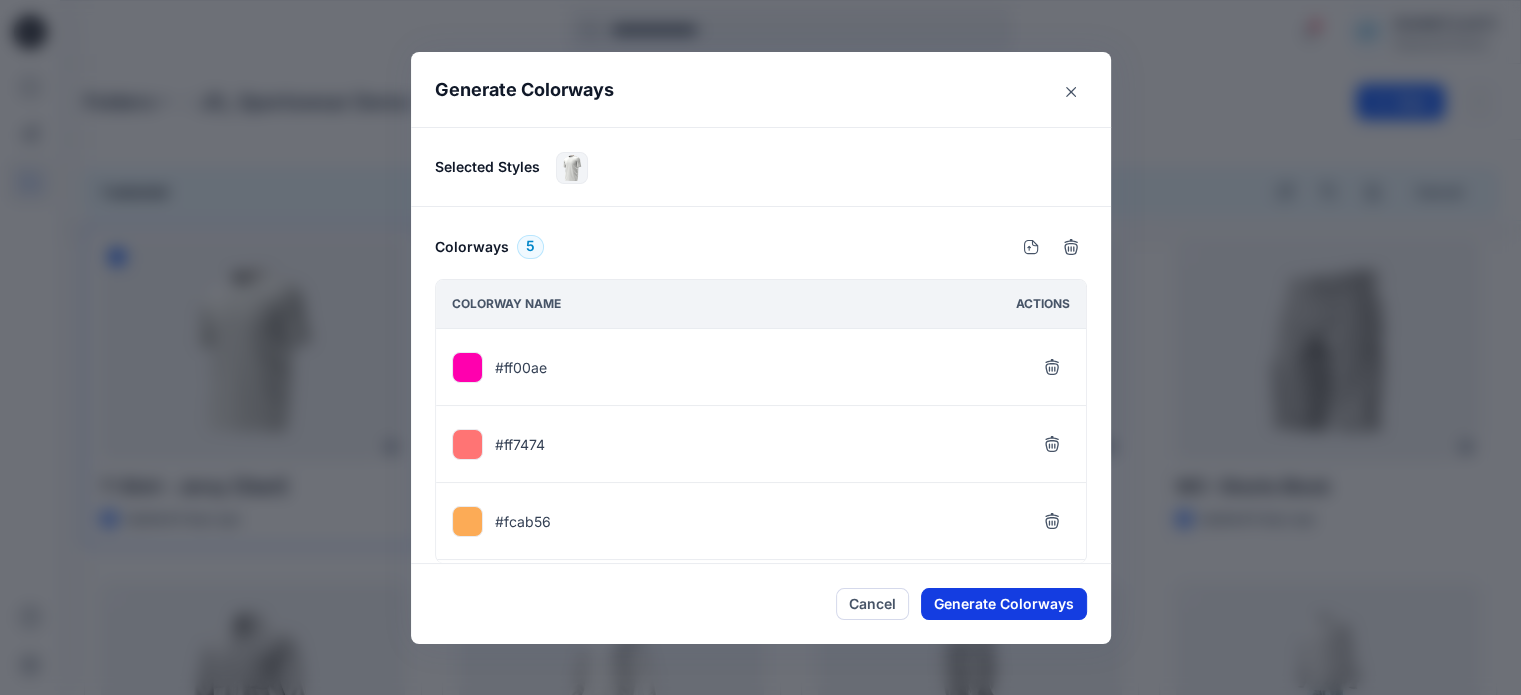 click on "Generate Colorways" at bounding box center [1004, 604] 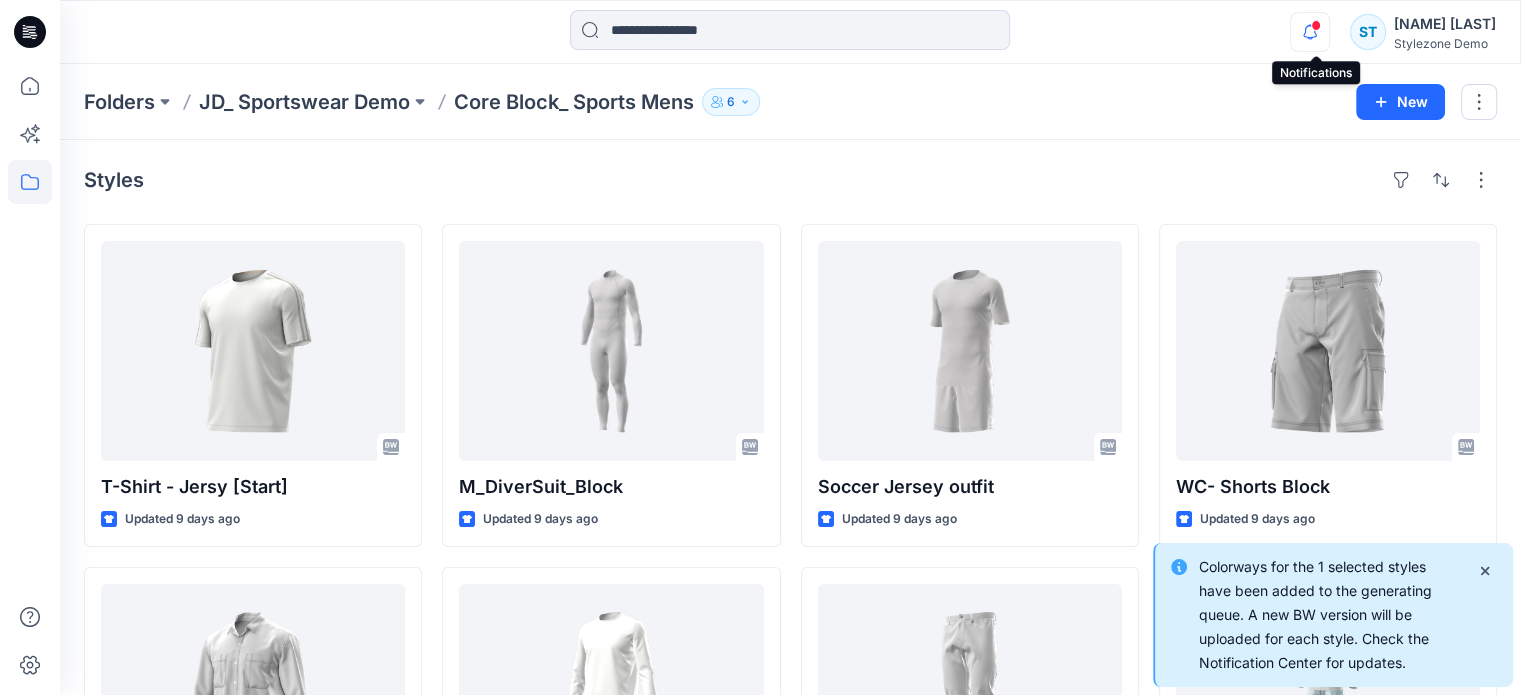 click 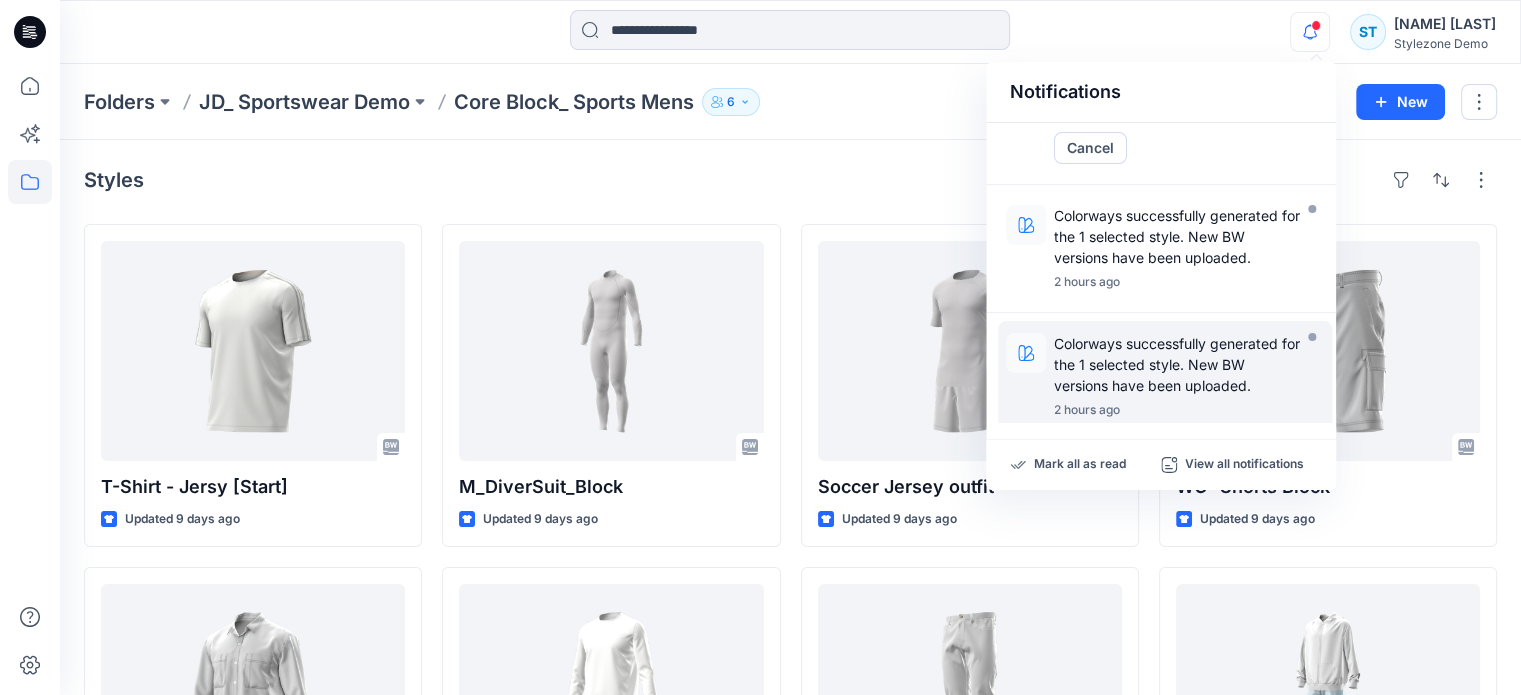 scroll, scrollTop: 200, scrollLeft: 0, axis: vertical 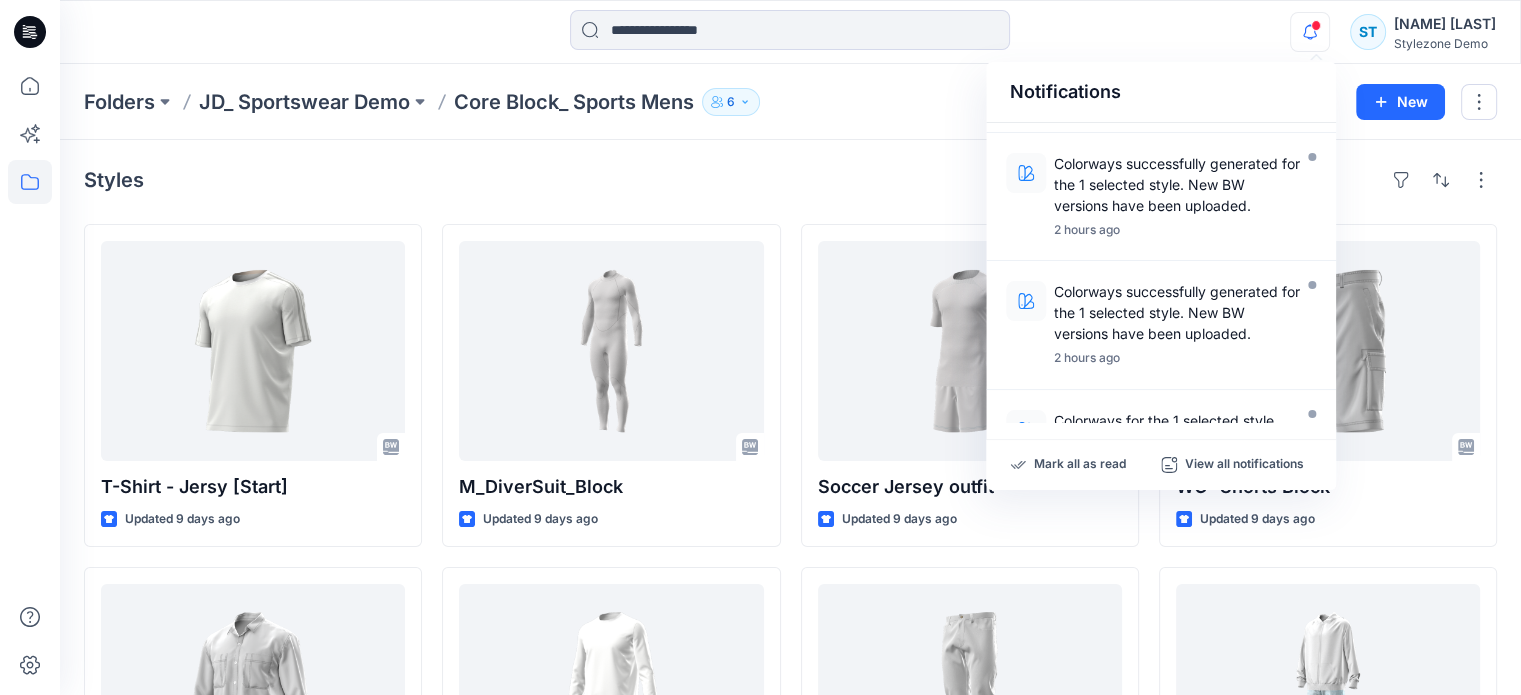 click on "Styles" at bounding box center [790, 180] 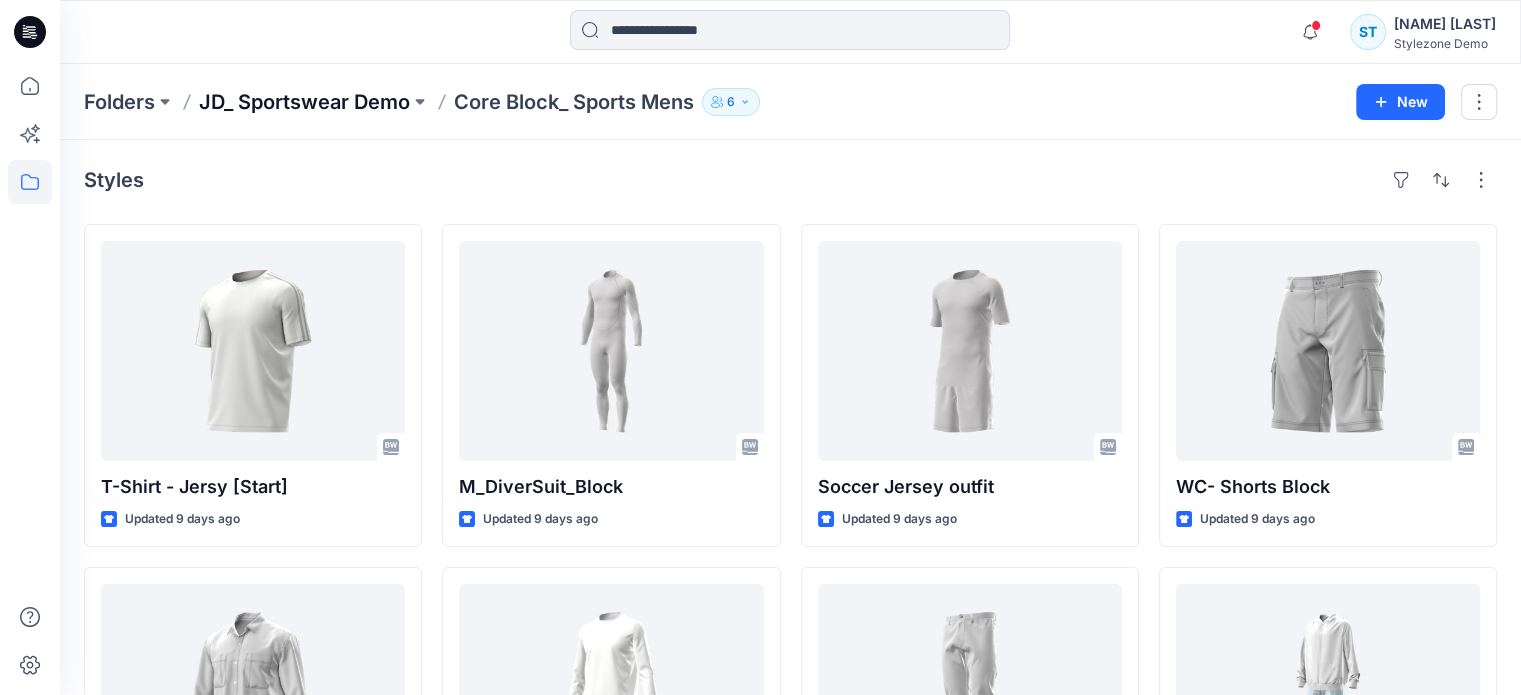 click on "JD_ Sportswear Demo" at bounding box center (304, 102) 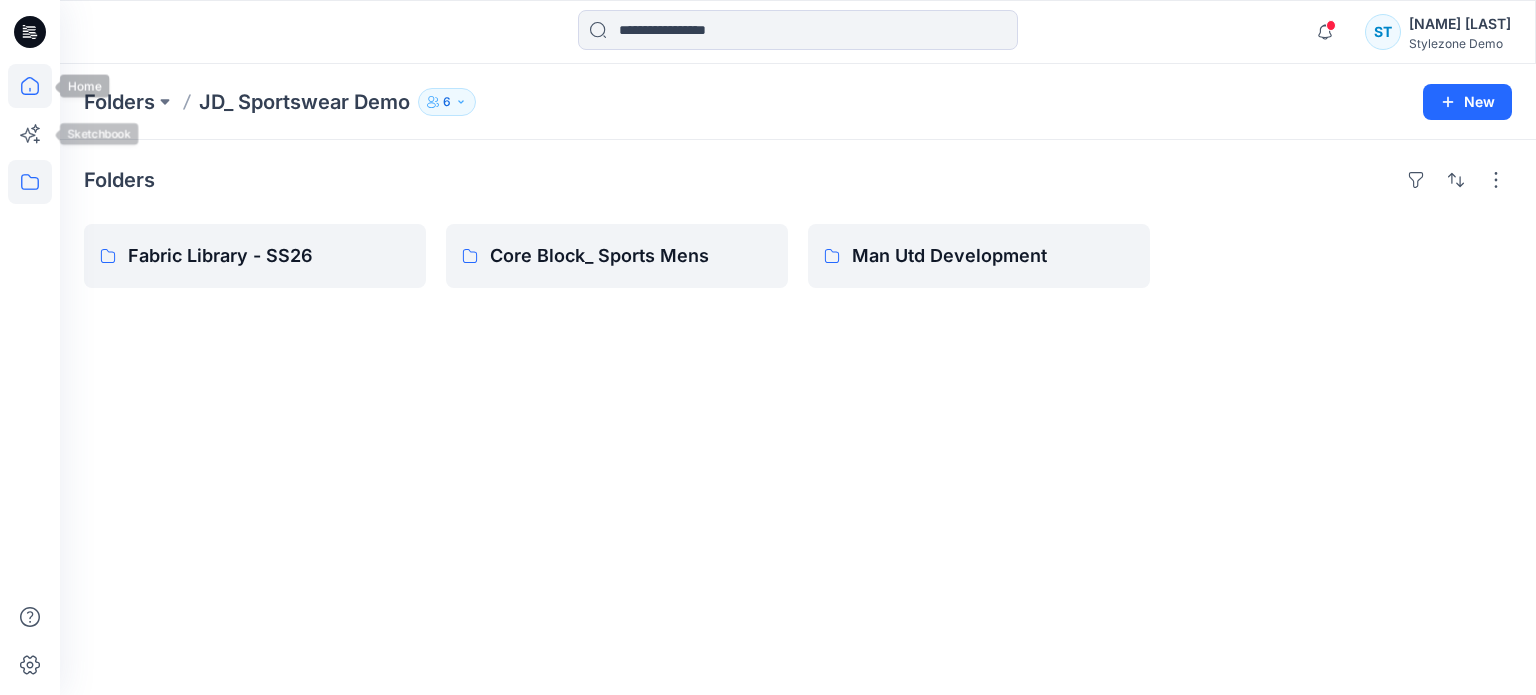 click 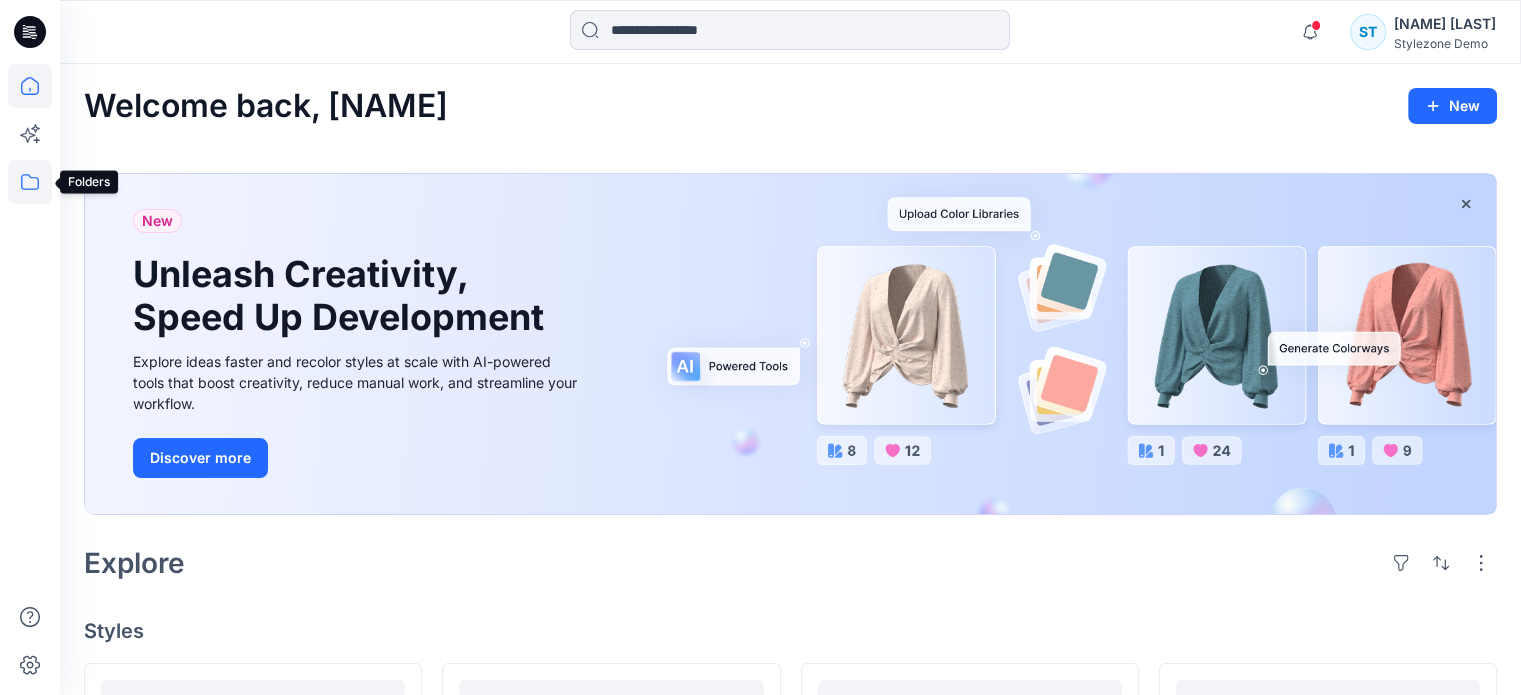 click 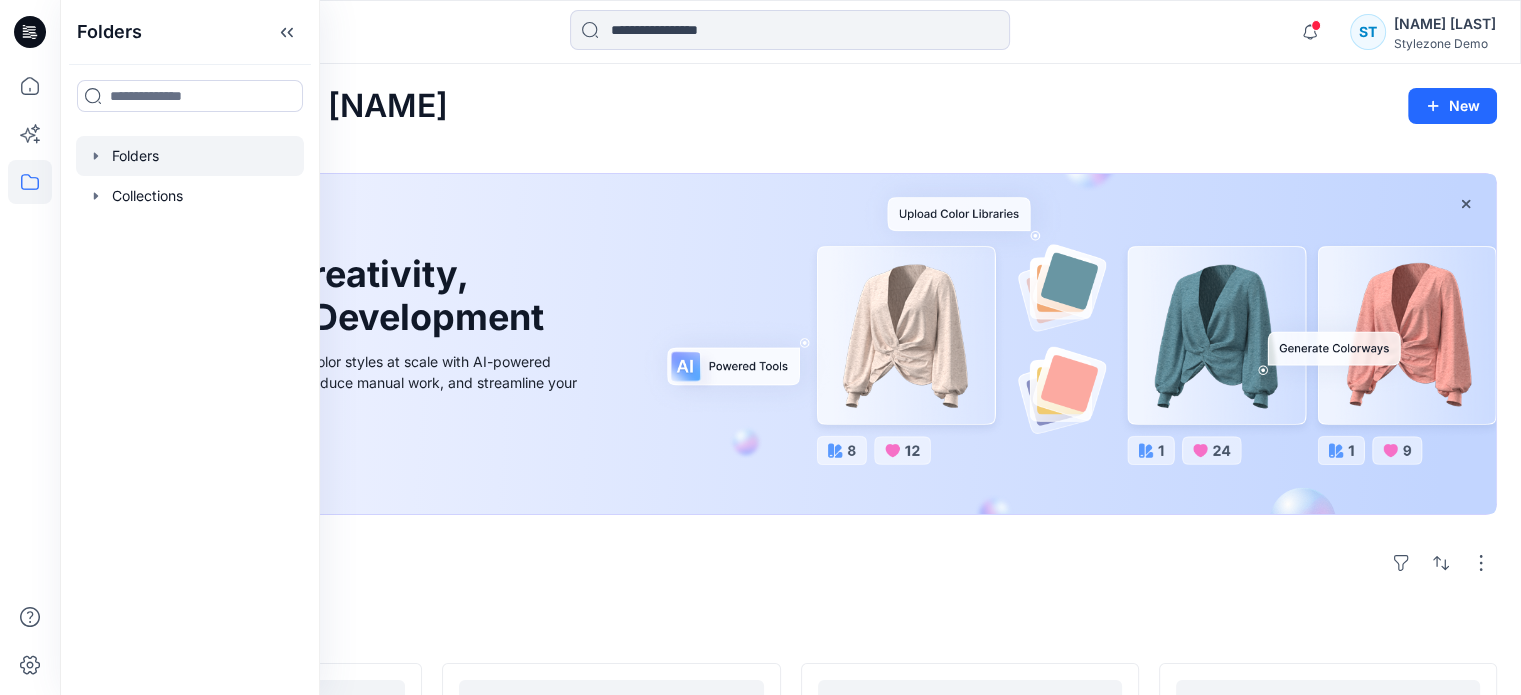 click 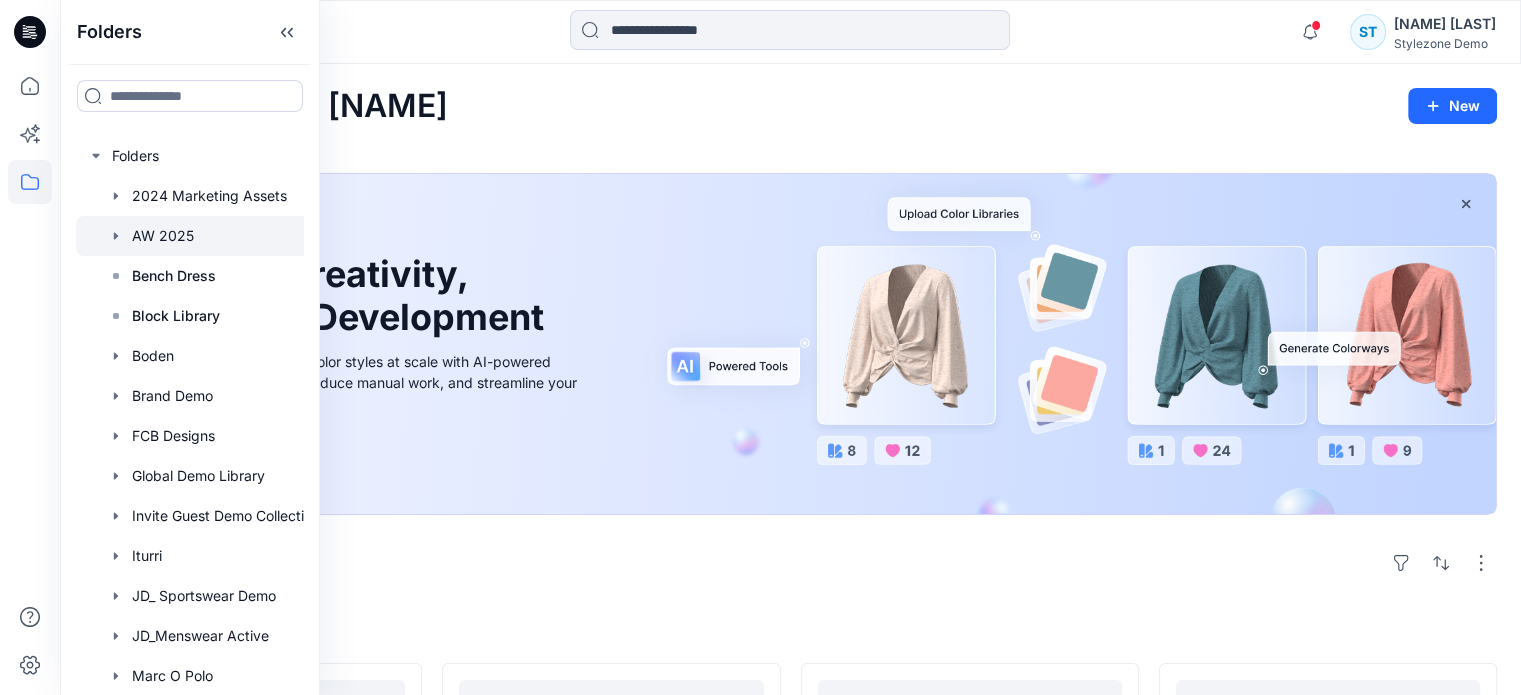 click 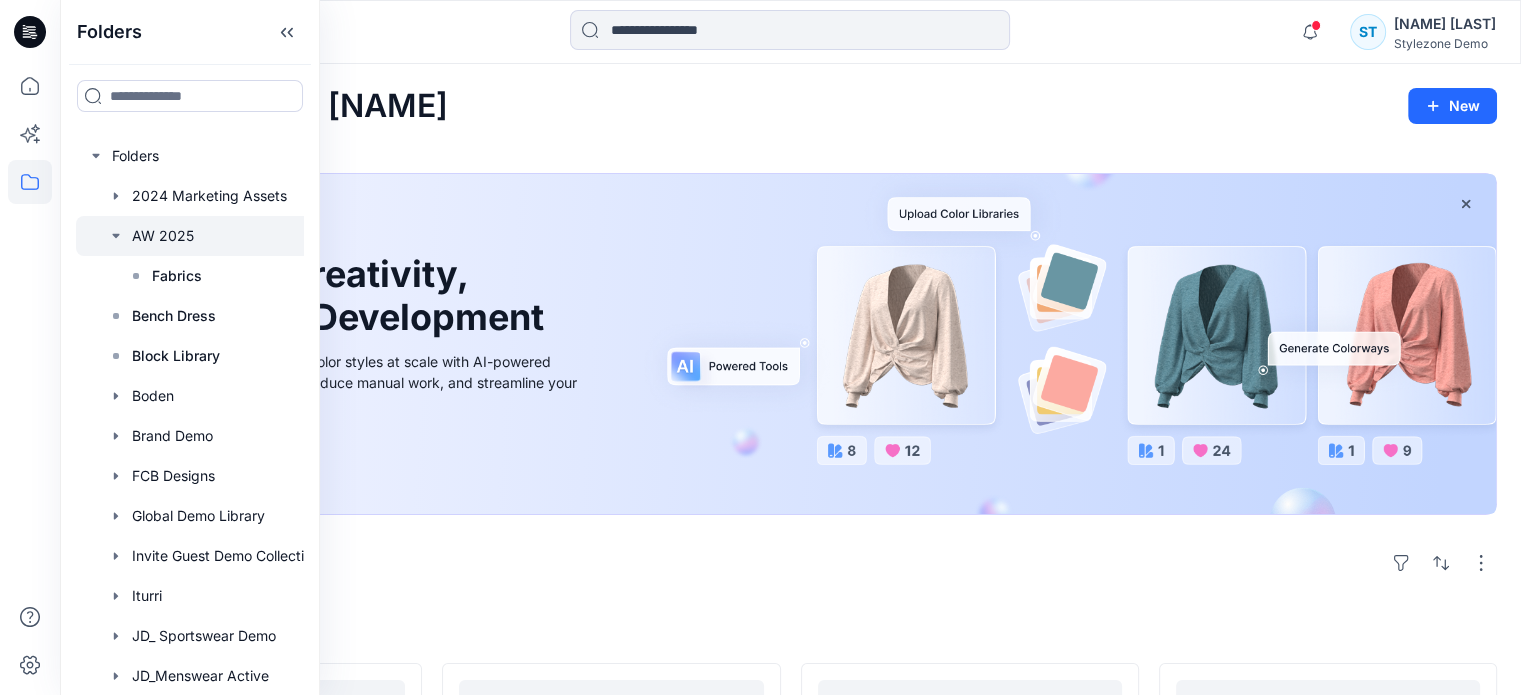 click 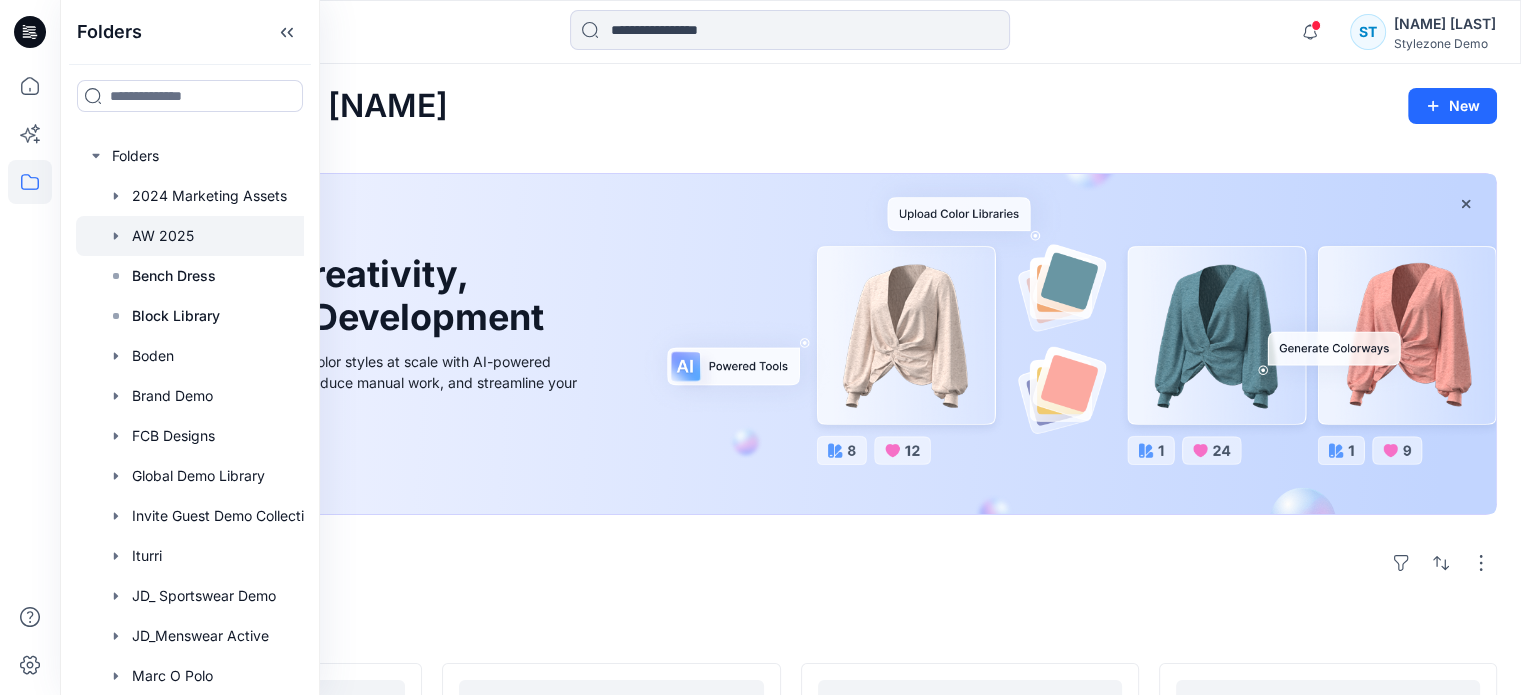 click 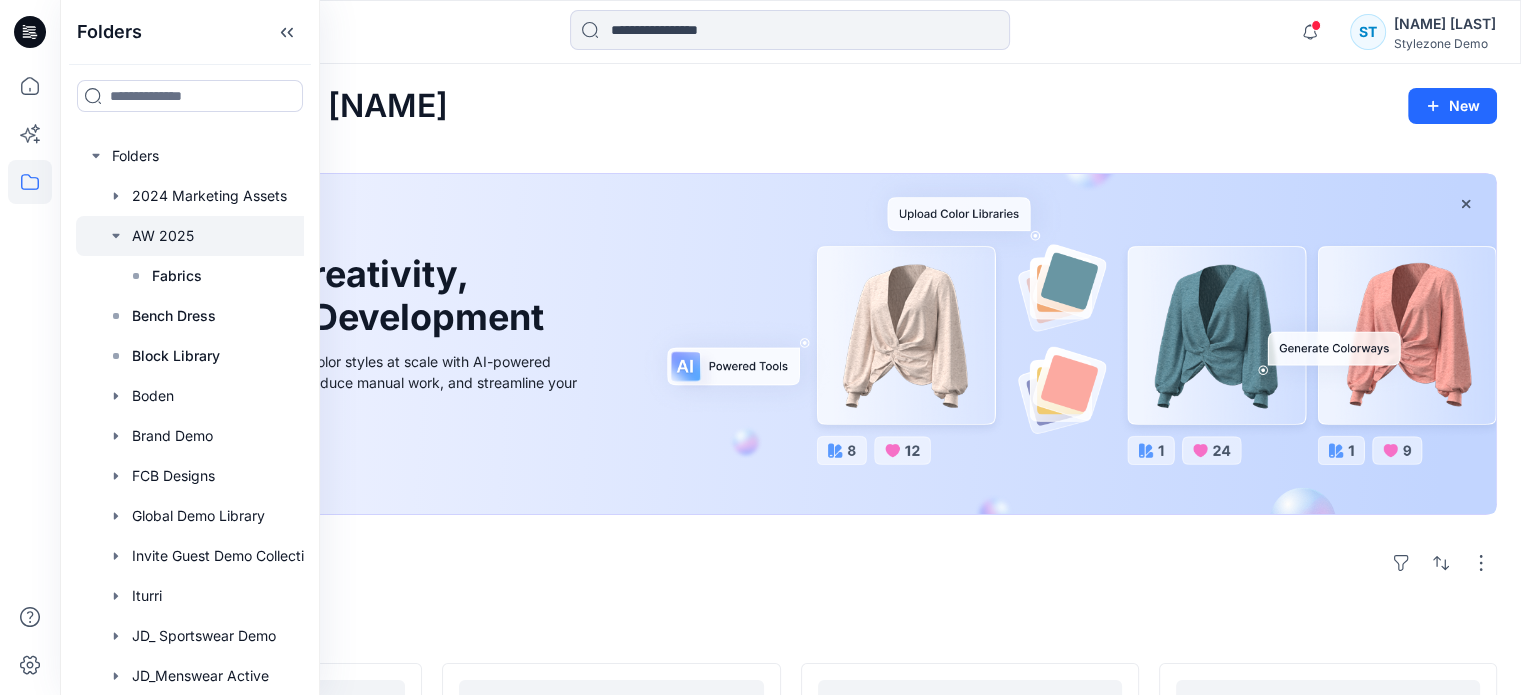 click at bounding box center (215, 236) 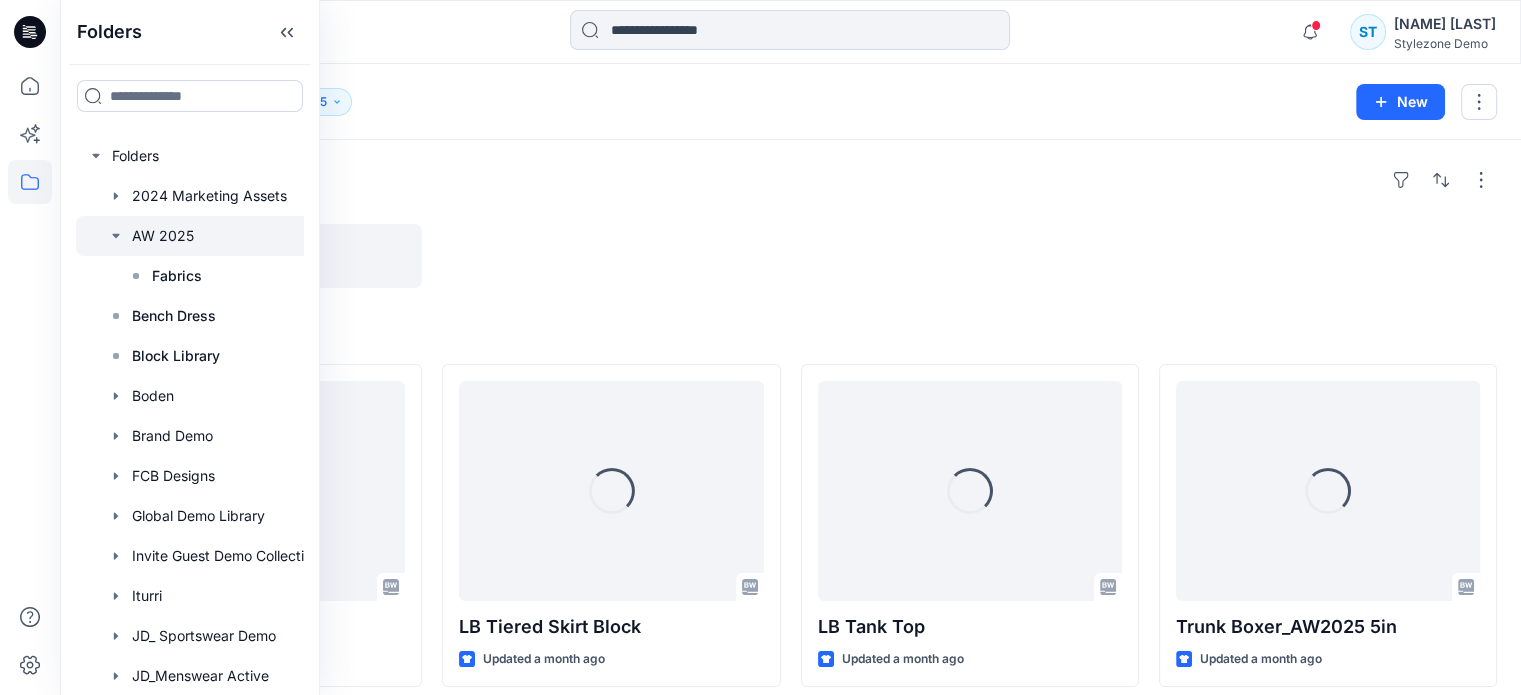 click on "Folders AW 2025 5" at bounding box center (712, 102) 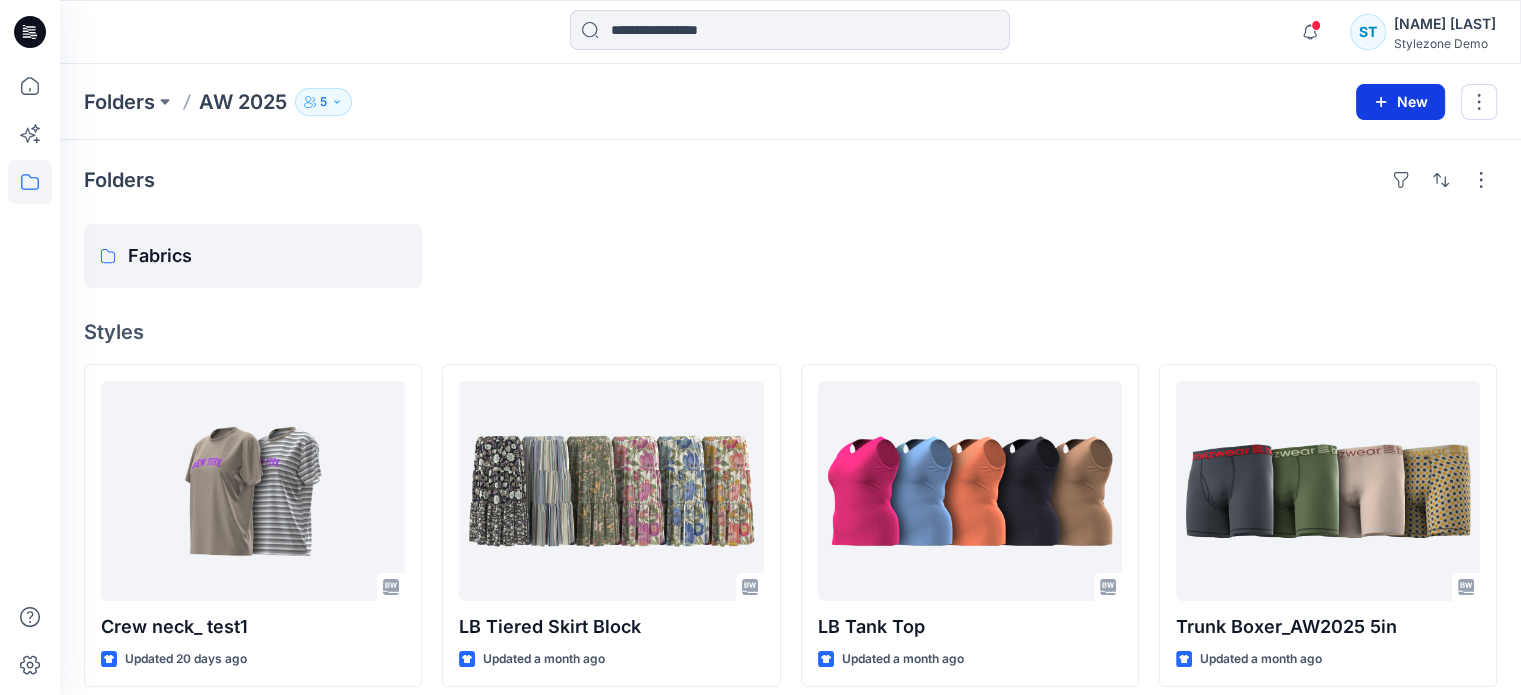 click on "New" at bounding box center (1400, 102) 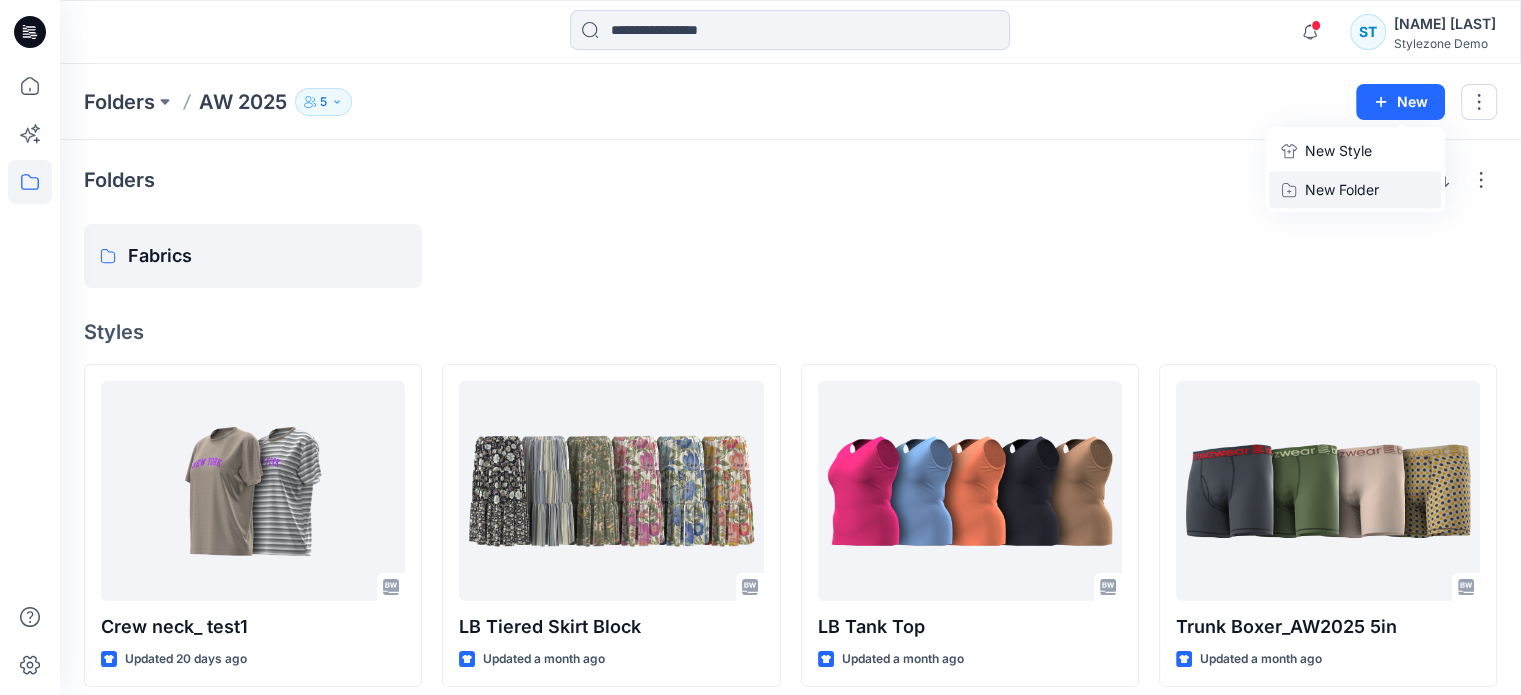click on "New Folder" at bounding box center (1355, 189) 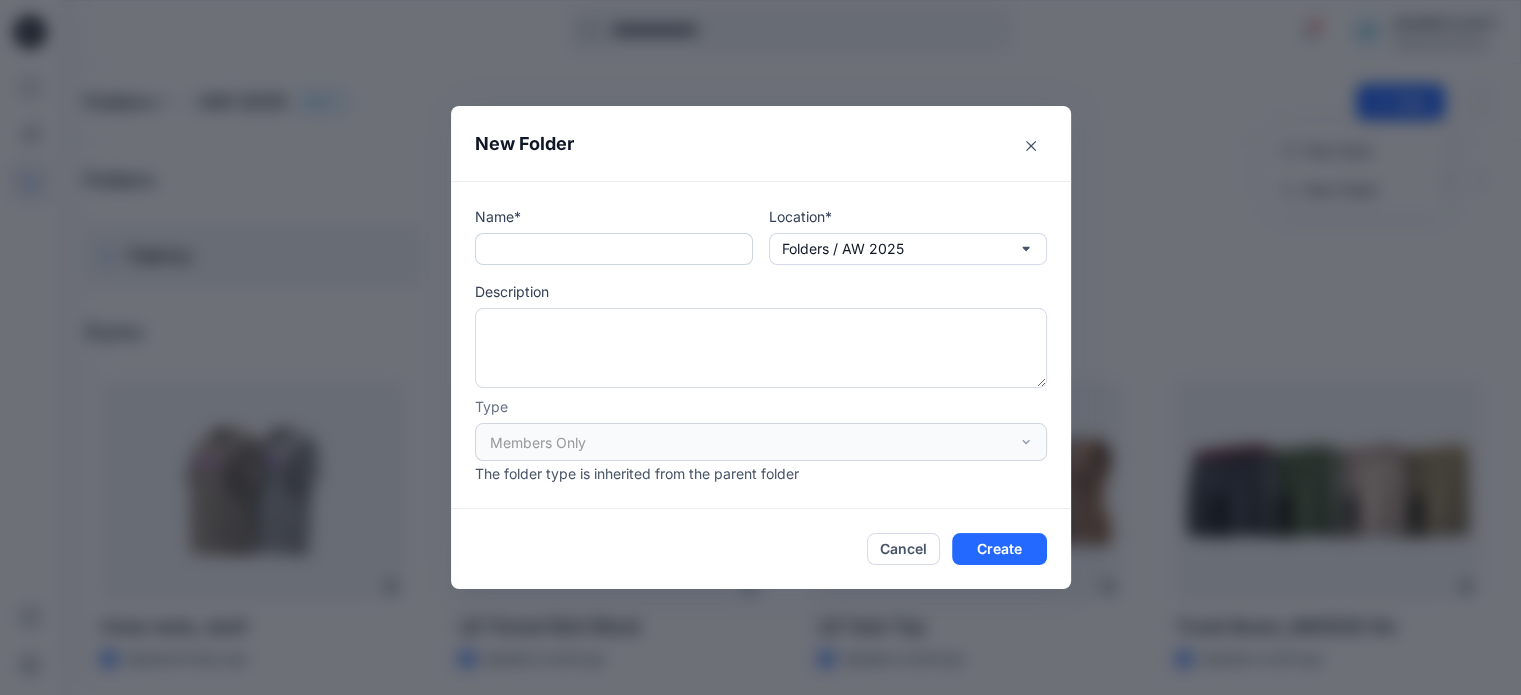 click at bounding box center (614, 249) 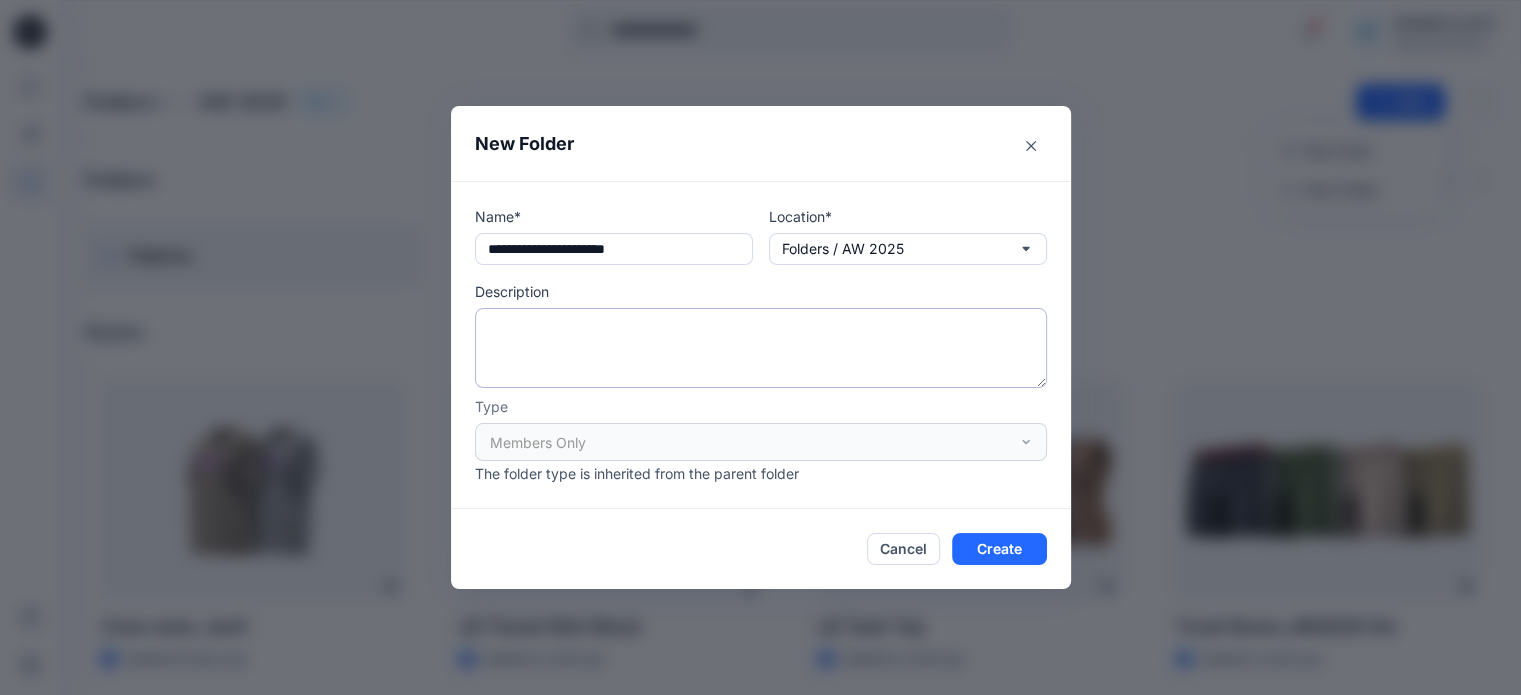 type on "**********" 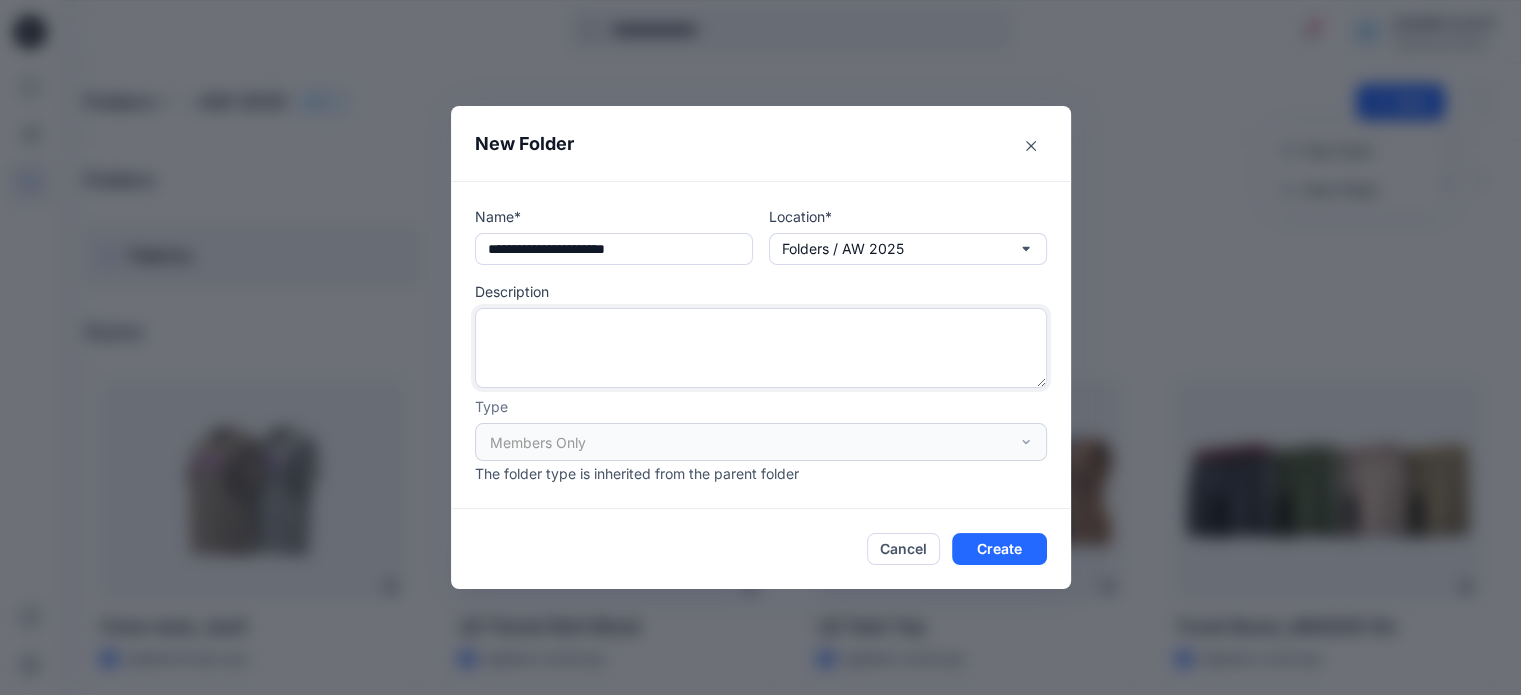 click at bounding box center [761, 348] 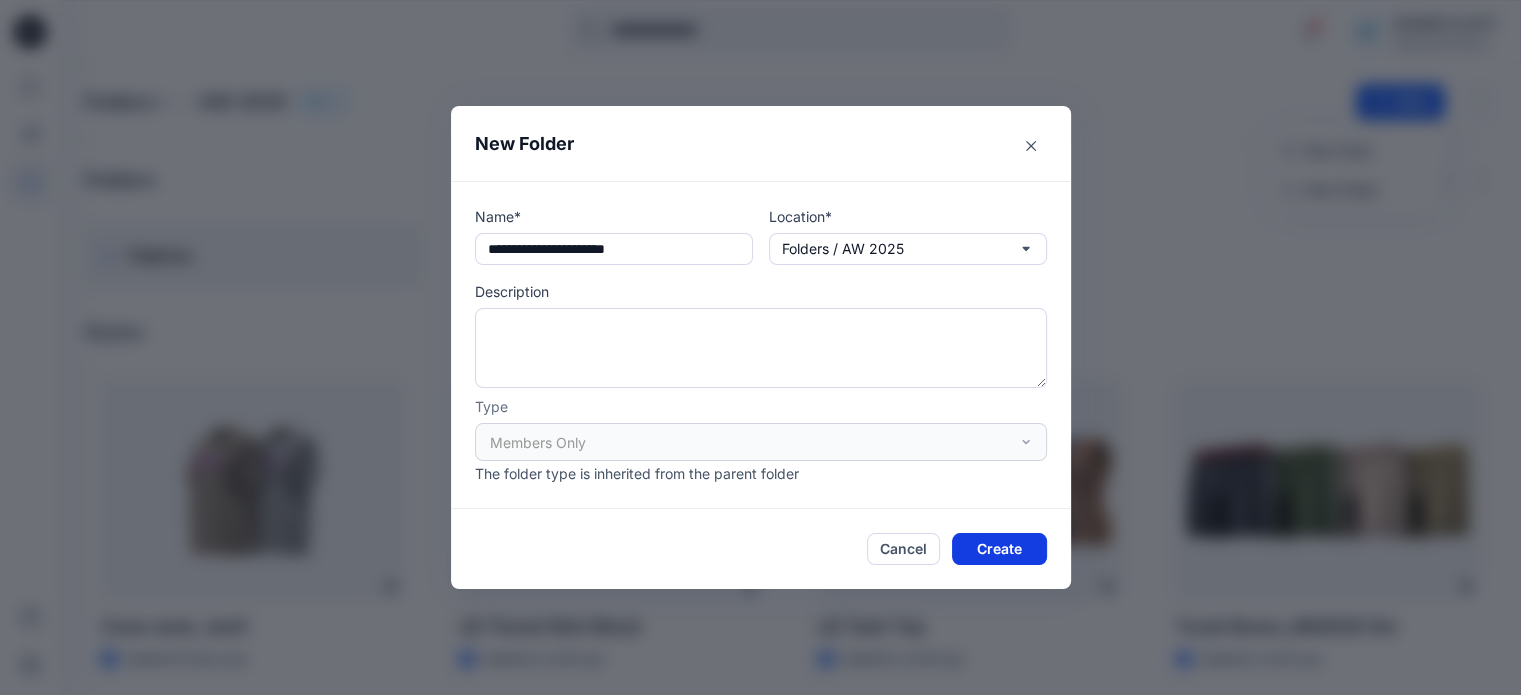 click on "Create" at bounding box center (999, 549) 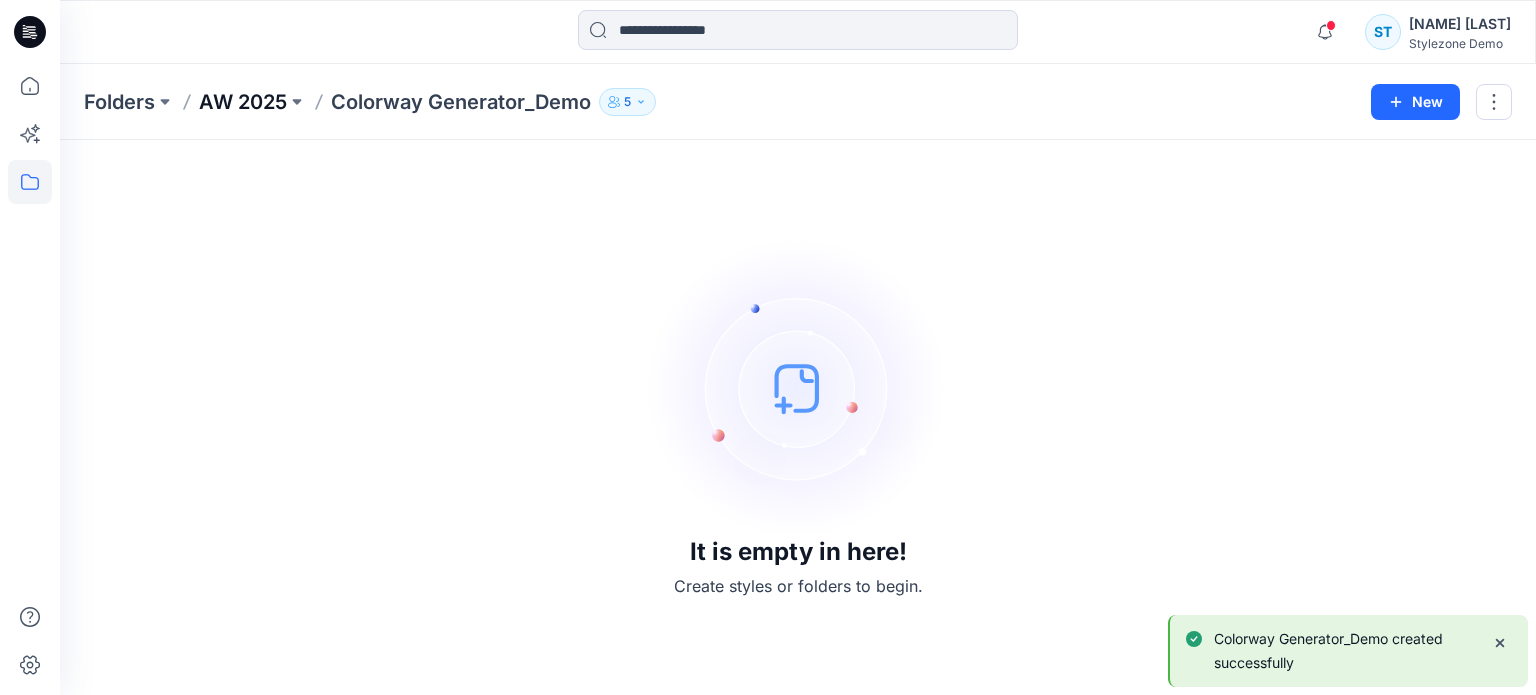 click on "AW 2025" at bounding box center (243, 102) 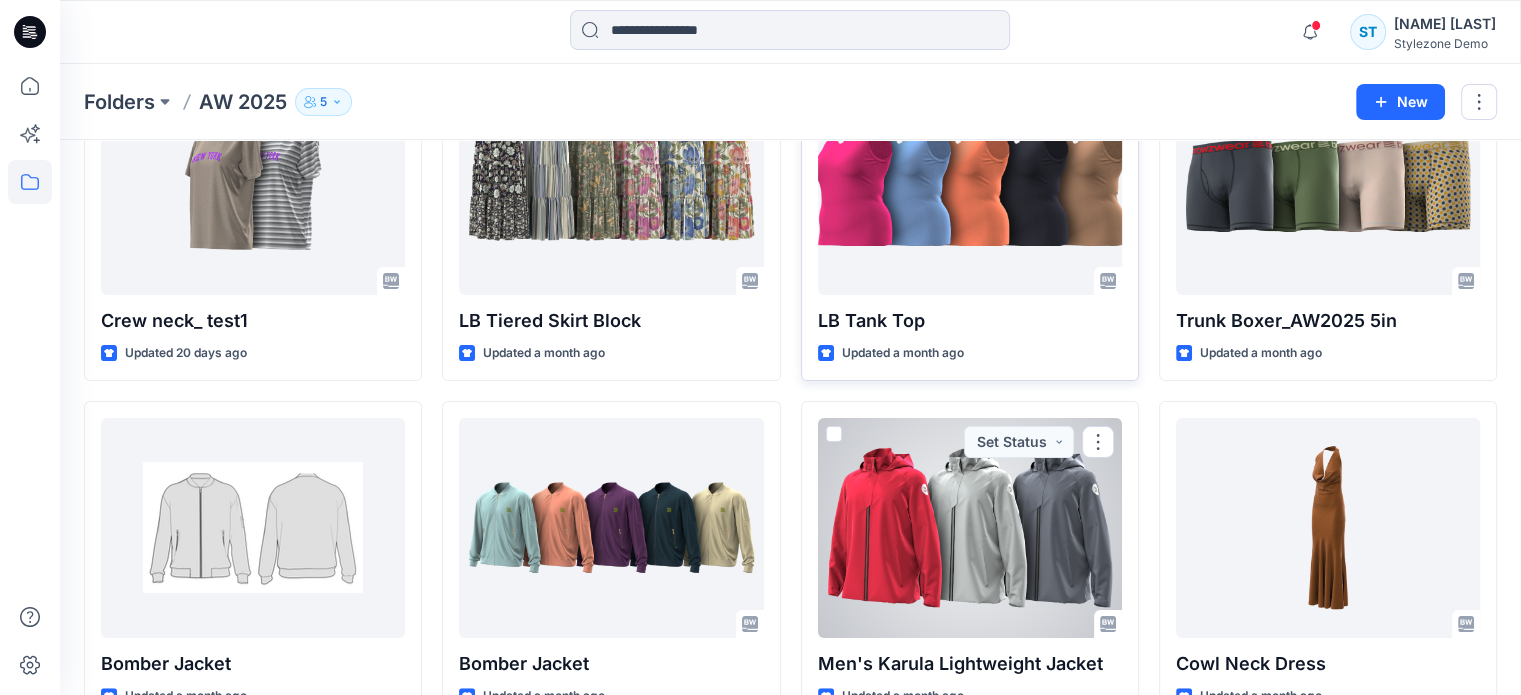scroll, scrollTop: 200, scrollLeft: 0, axis: vertical 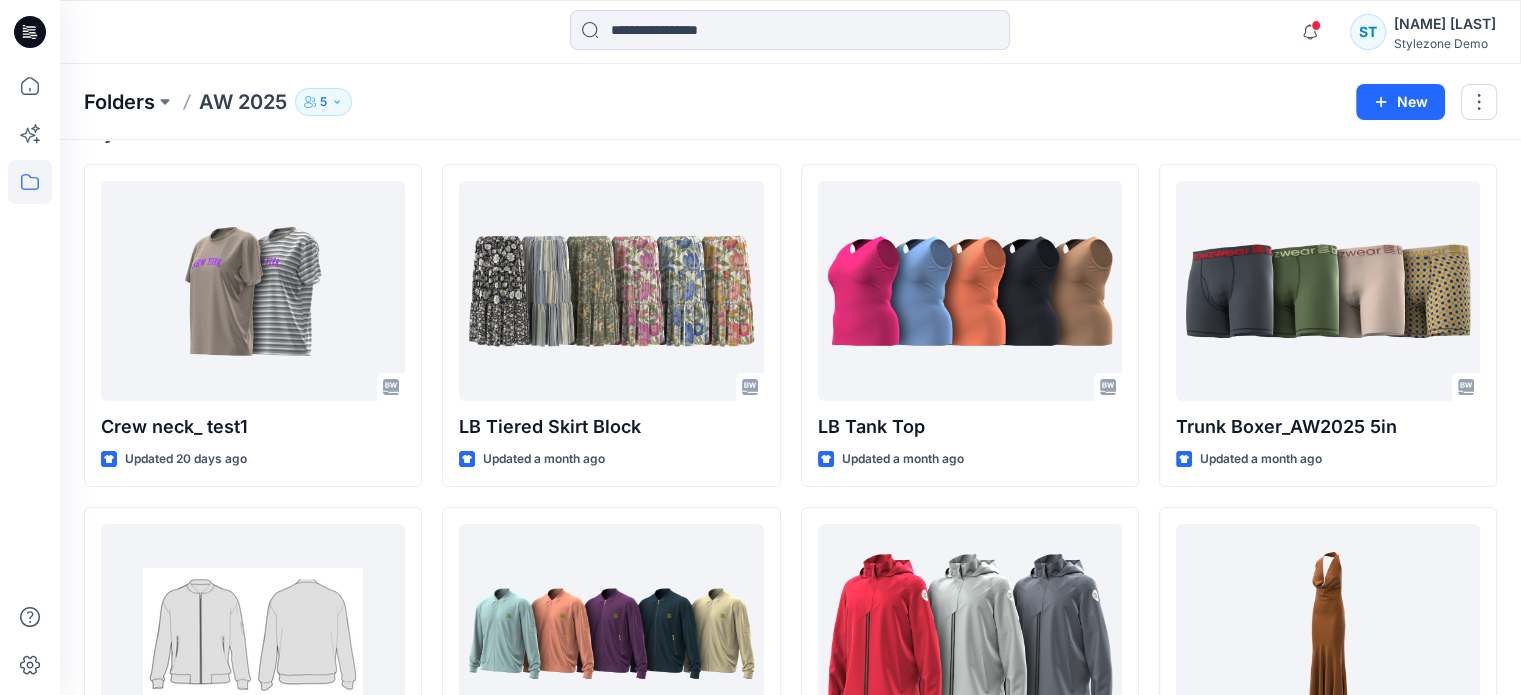 click on "Folders" at bounding box center (119, 102) 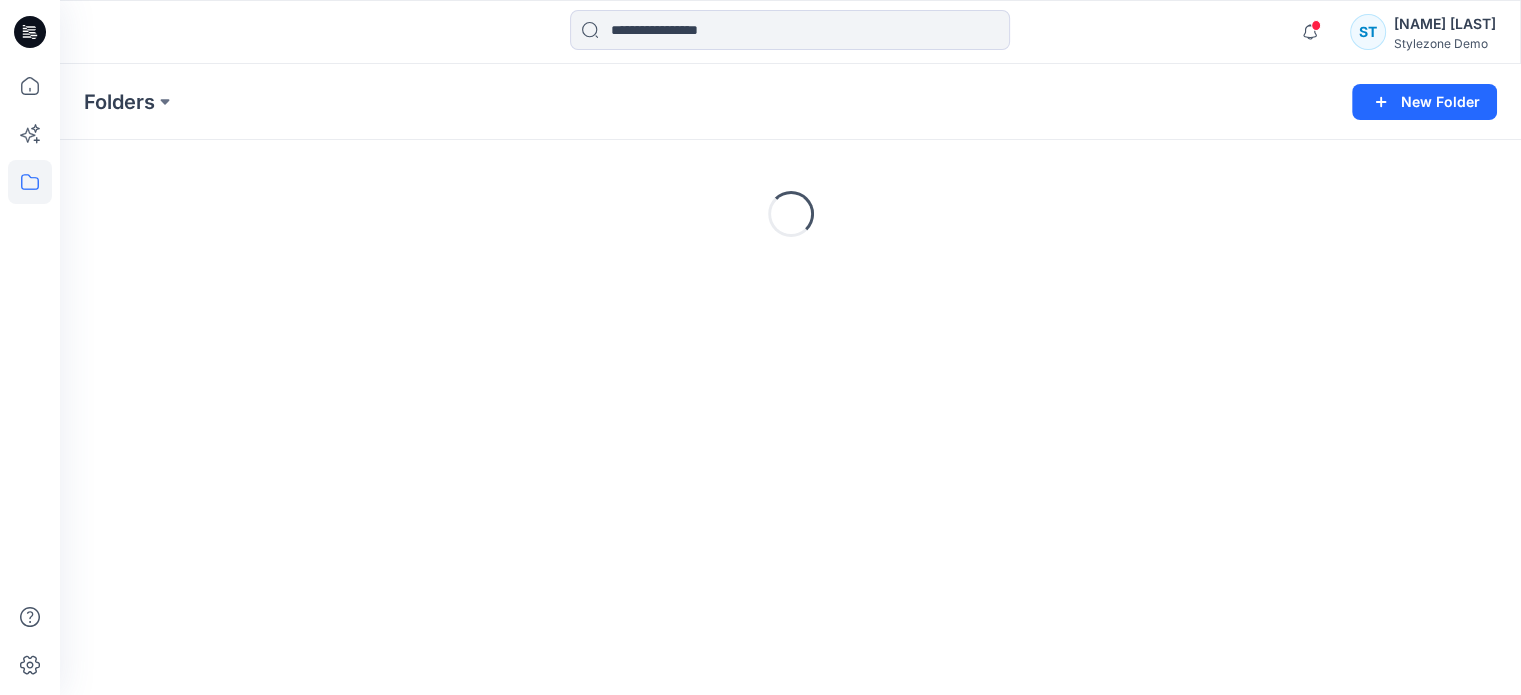 scroll, scrollTop: 0, scrollLeft: 0, axis: both 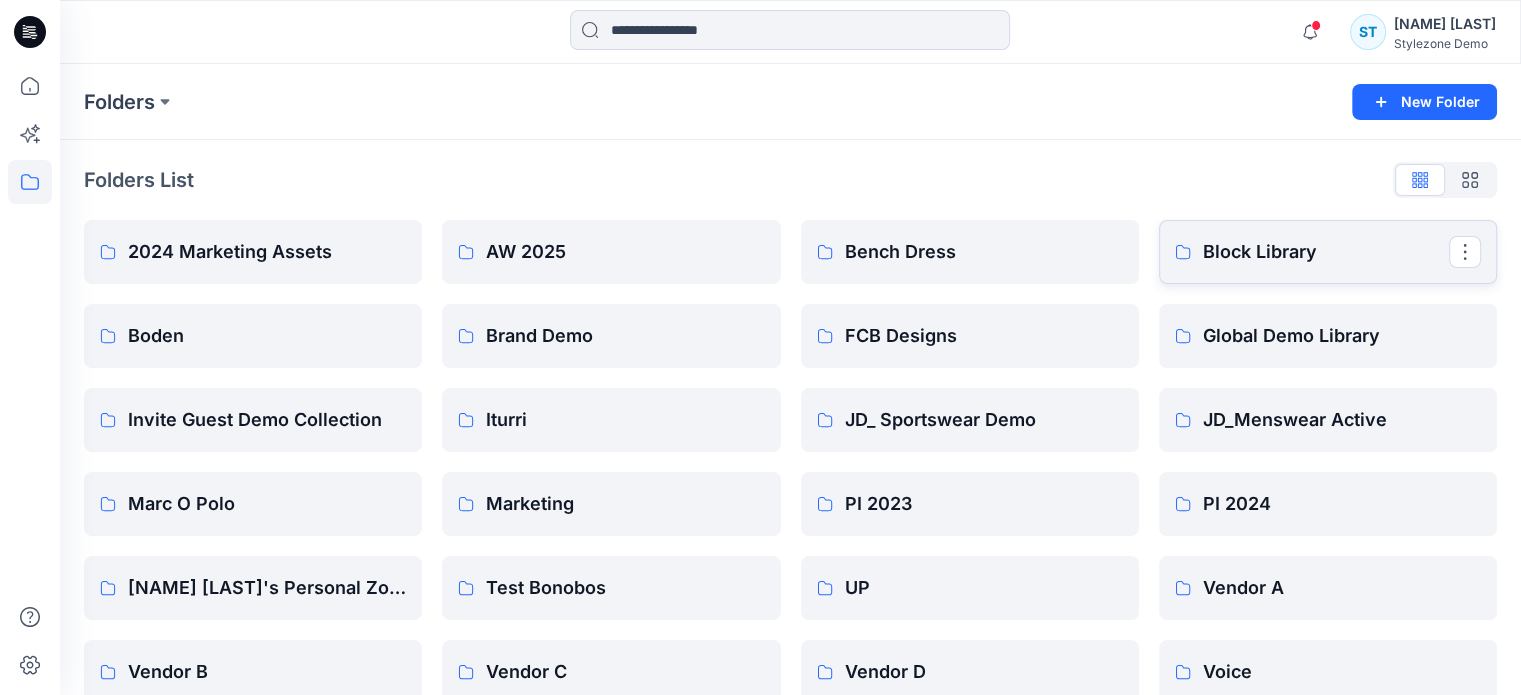 click on "Block Library" at bounding box center [1326, 252] 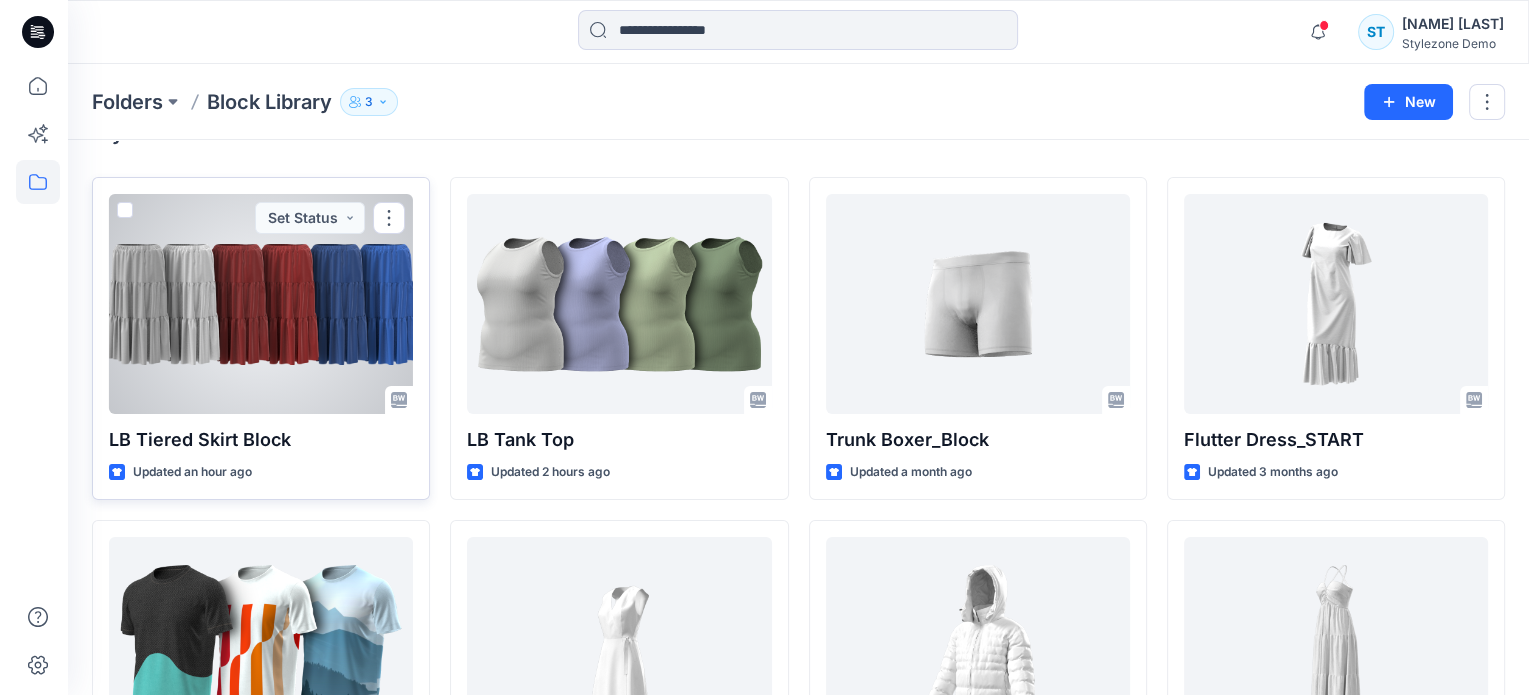 scroll, scrollTop: 0, scrollLeft: 0, axis: both 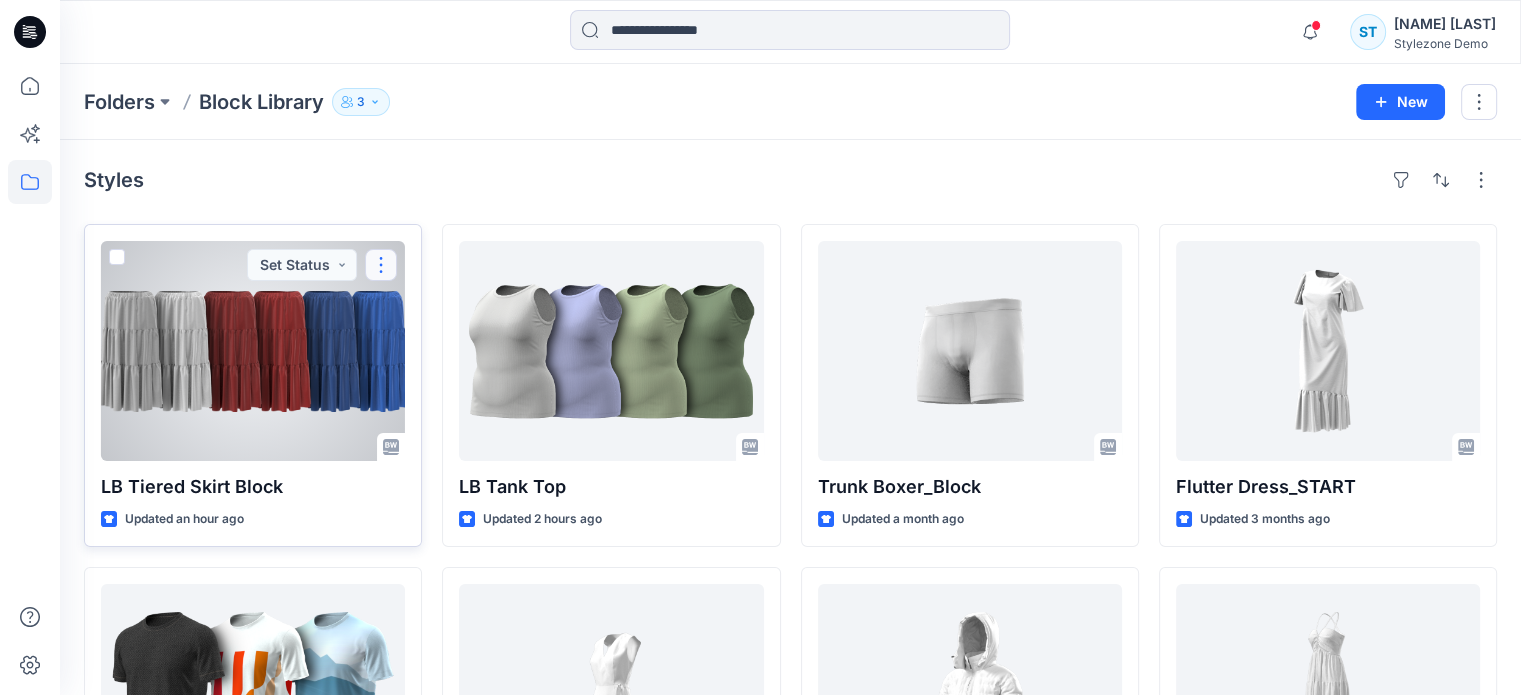 click at bounding box center (381, 265) 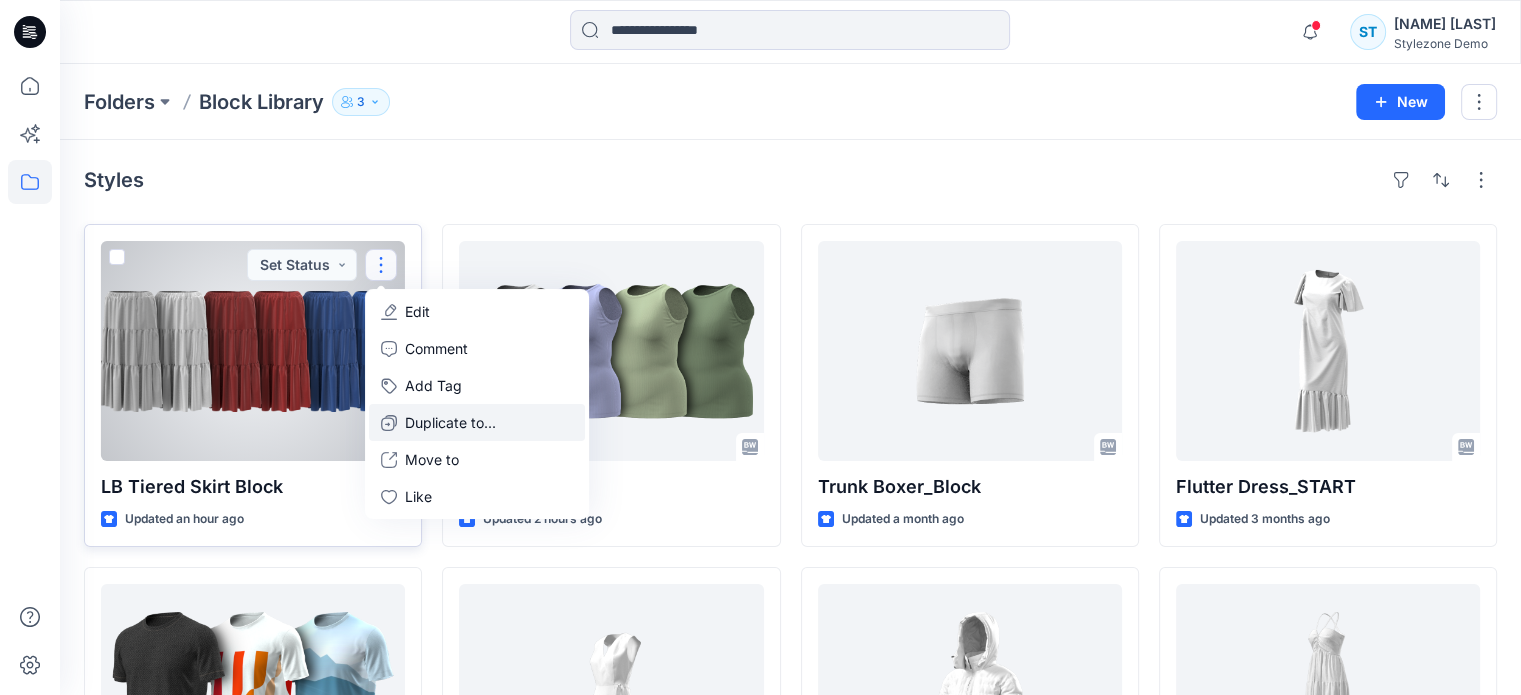 click on "Duplicate to..." at bounding box center [450, 422] 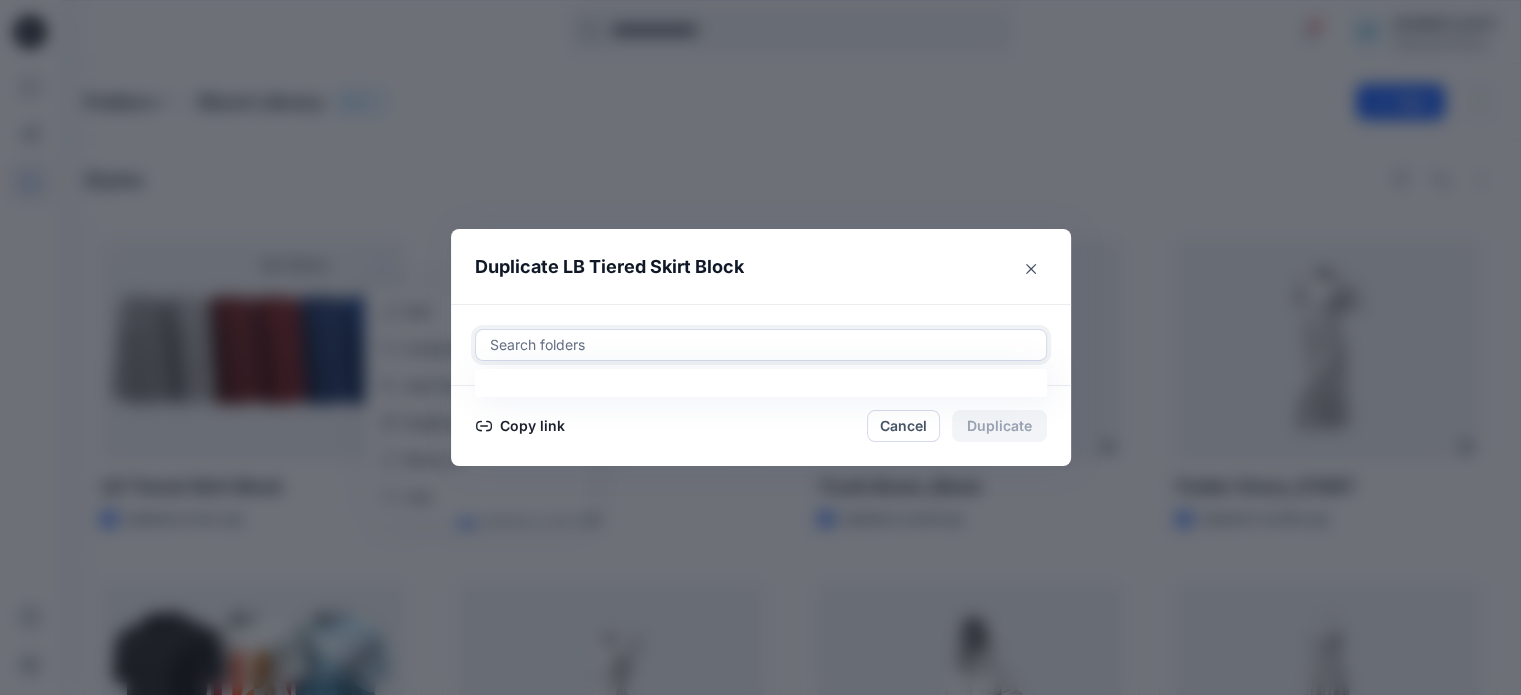 click at bounding box center (761, 345) 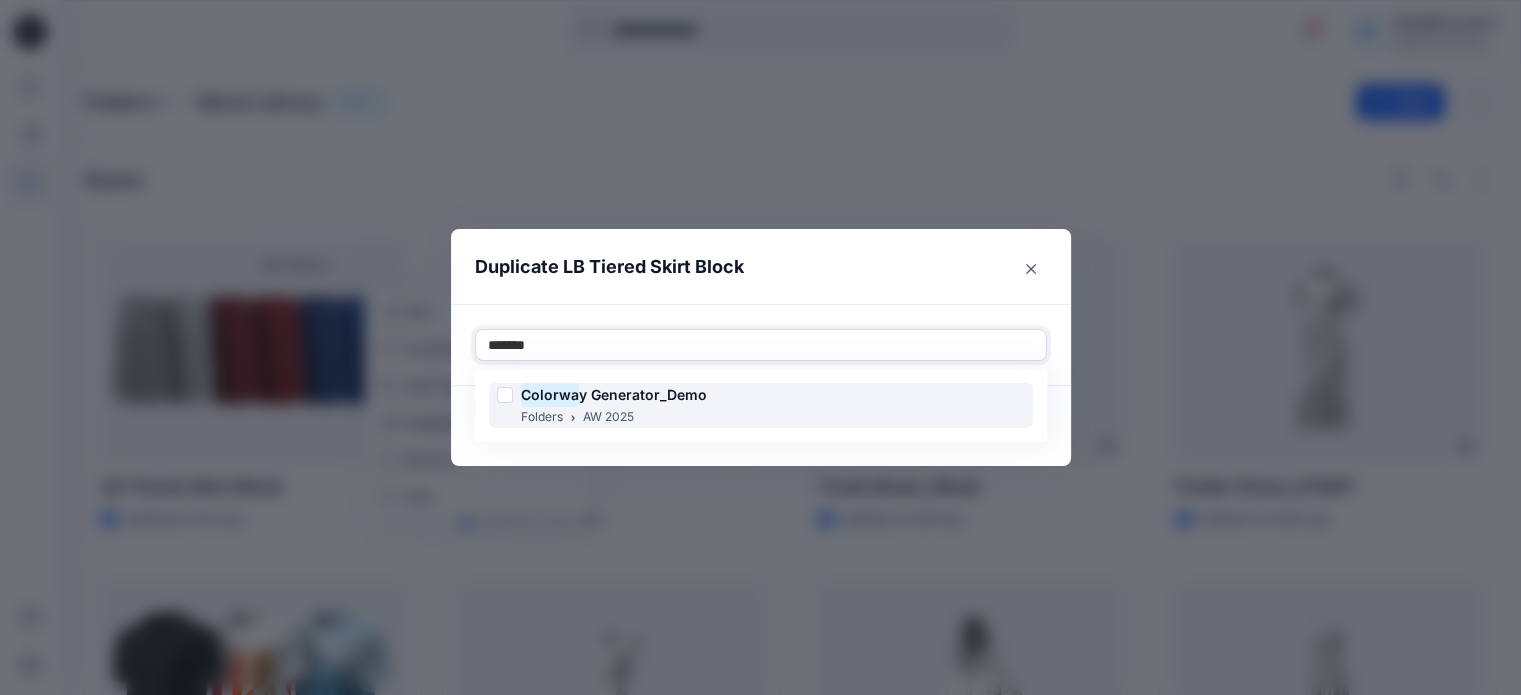 click on "y Generator_Demo" at bounding box center (643, 394) 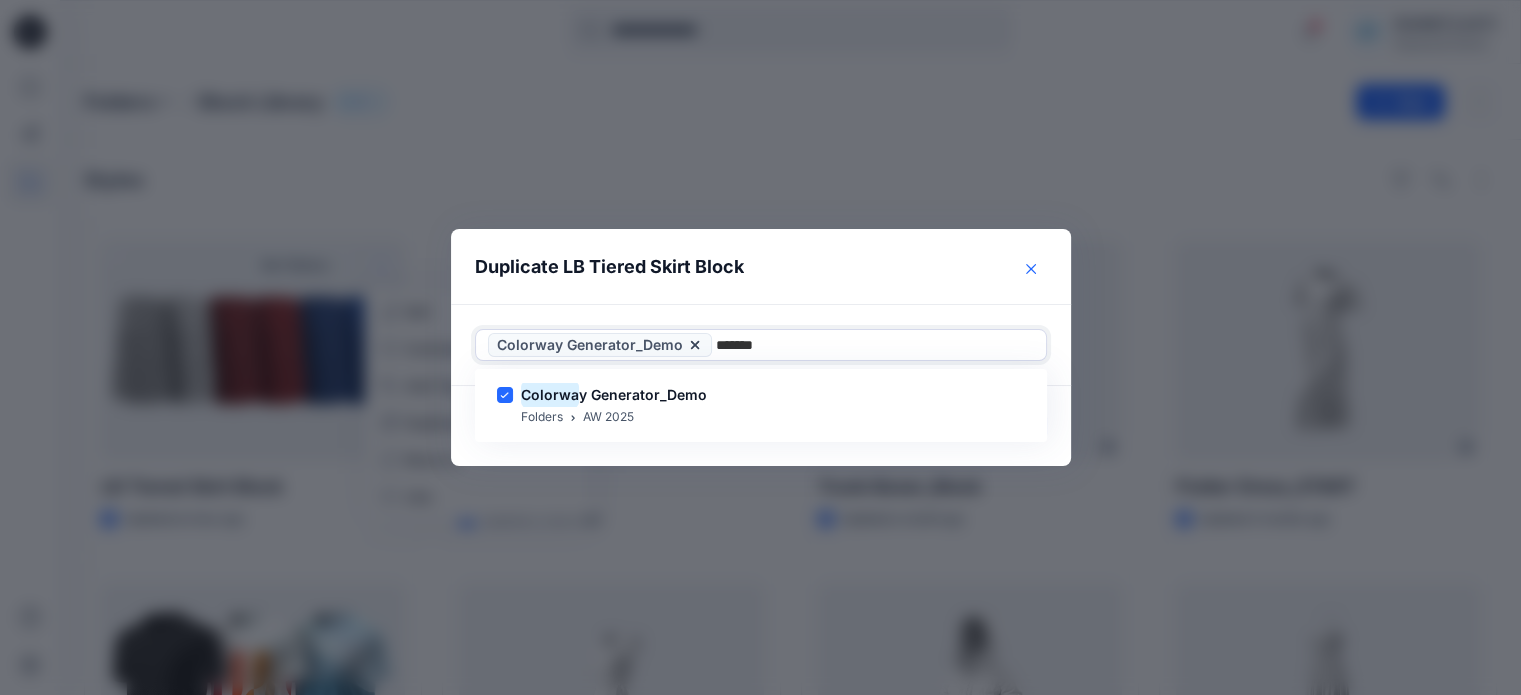 type on "*******" 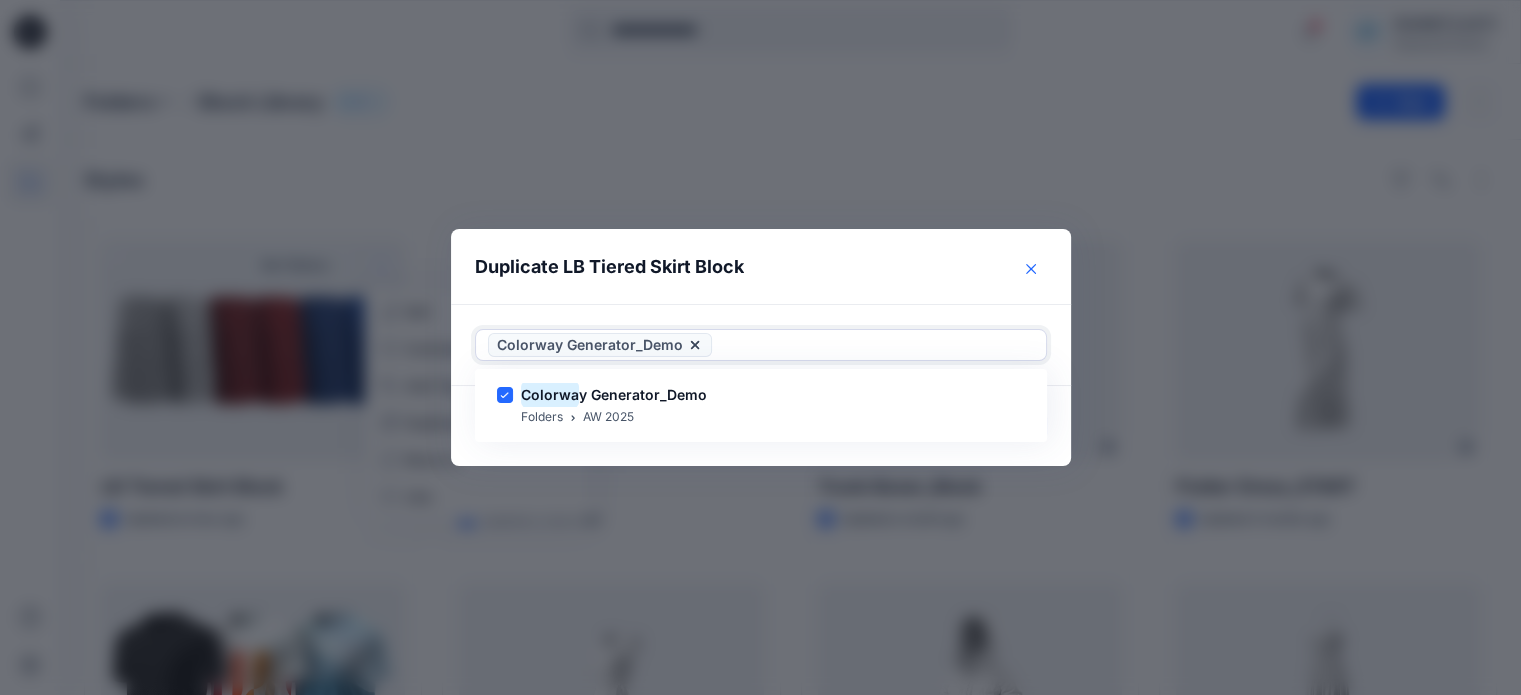 click at bounding box center [1031, 269] 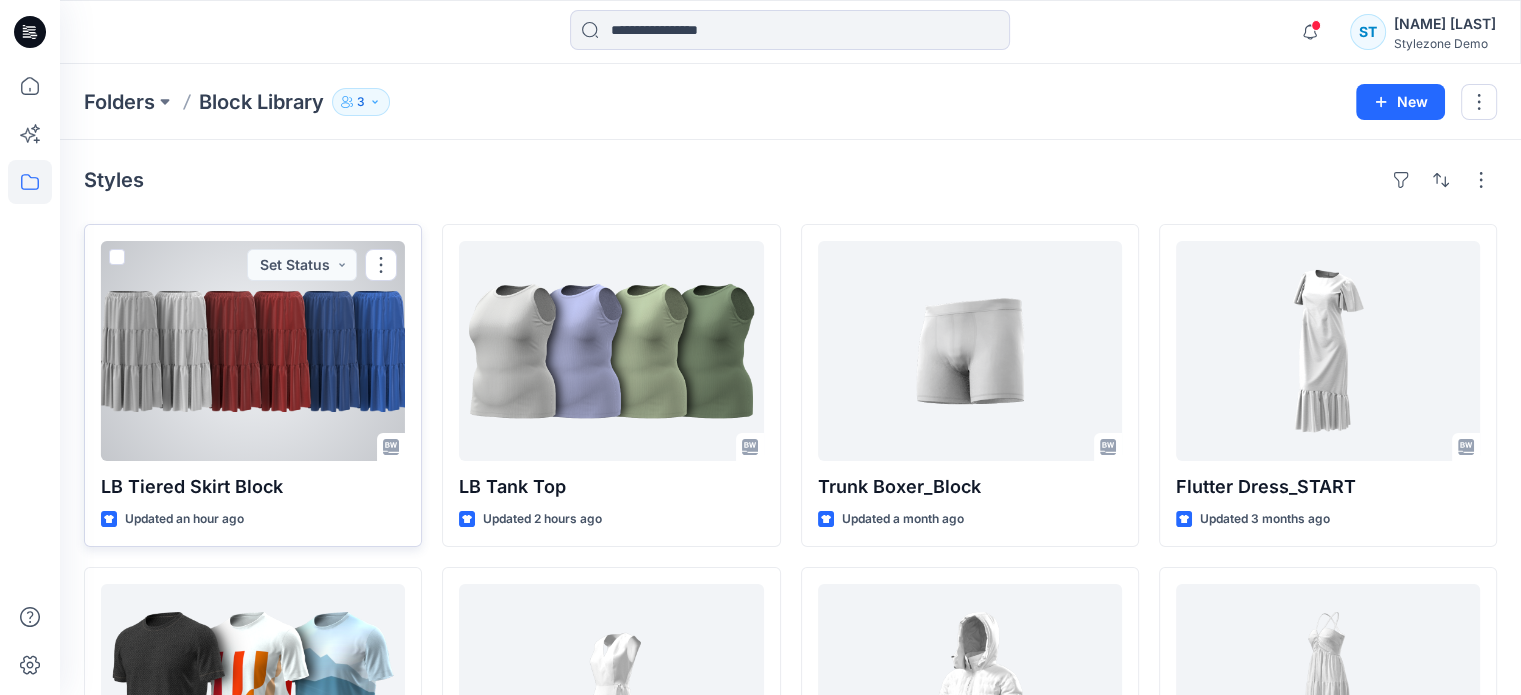 click at bounding box center (117, 257) 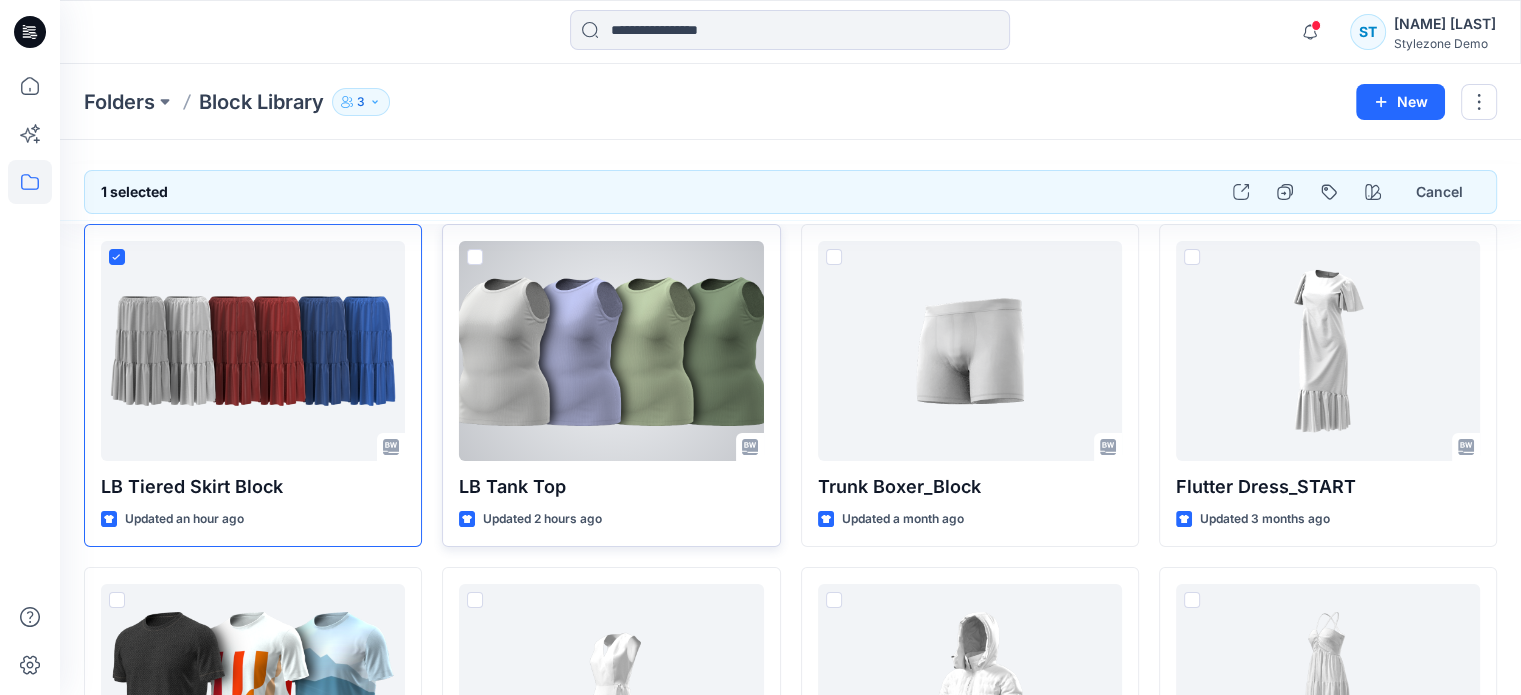 click at bounding box center (475, 257) 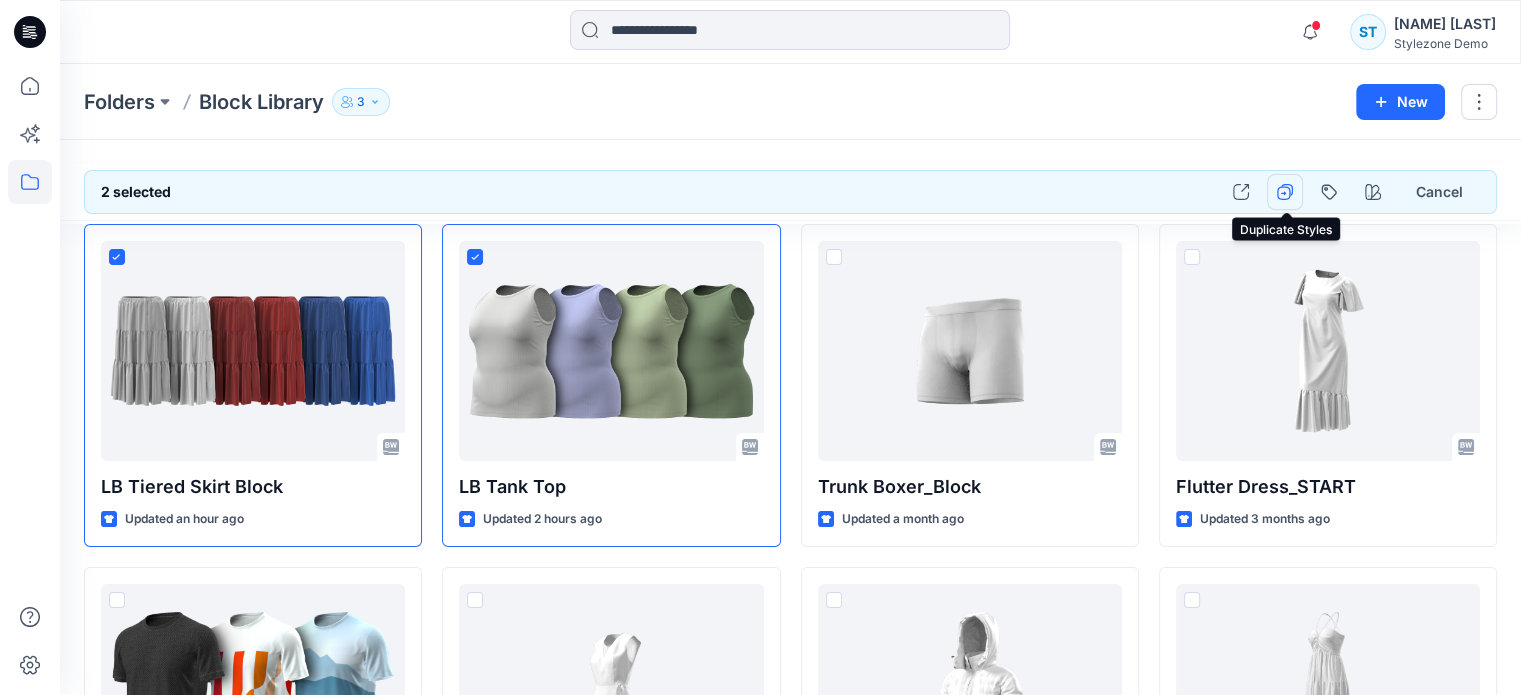 click 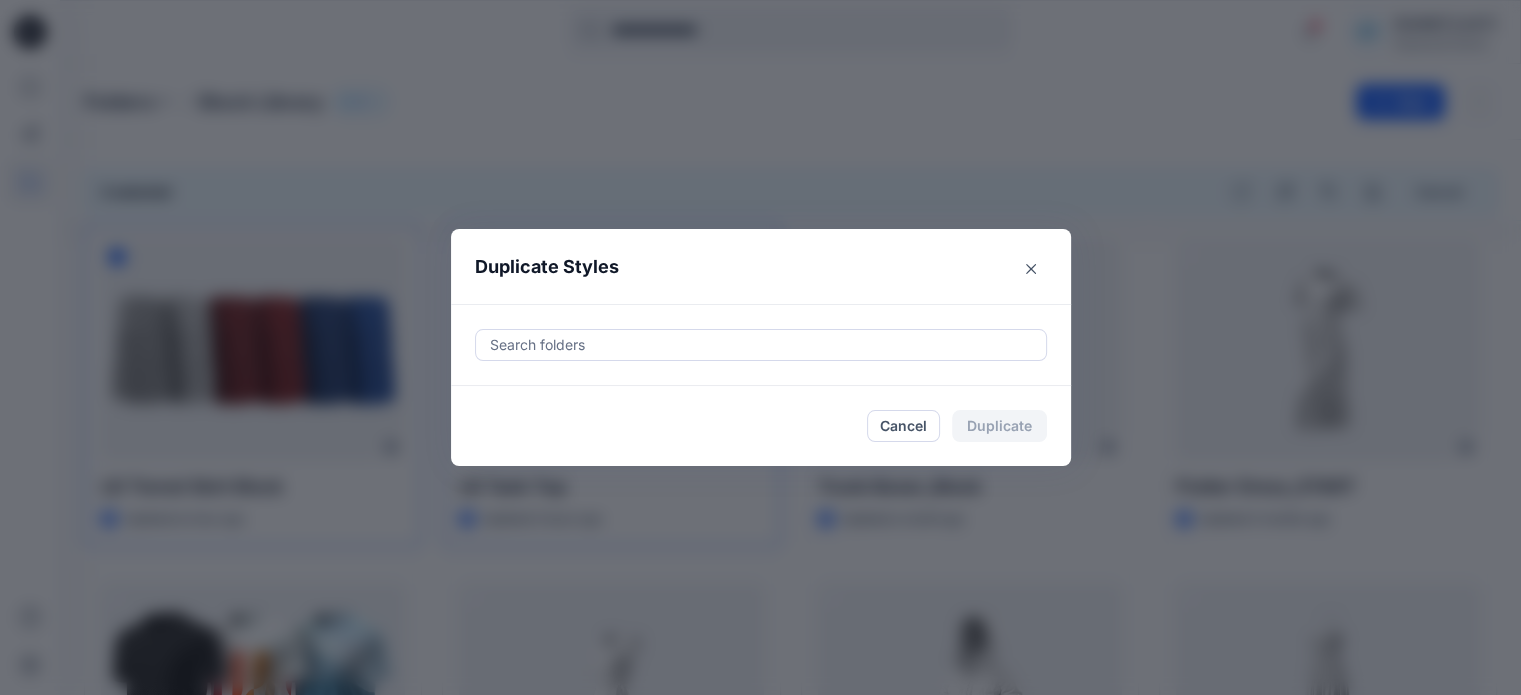 click at bounding box center (761, 345) 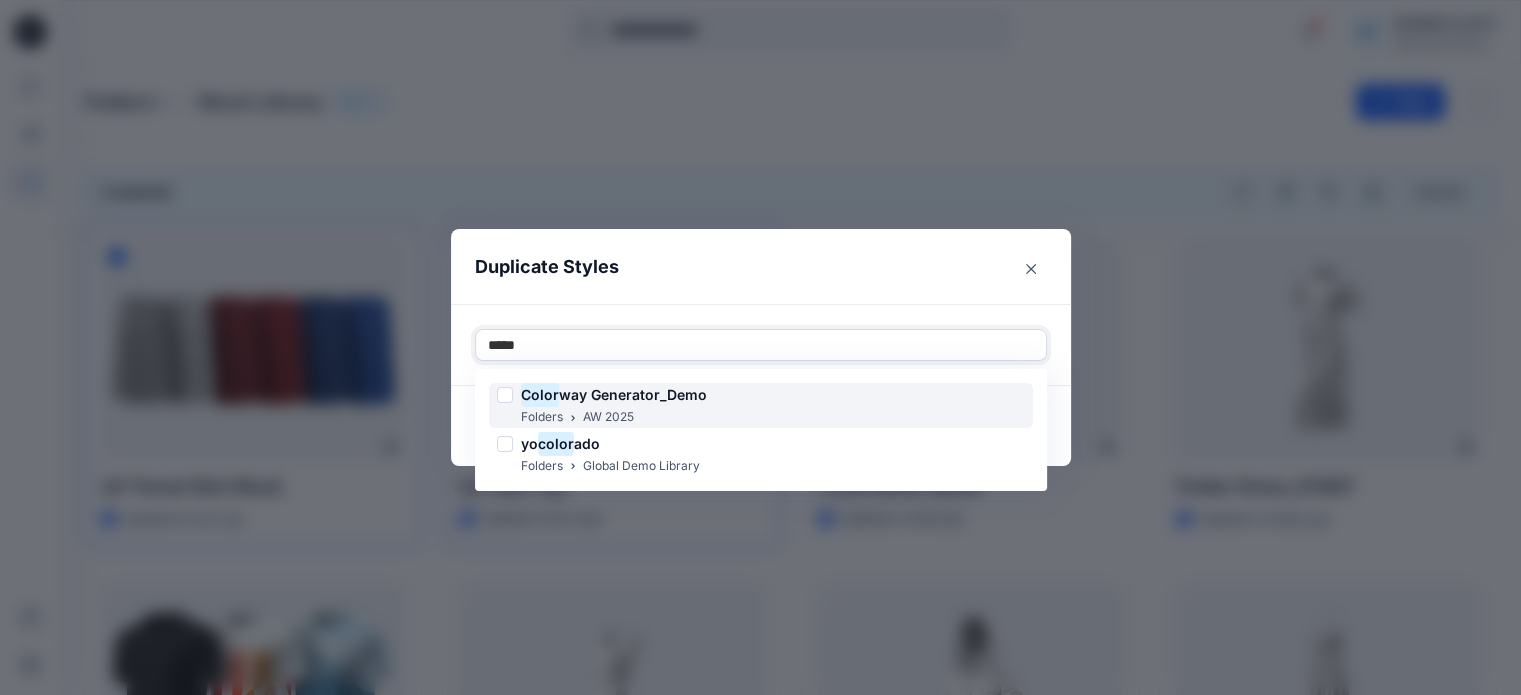 click on "way Generator_Demo" at bounding box center (633, 394) 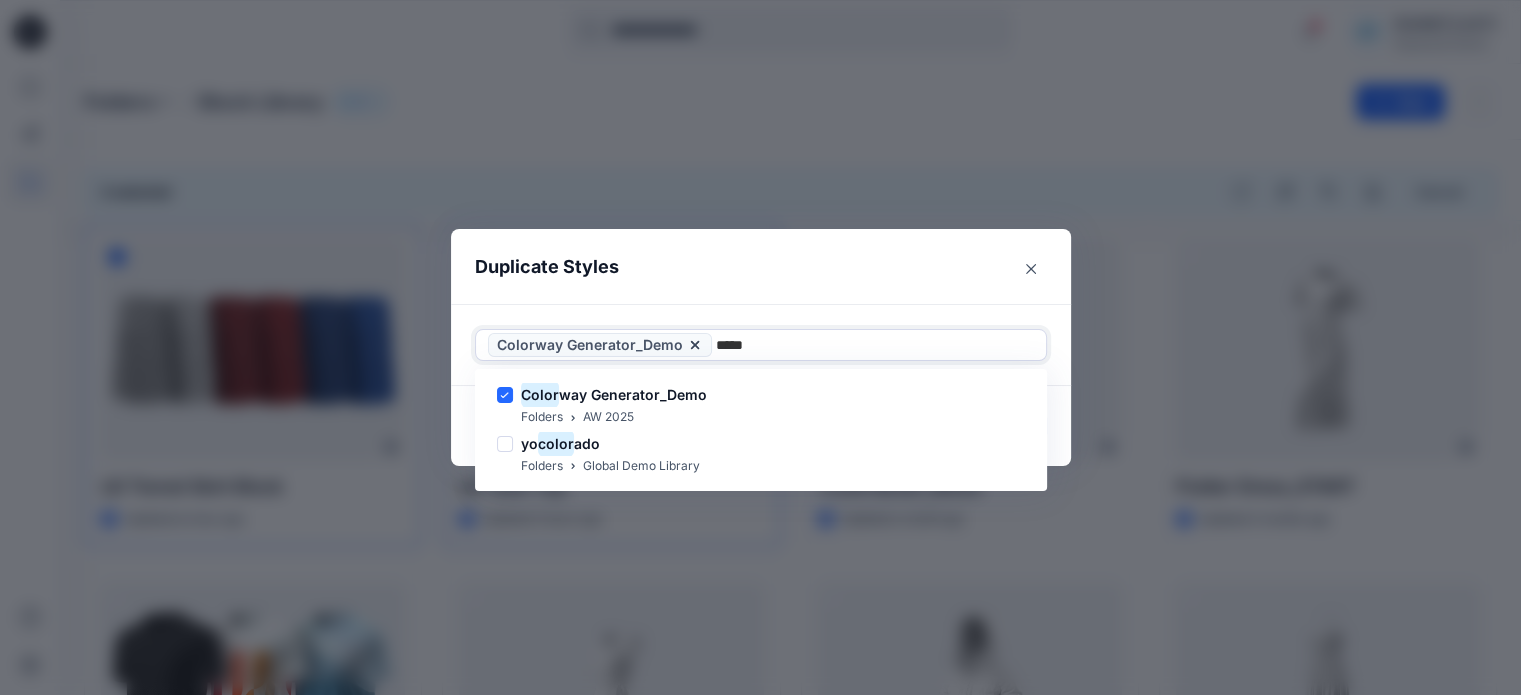 type on "*****" 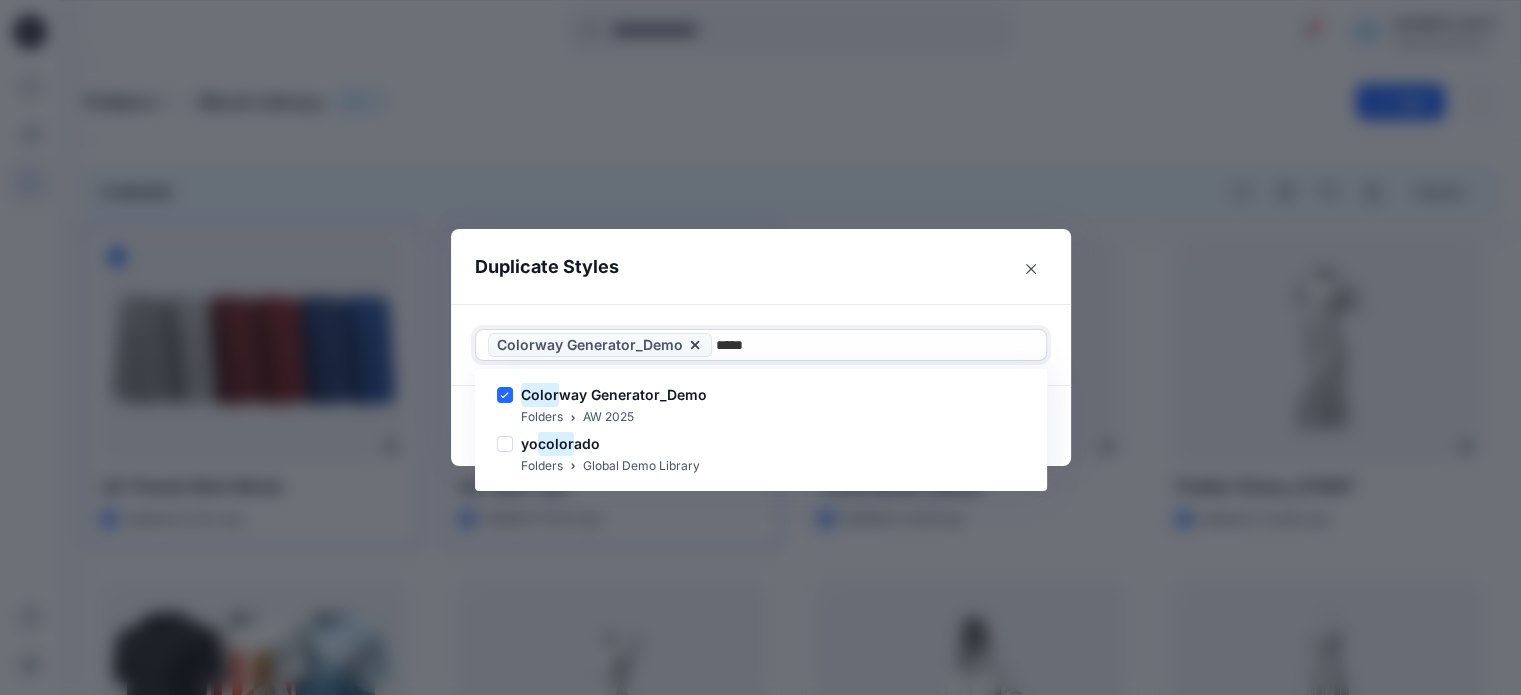 type 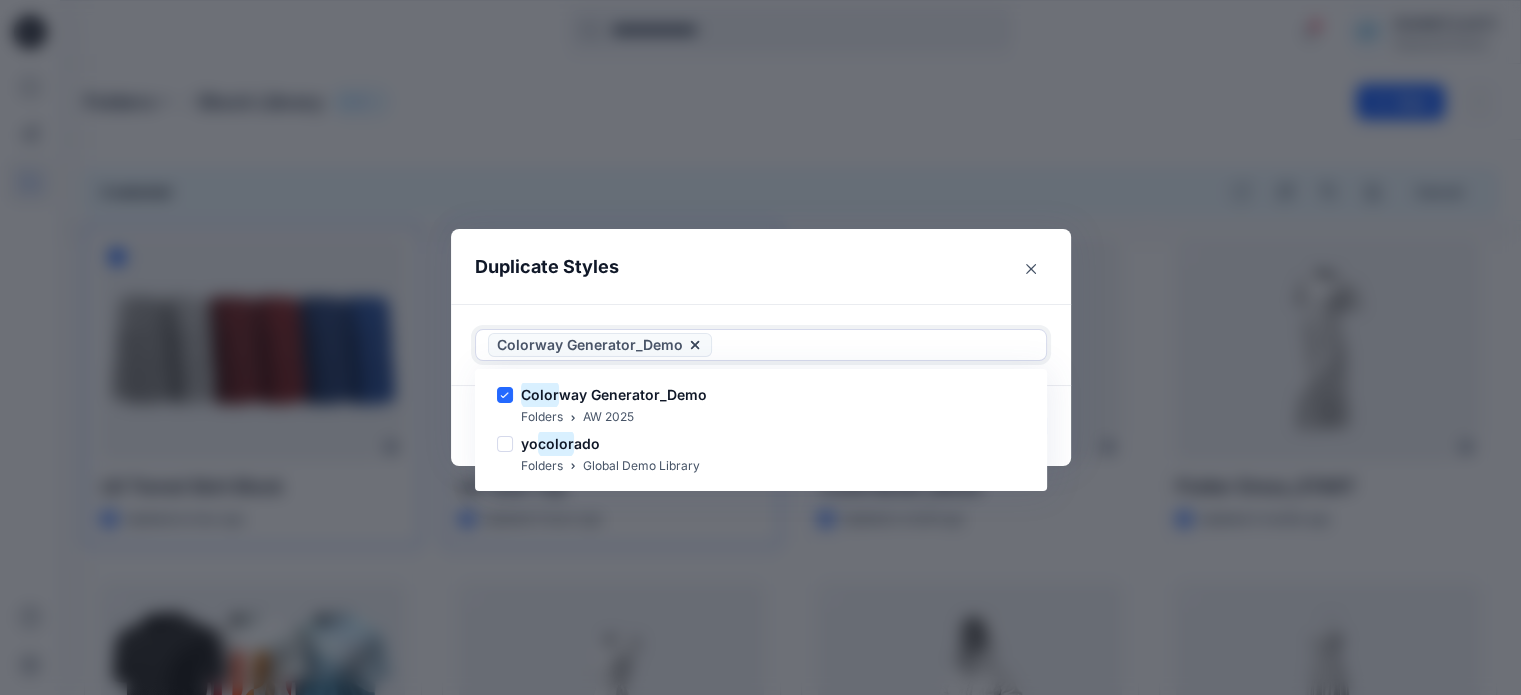 click on "Use Up and Down to choose options, press Enter to select the currently focused option, press Escape to exit the menu, press Tab to select the option and exit the menu. Colorway Generator_Demo Color way Generator_Demo Folders AW 2025 yo color ado Folders Global Demo Library" at bounding box center (761, 345) 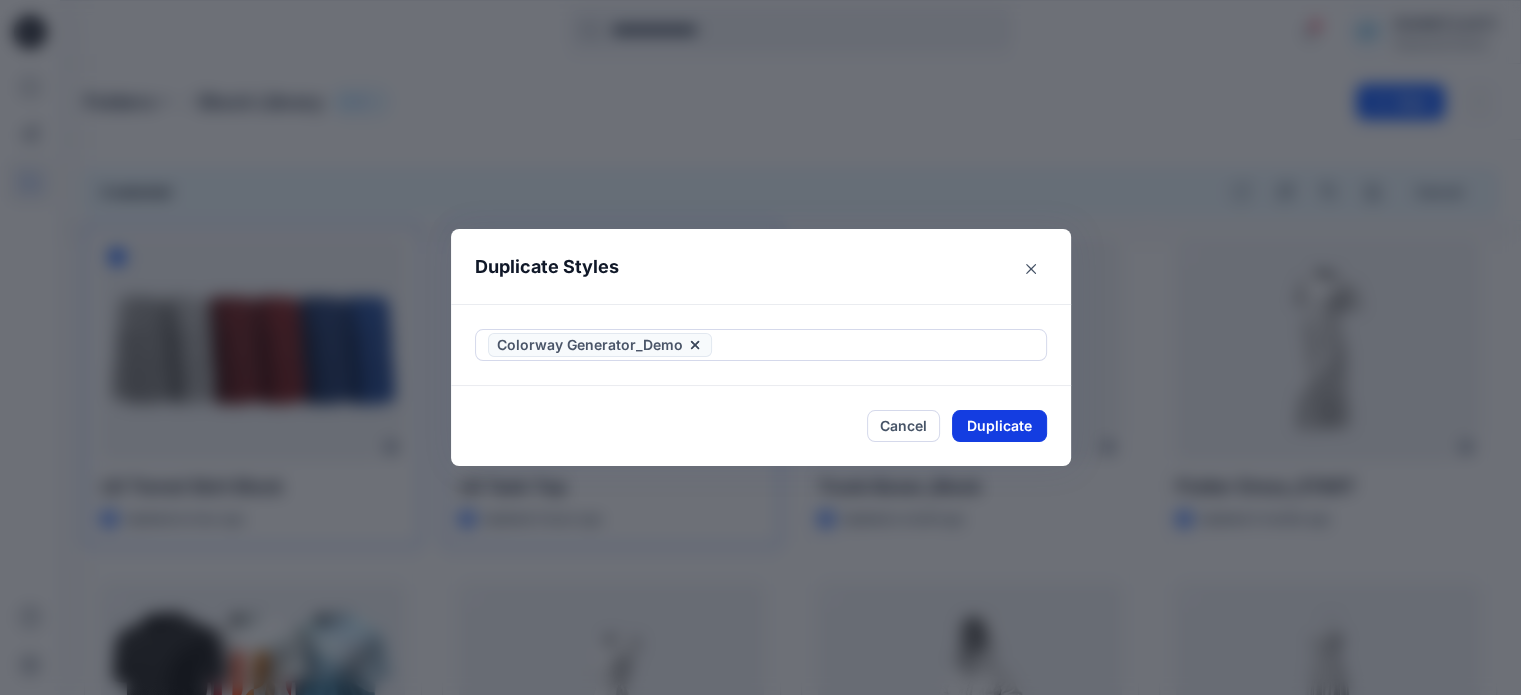 click on "Duplicate" at bounding box center [999, 426] 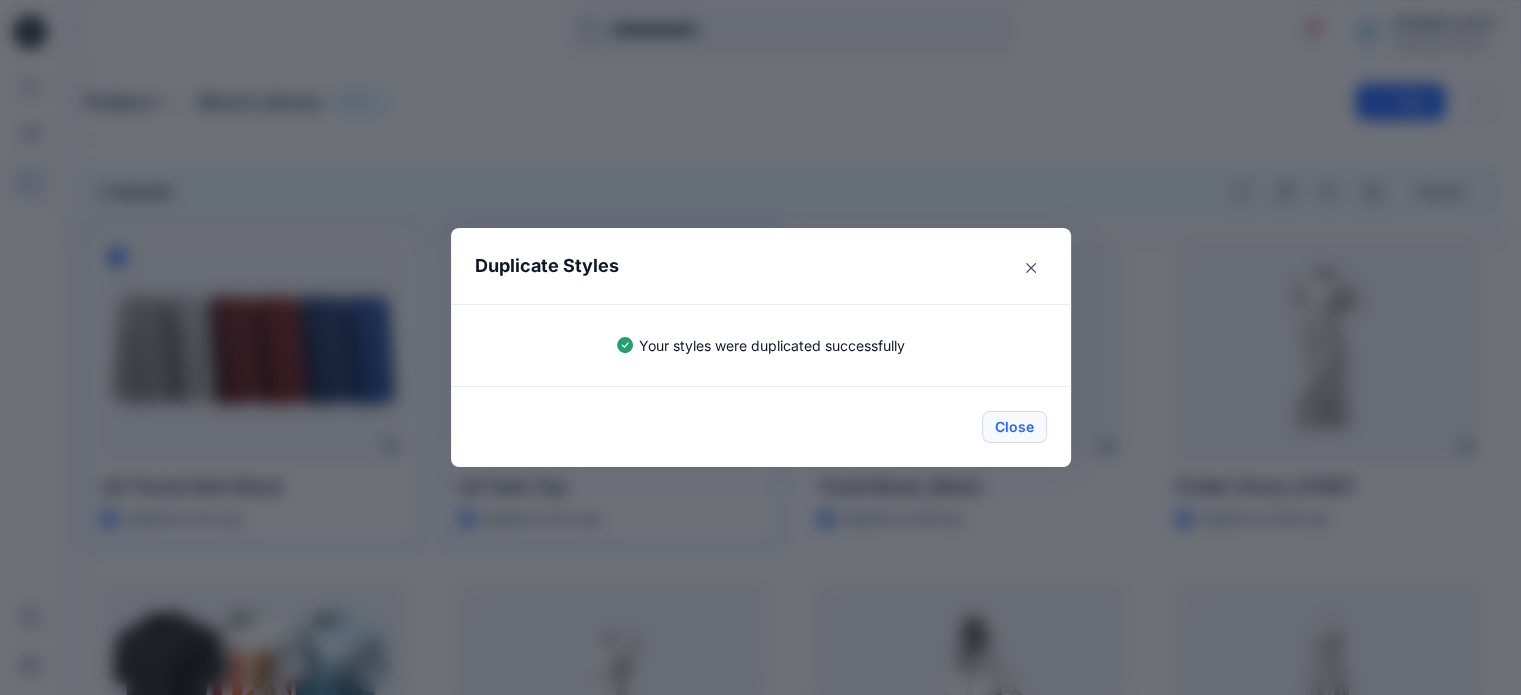 click on "Close" at bounding box center [1014, 427] 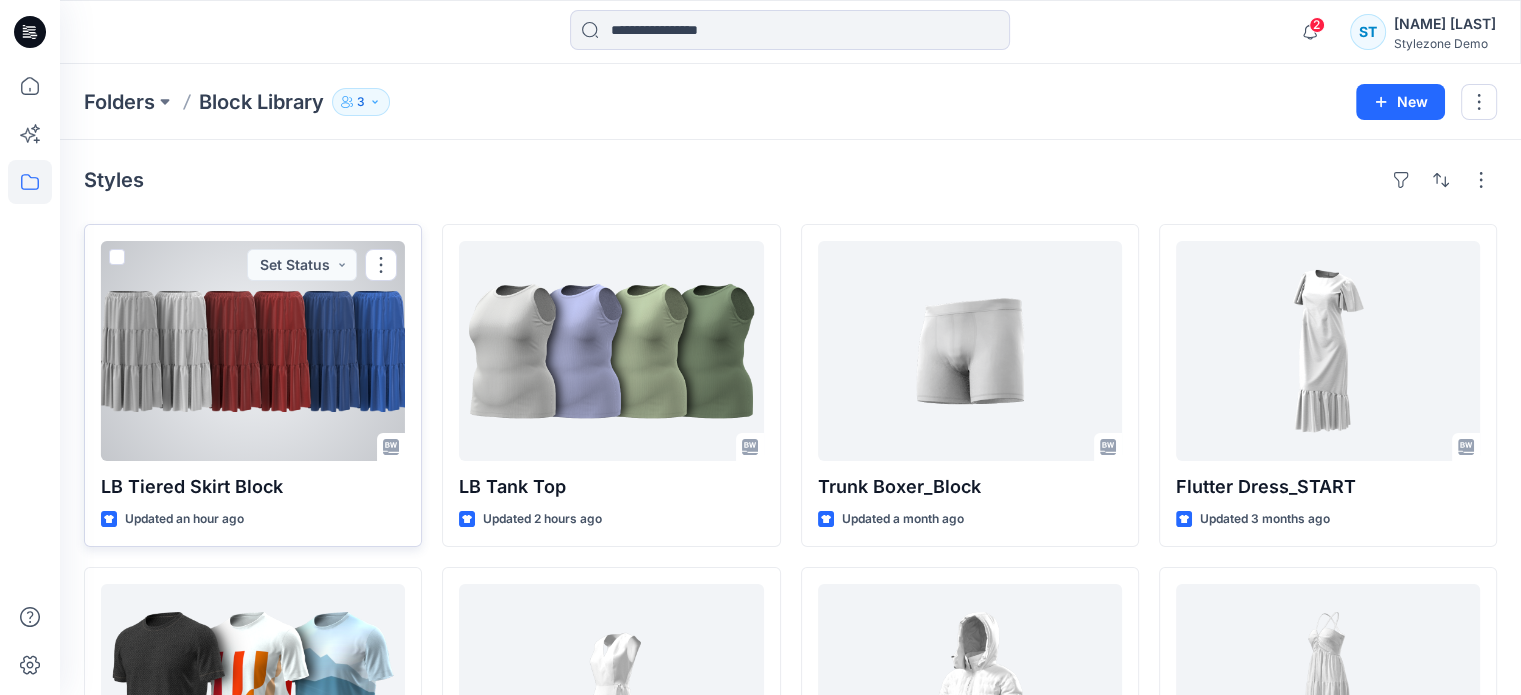 click at bounding box center [253, 351] 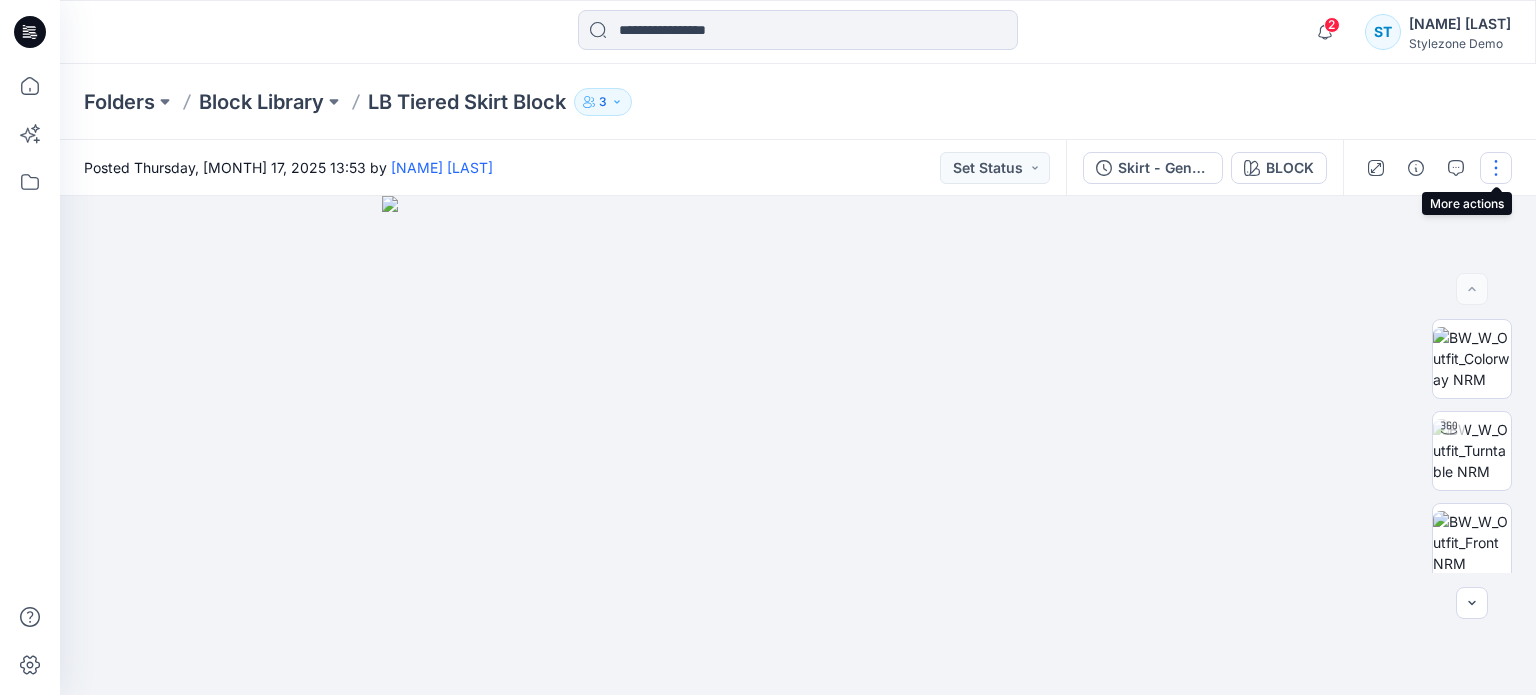 click at bounding box center (1496, 168) 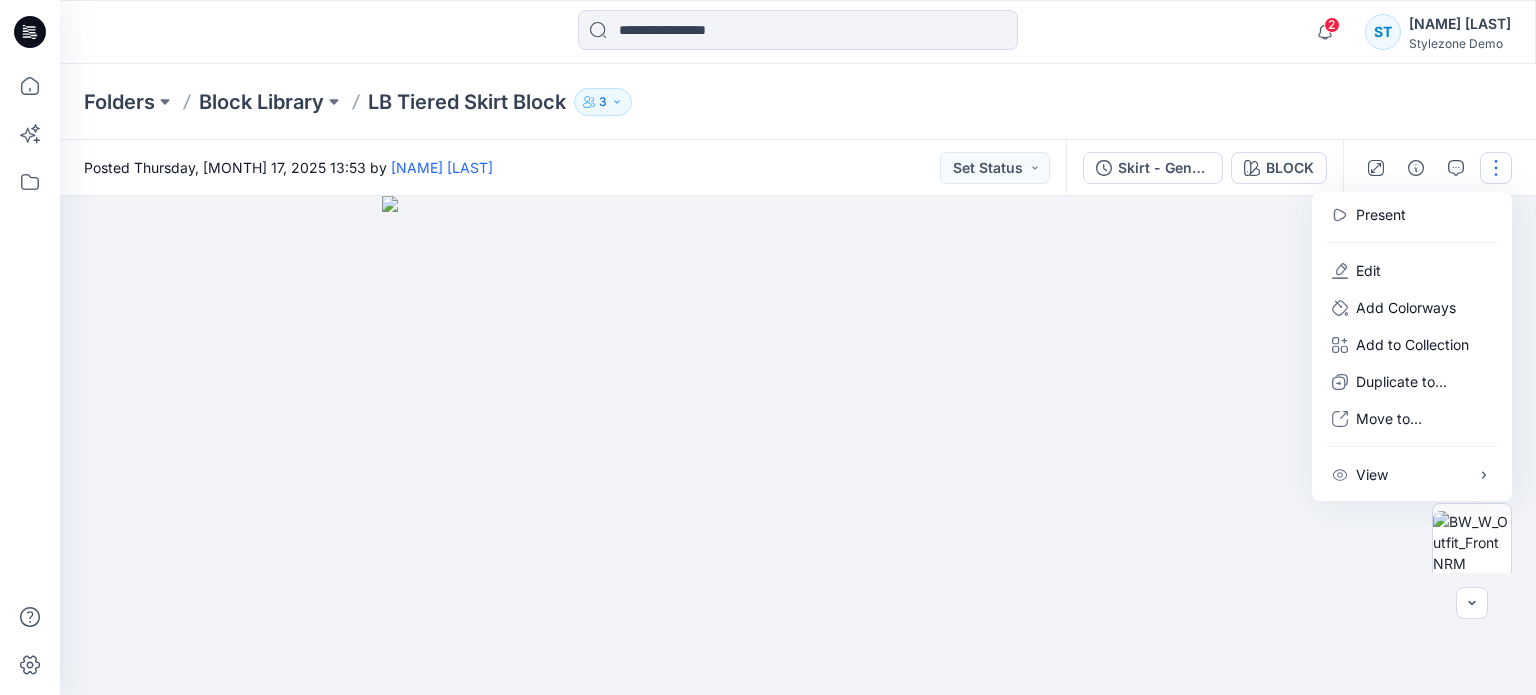 drag, startPoint x: 1325, startPoint y: 97, endPoint x: 1300, endPoint y: 109, distance: 27.730848 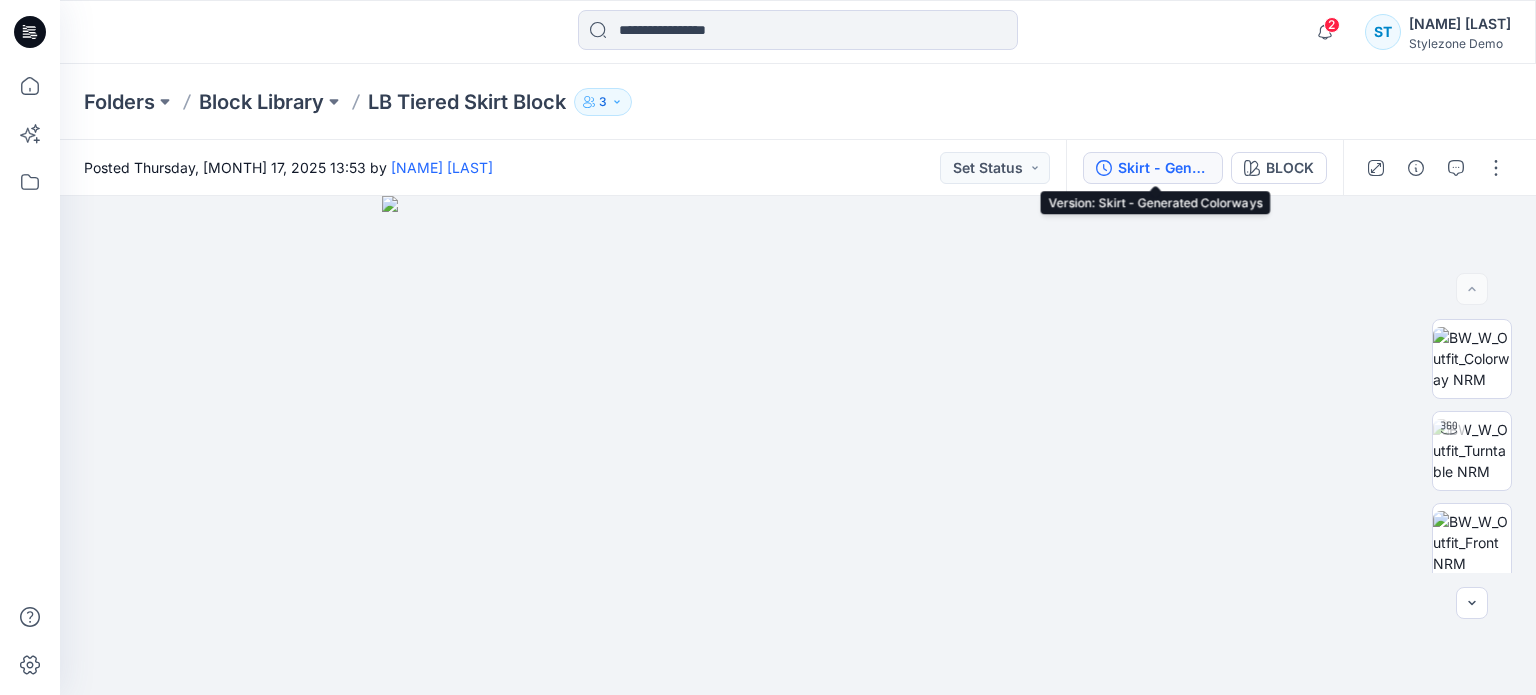 click on "Skirt - Generated Colorways" at bounding box center (1164, 168) 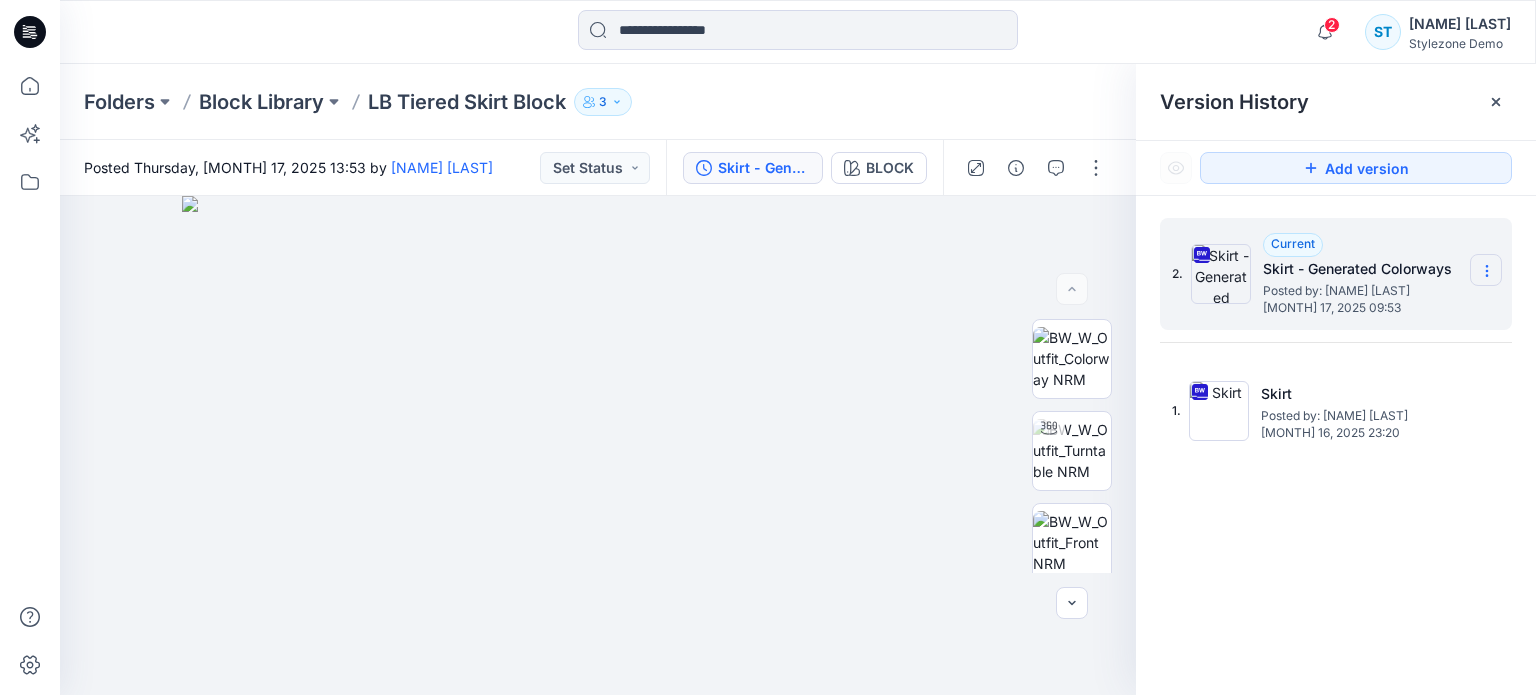 click 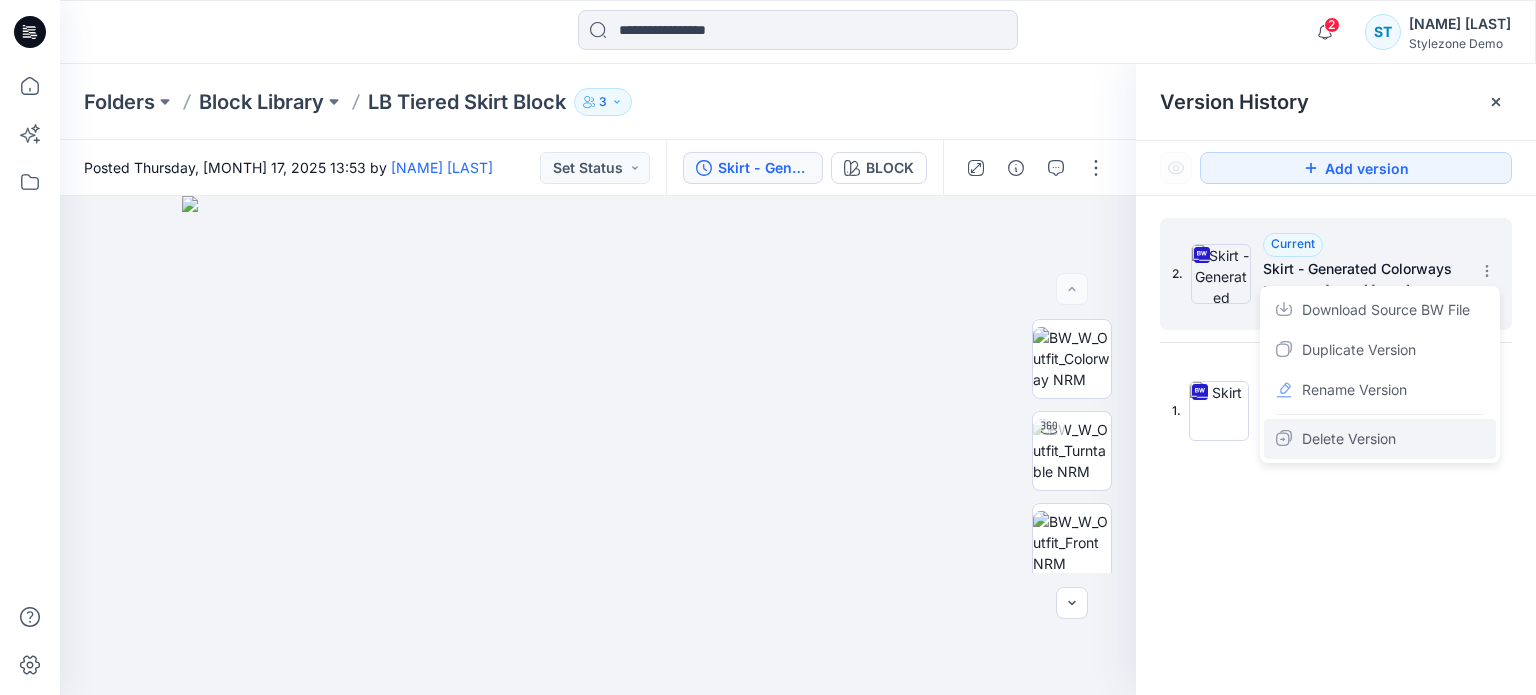 click on "Delete Version" at bounding box center [1380, 439] 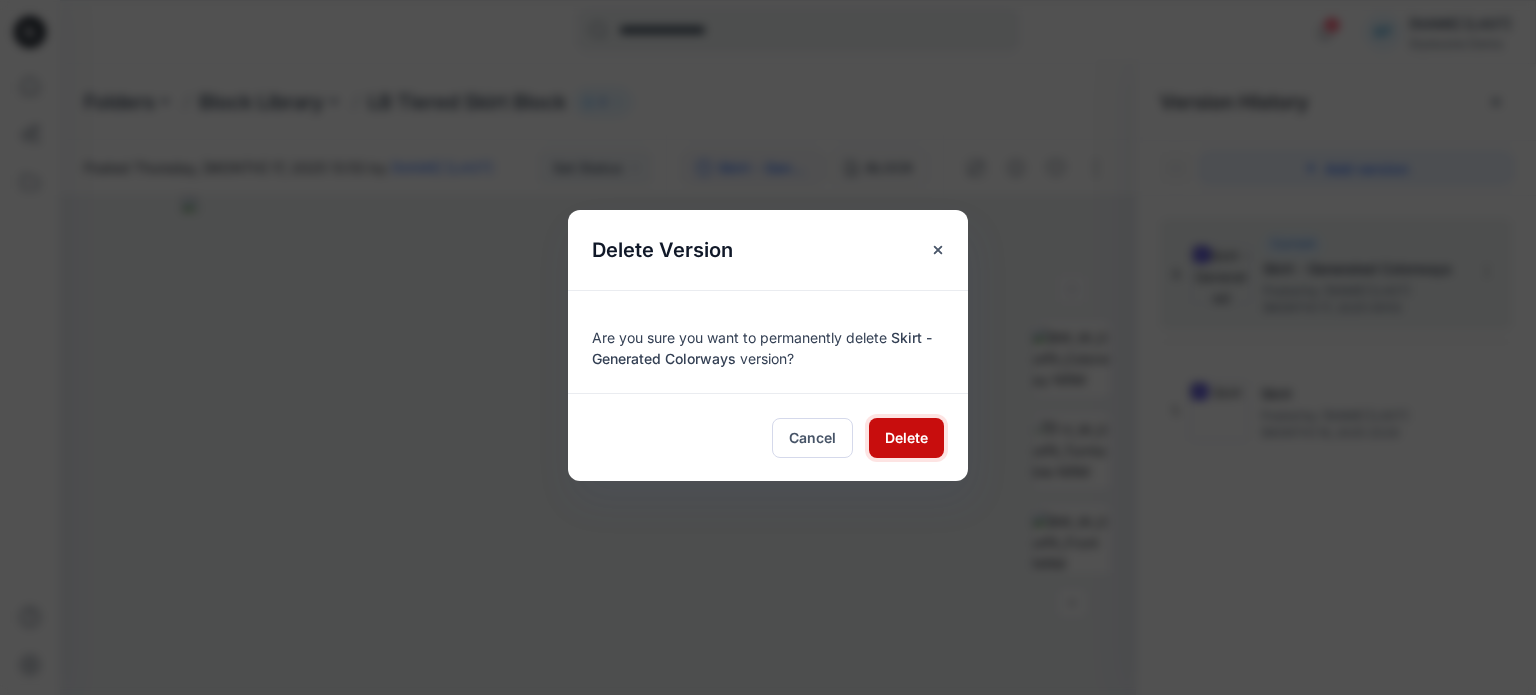 click on "Delete" at bounding box center [906, 438] 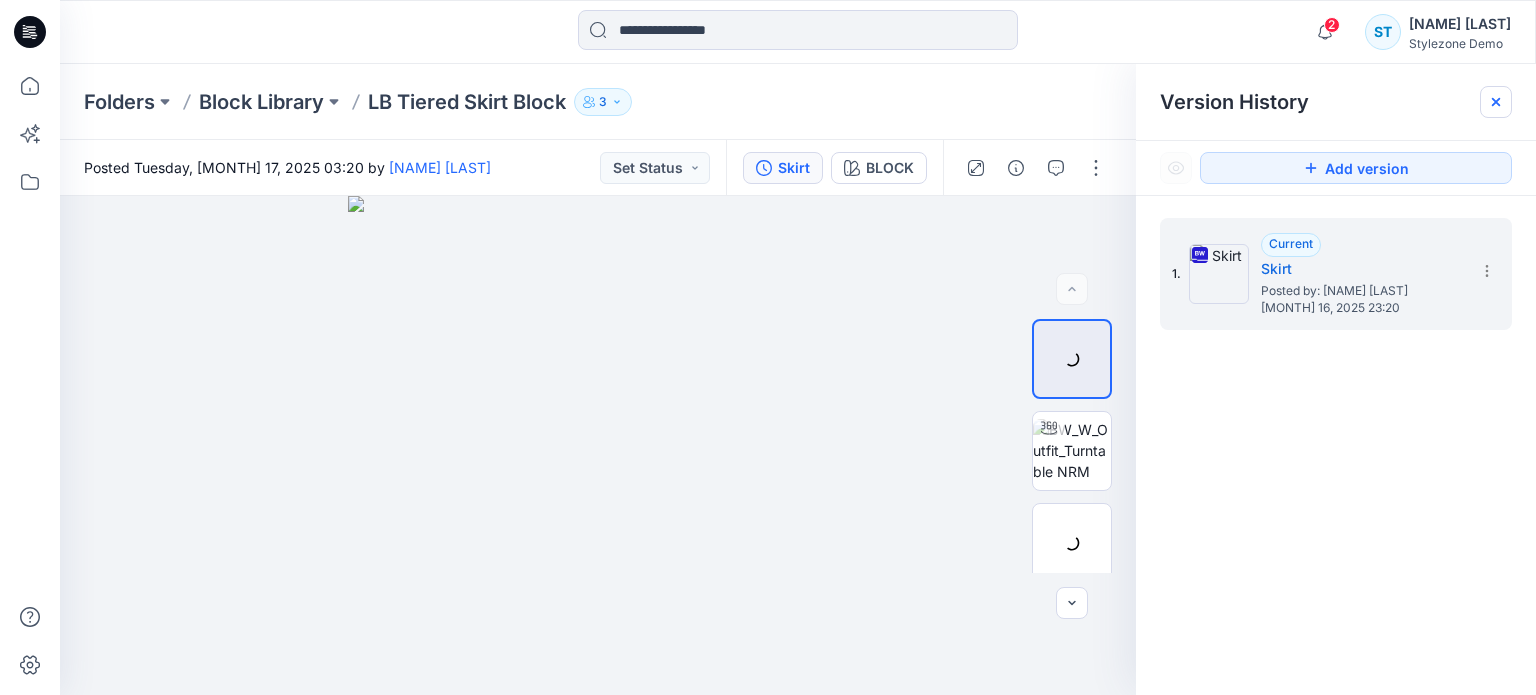 click 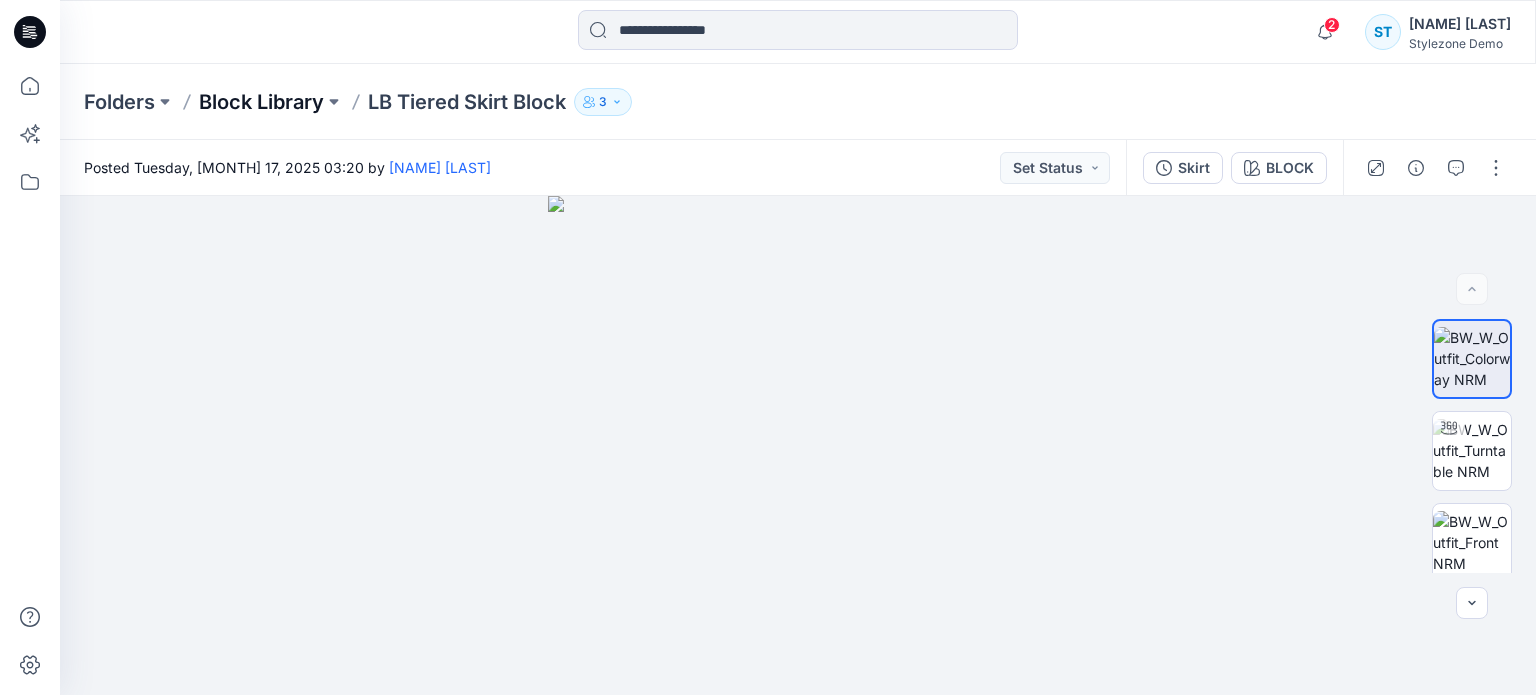 click on "Block Library" at bounding box center (261, 102) 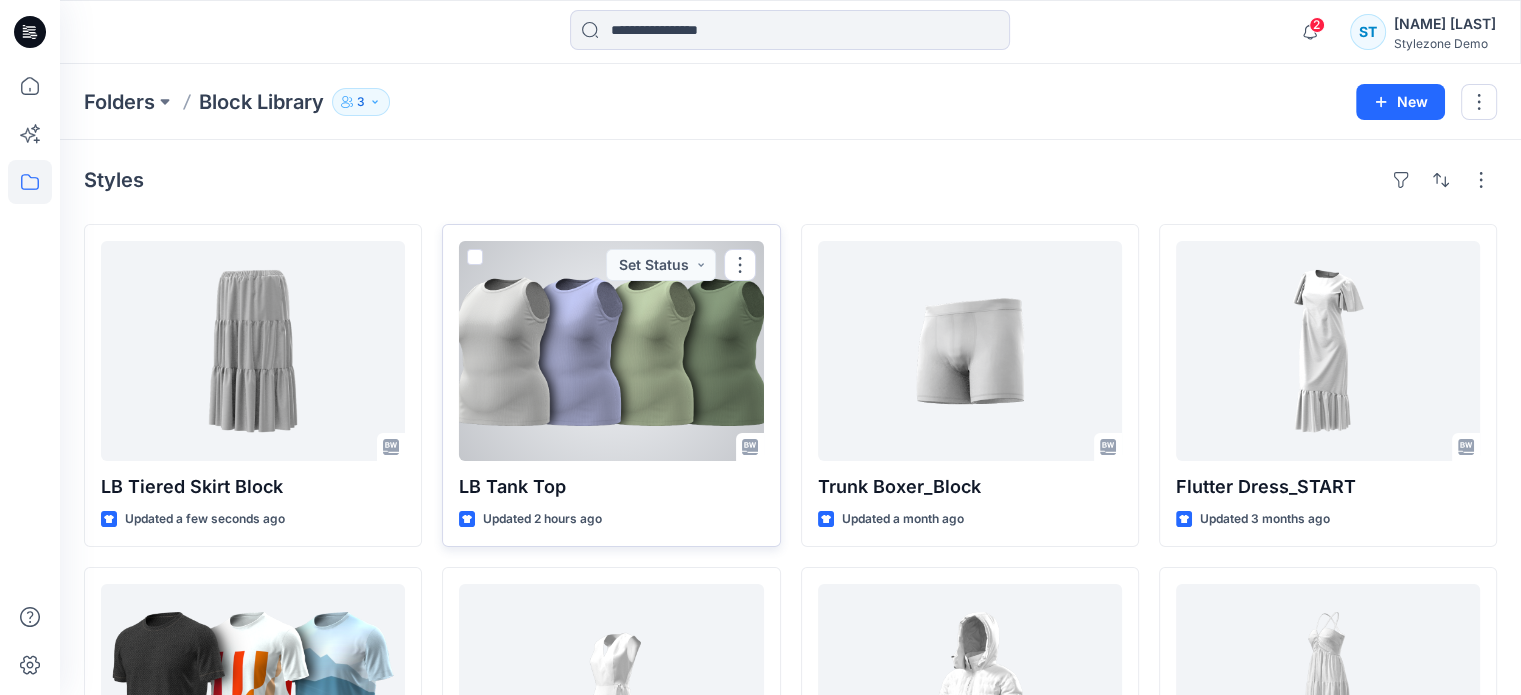click at bounding box center [611, 351] 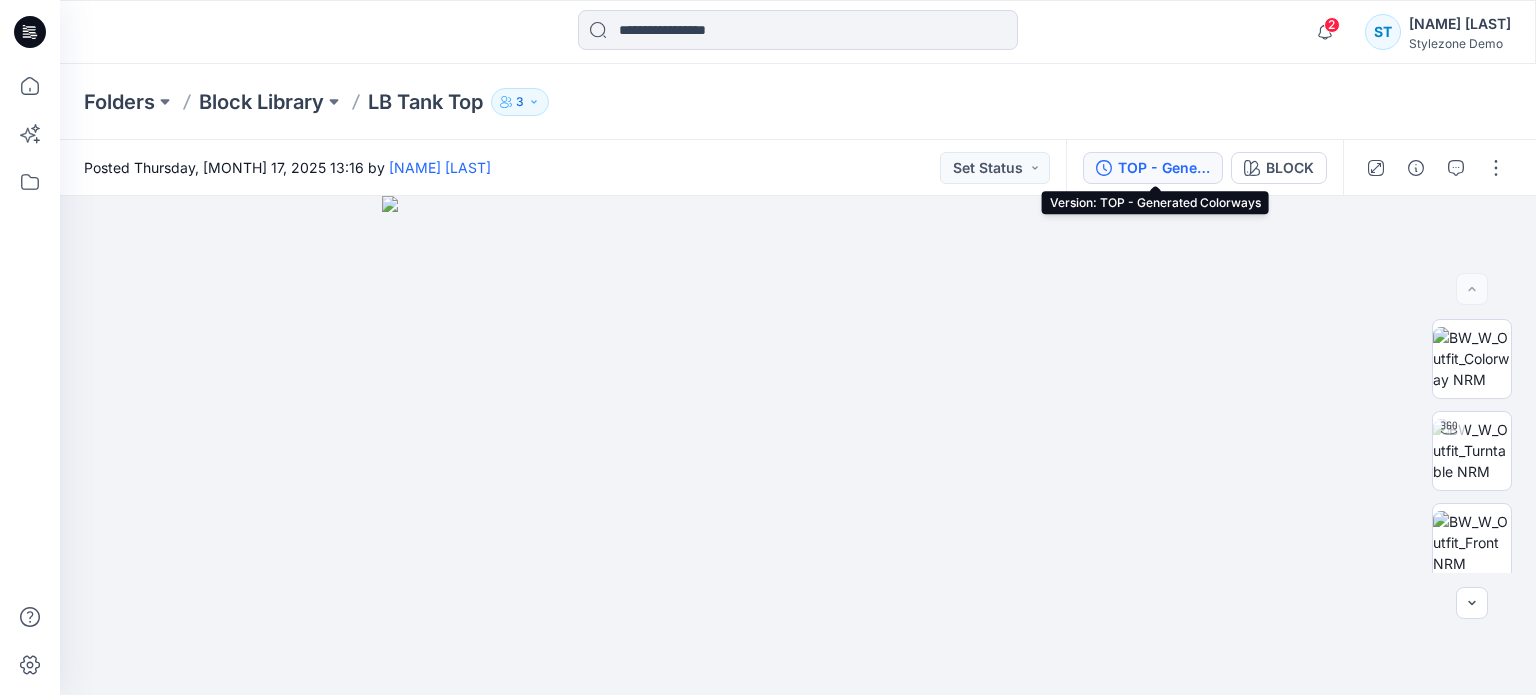 click on "TOP - Generated Colorways" at bounding box center (1164, 168) 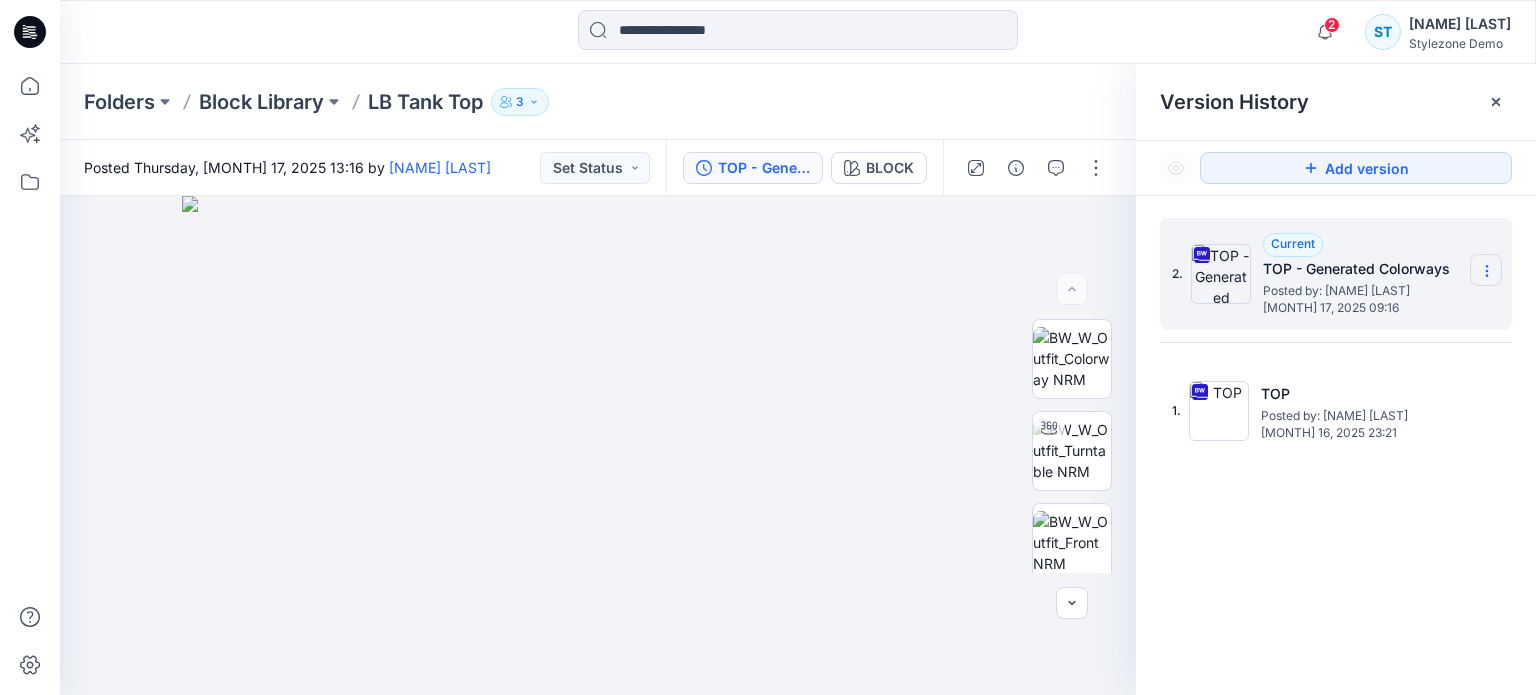 click 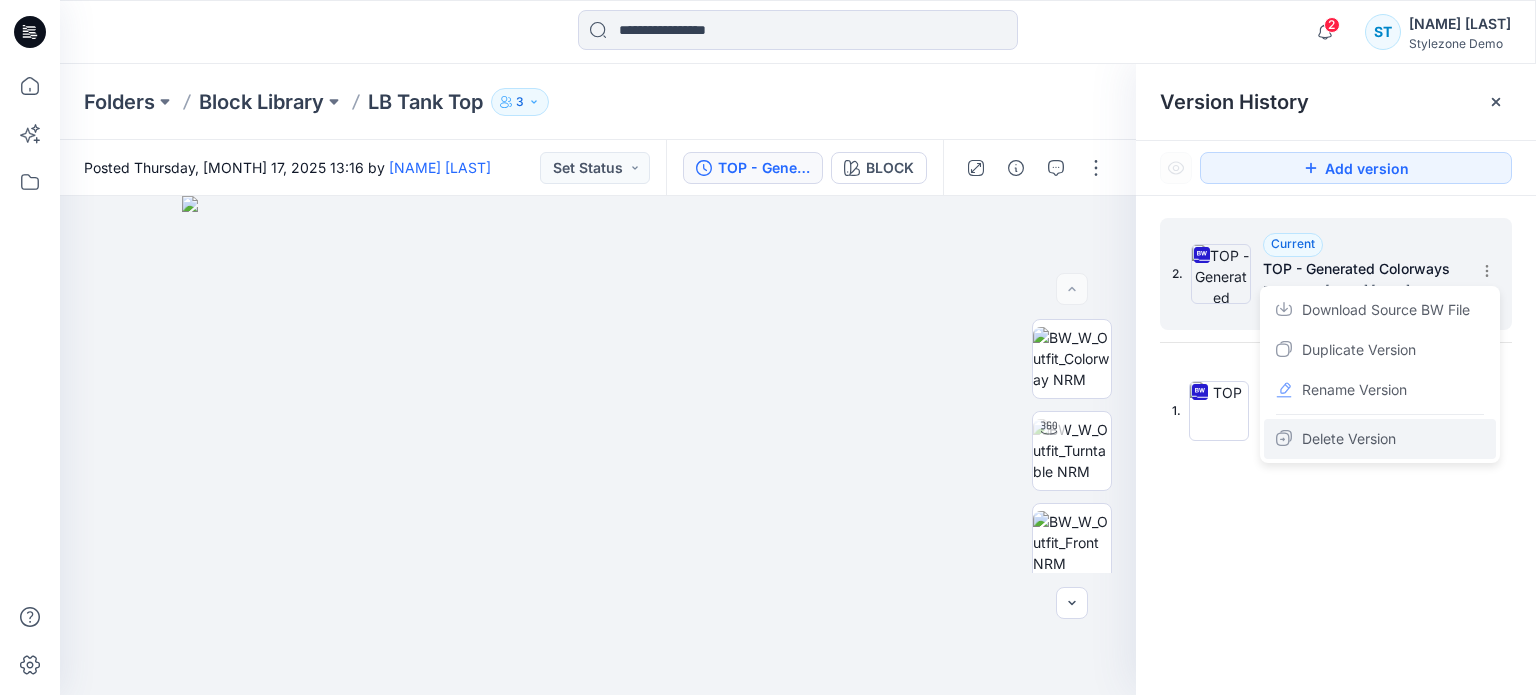 click on "Delete Version" at bounding box center (1349, 439) 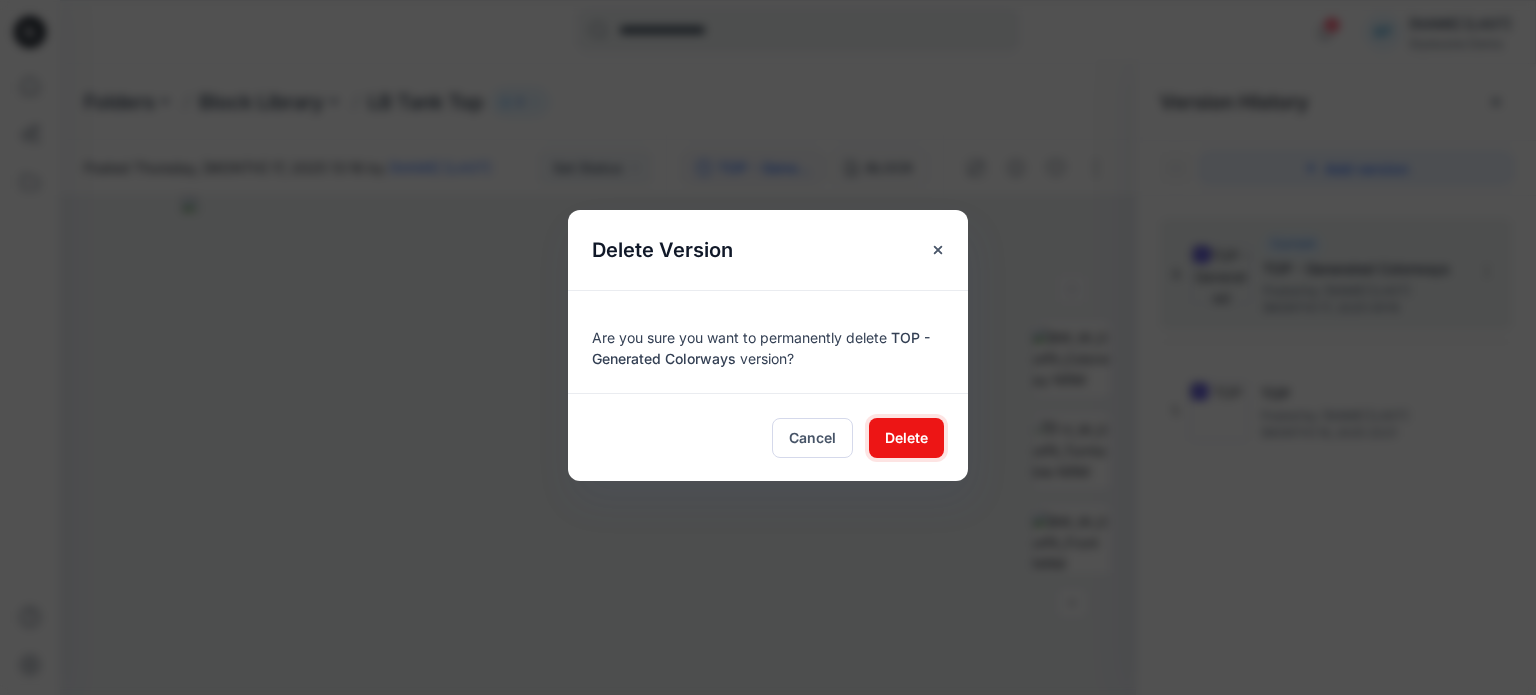 drag, startPoint x: 893, startPoint y: 438, endPoint x: 1312, endPoint y: 377, distance: 423.41705 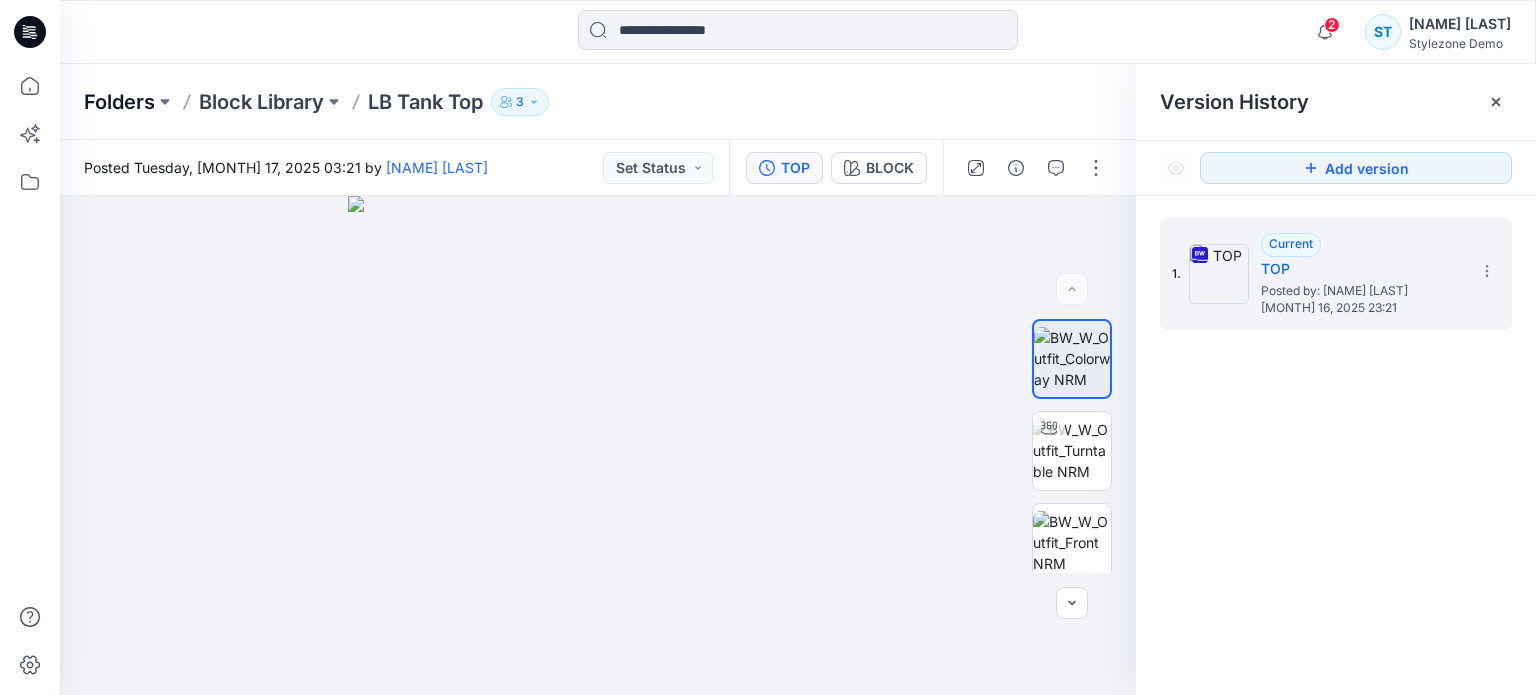 click on "Folders" at bounding box center [119, 102] 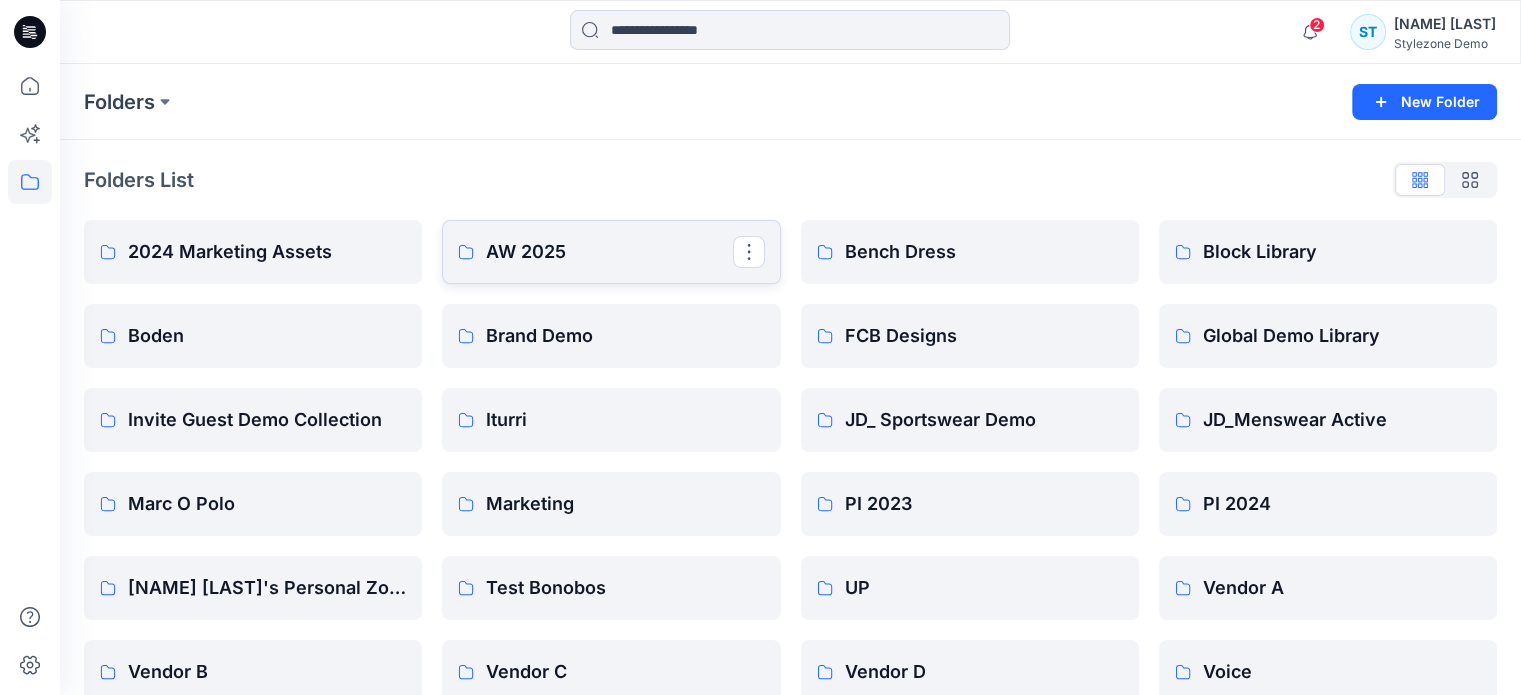 click on "AW 2025" at bounding box center (611, 252) 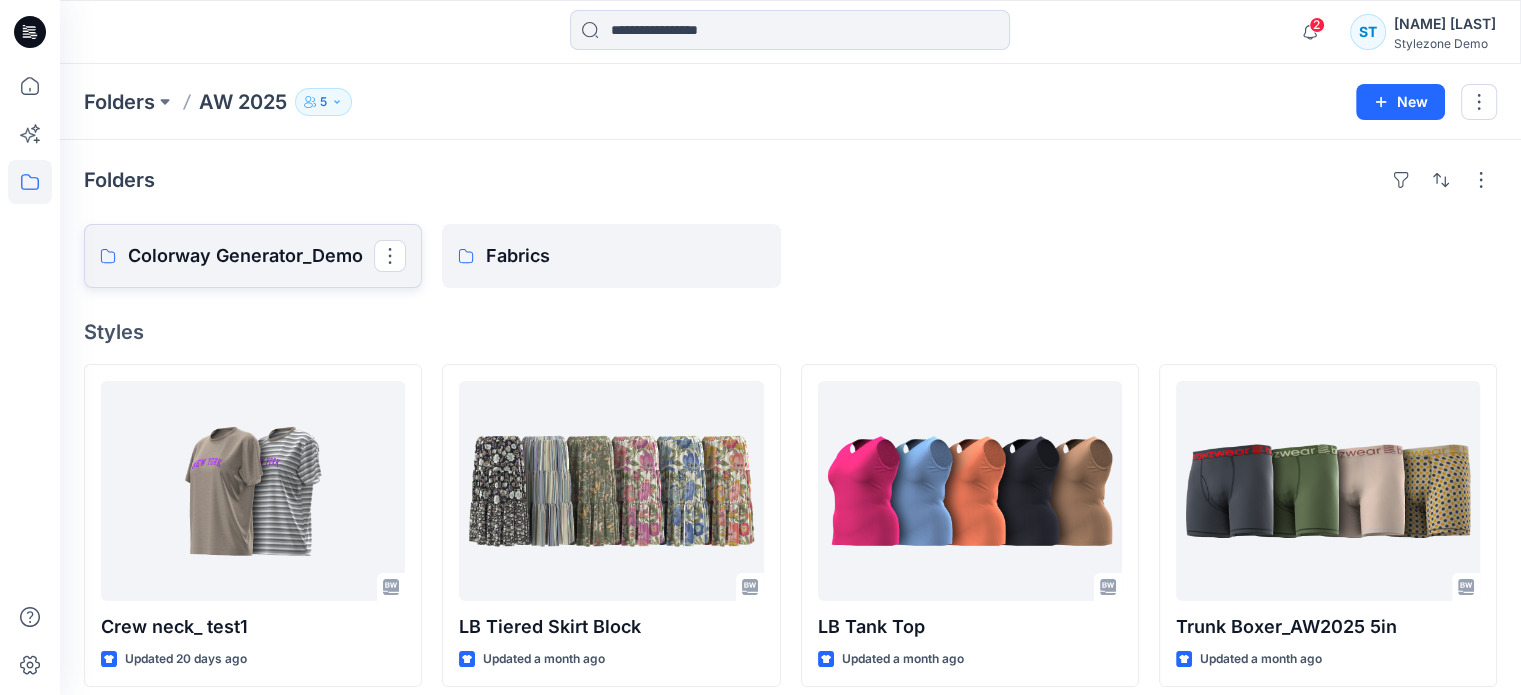 click on "Colorway Generator_Demo" at bounding box center [251, 256] 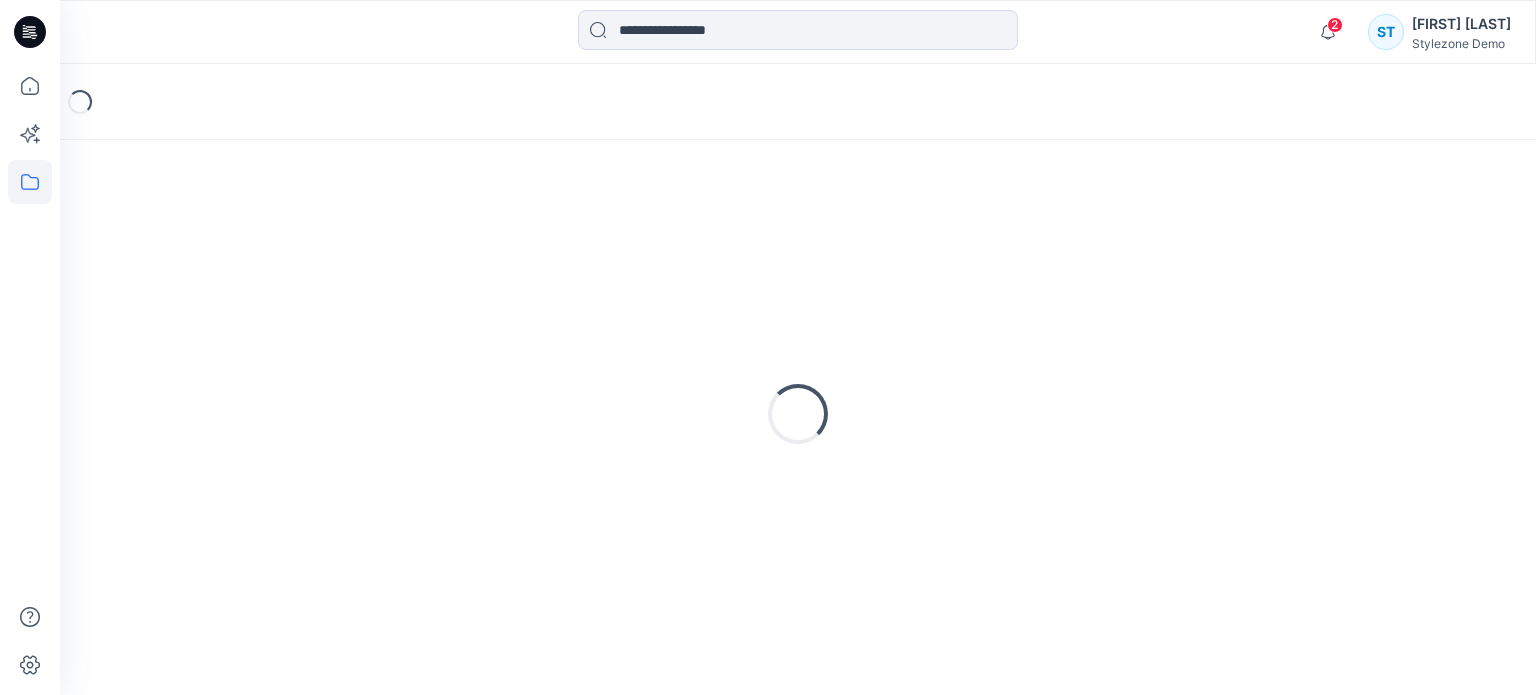 scroll, scrollTop: 0, scrollLeft: 0, axis: both 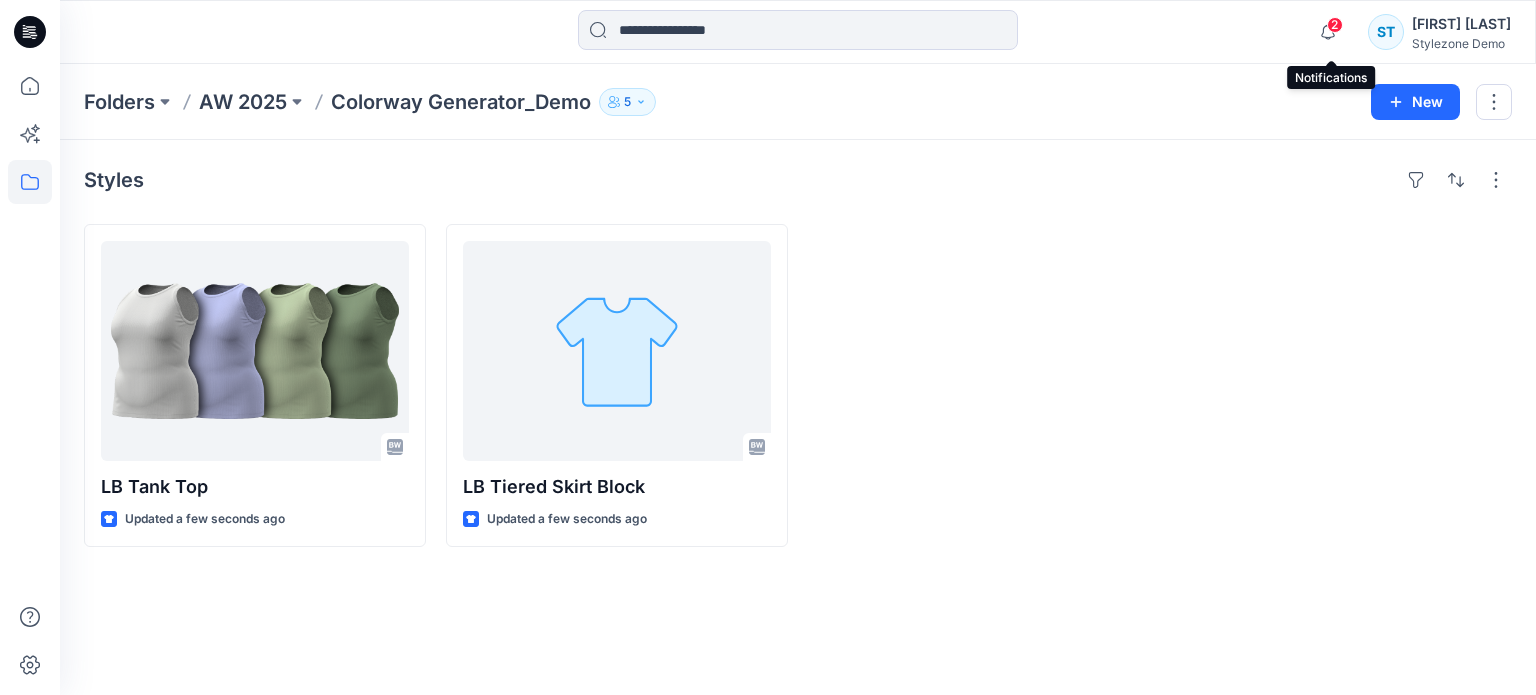 click on "2" at bounding box center [1335, 25] 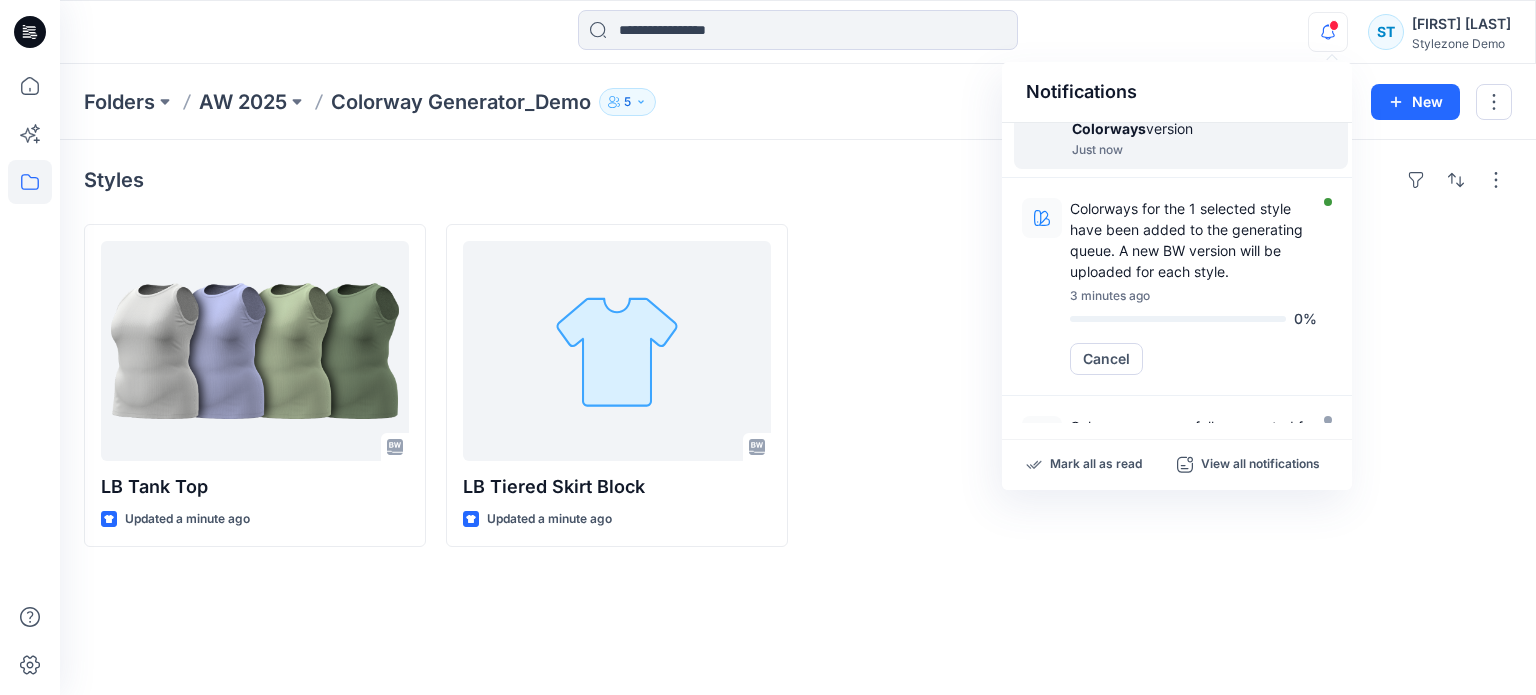 scroll, scrollTop: 200, scrollLeft: 0, axis: vertical 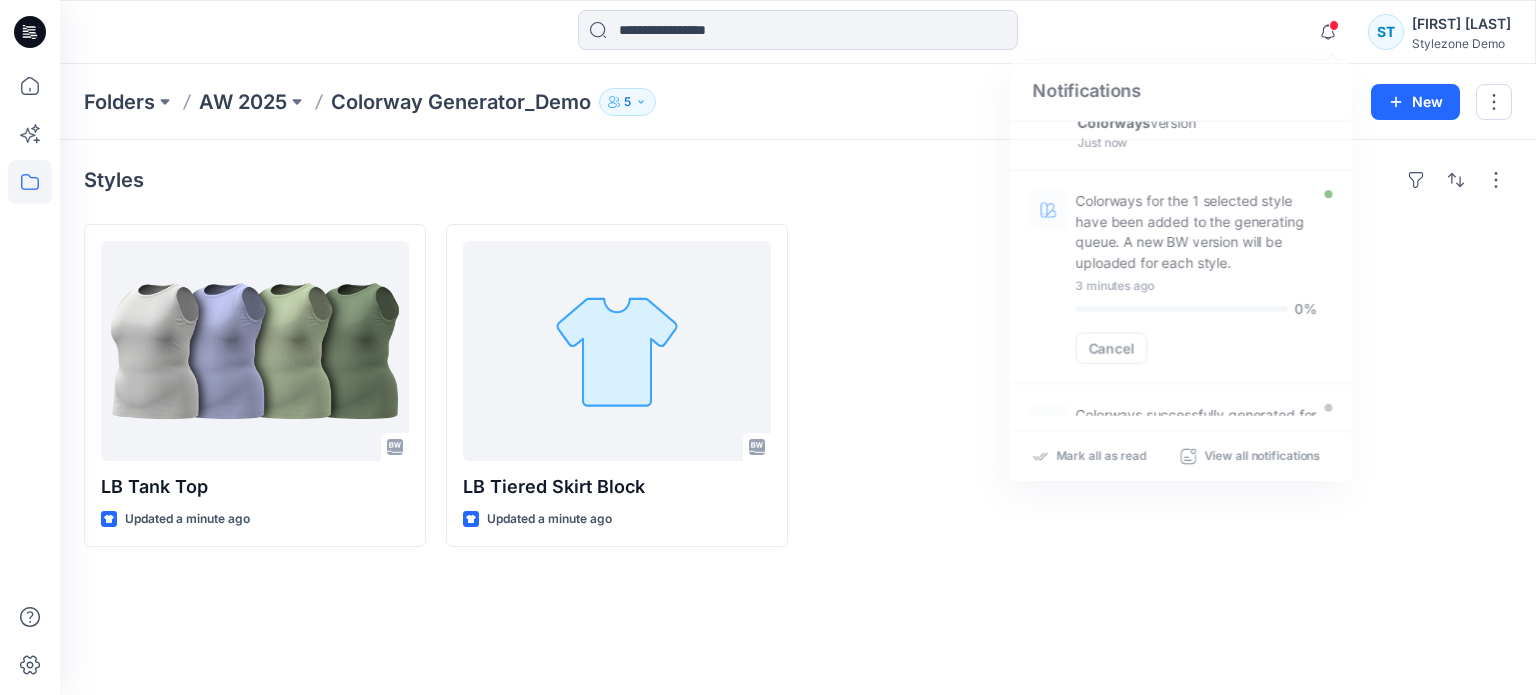 click on "LB Tank Top Updated a minute ago LB Tiered Skirt Block Updated a minute ago" at bounding box center [798, 385] 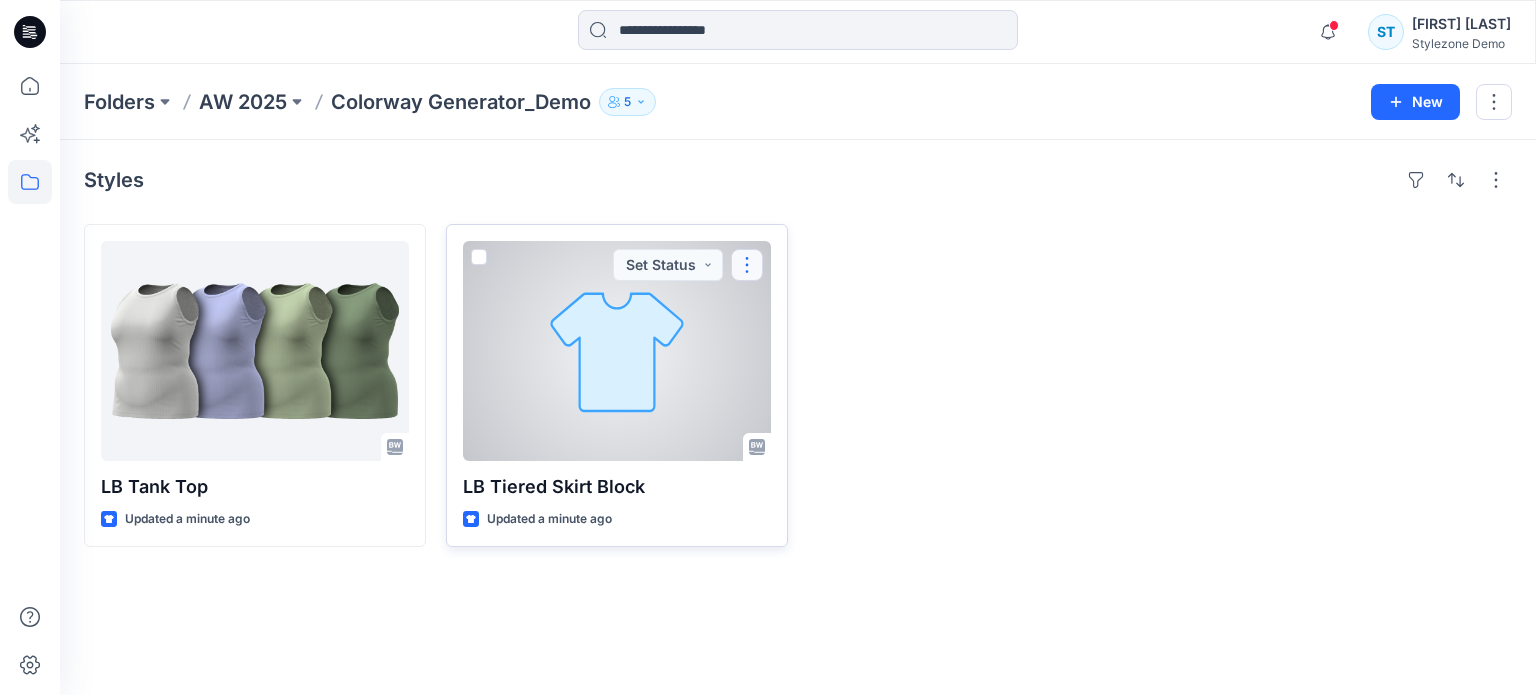 click at bounding box center (747, 265) 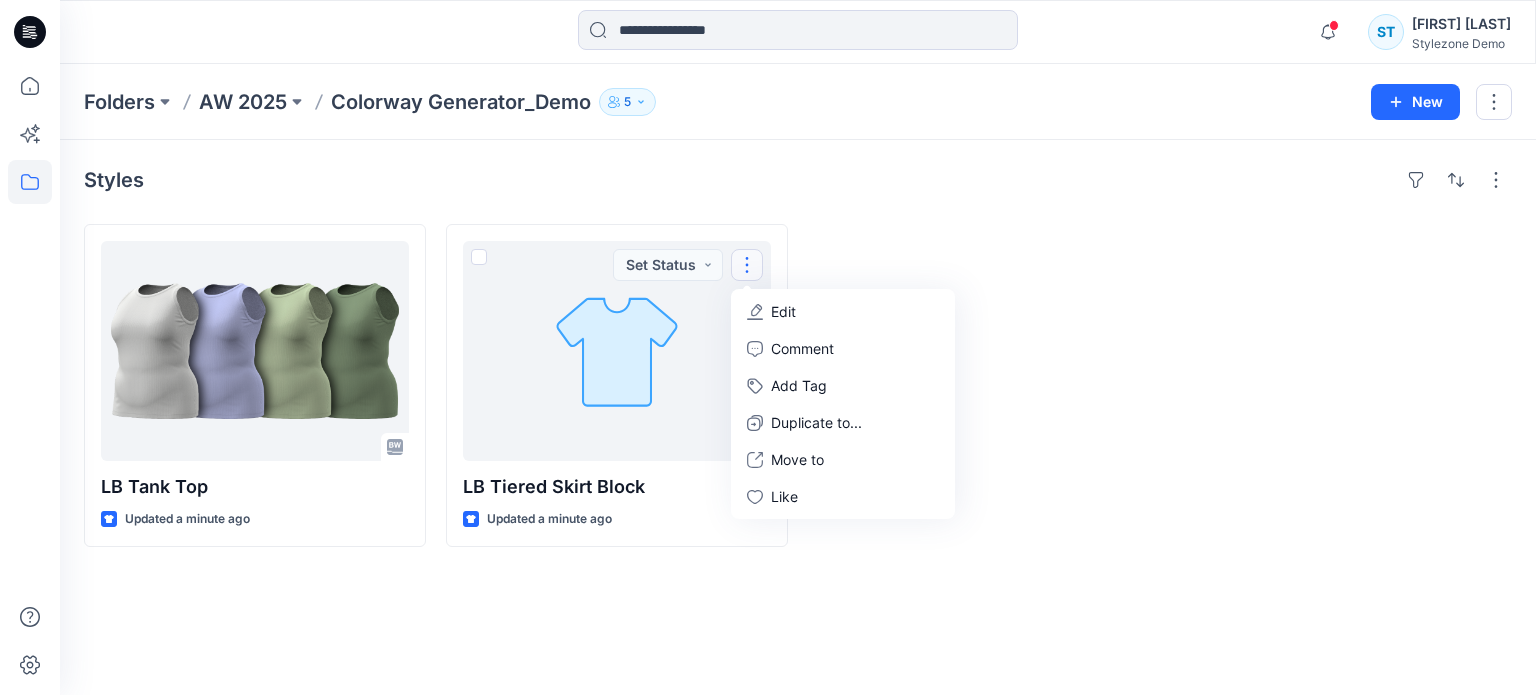 click at bounding box center (979, 385) 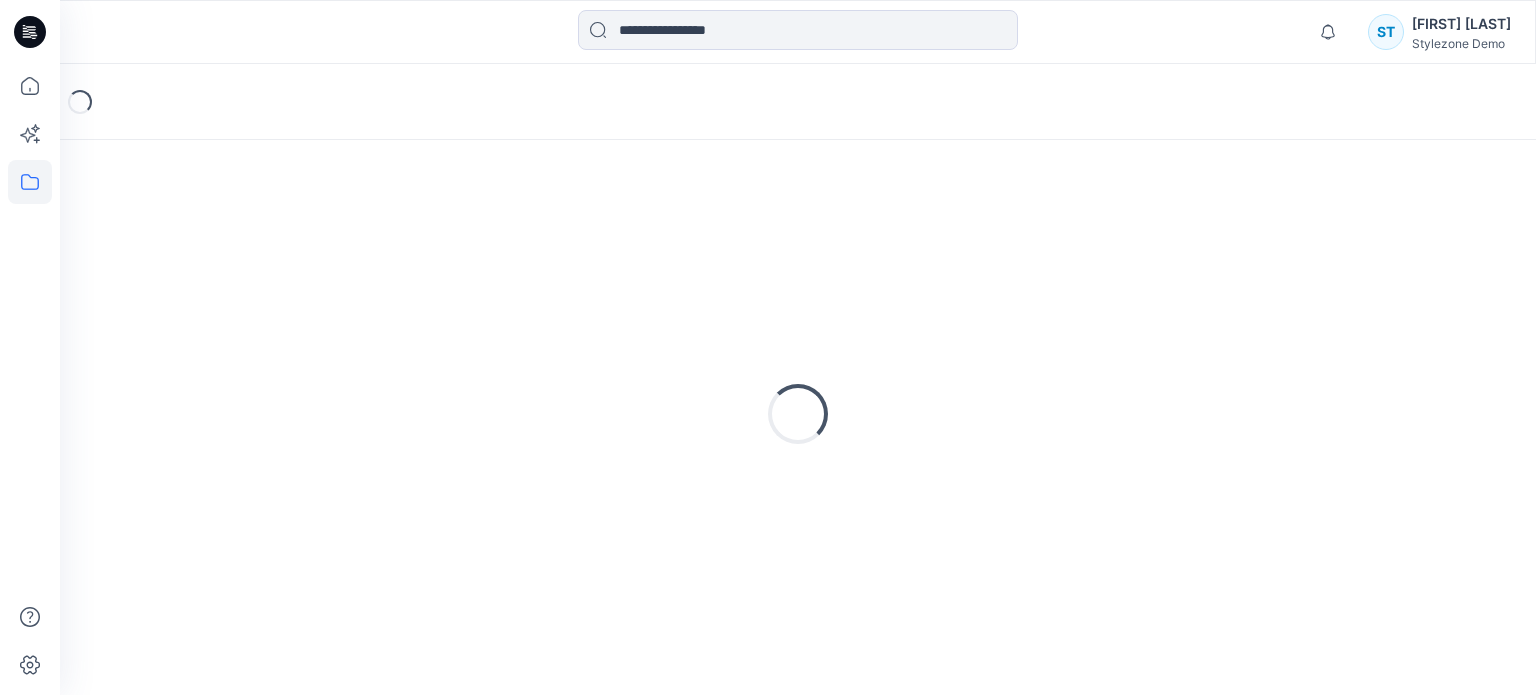 scroll, scrollTop: 0, scrollLeft: 0, axis: both 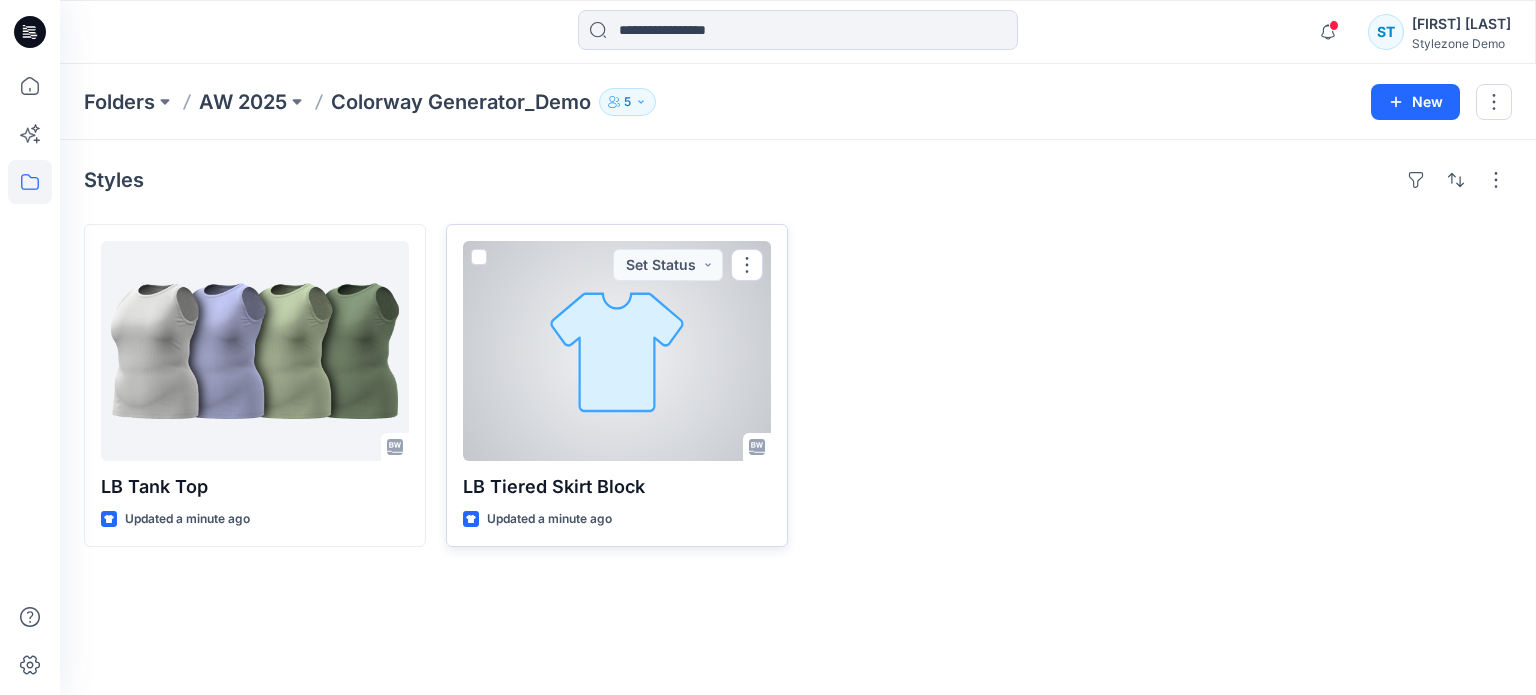 click at bounding box center [617, 351] 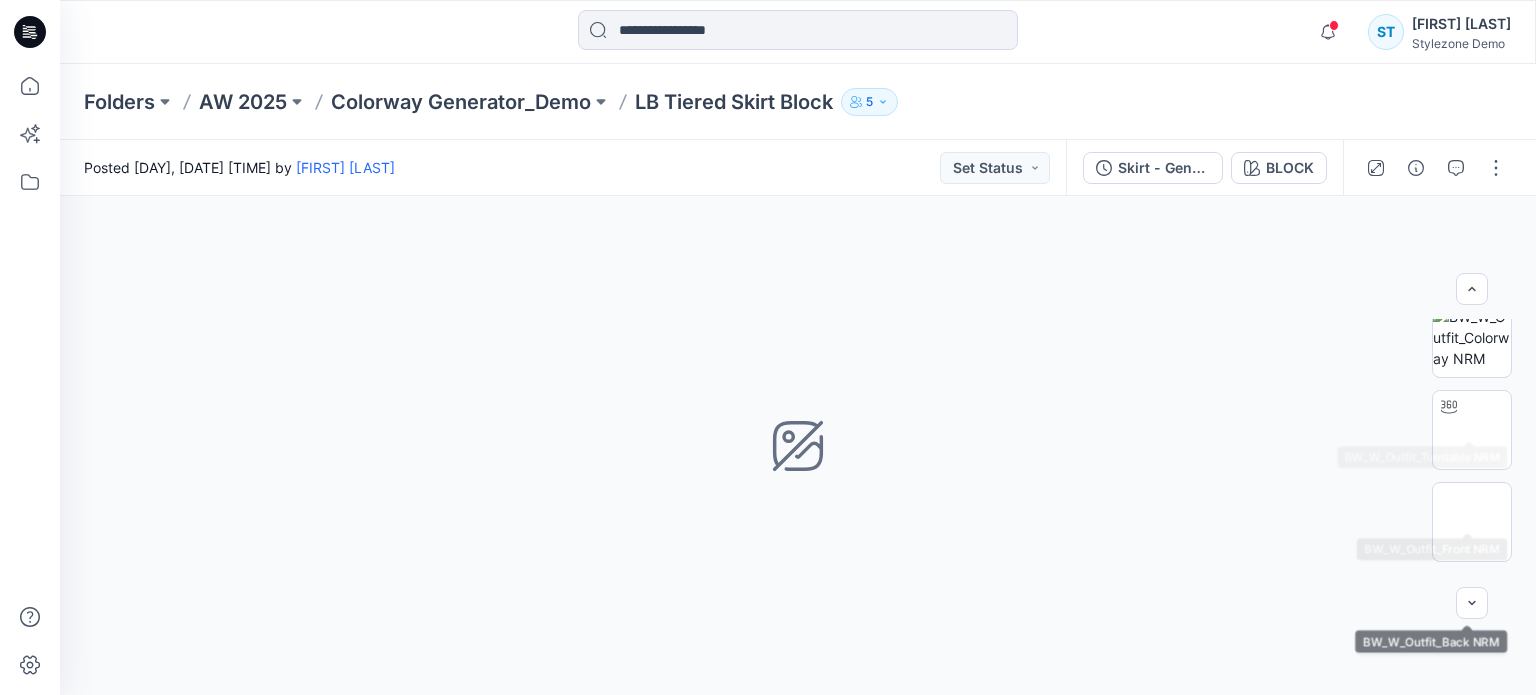 scroll, scrollTop: 0, scrollLeft: 0, axis: both 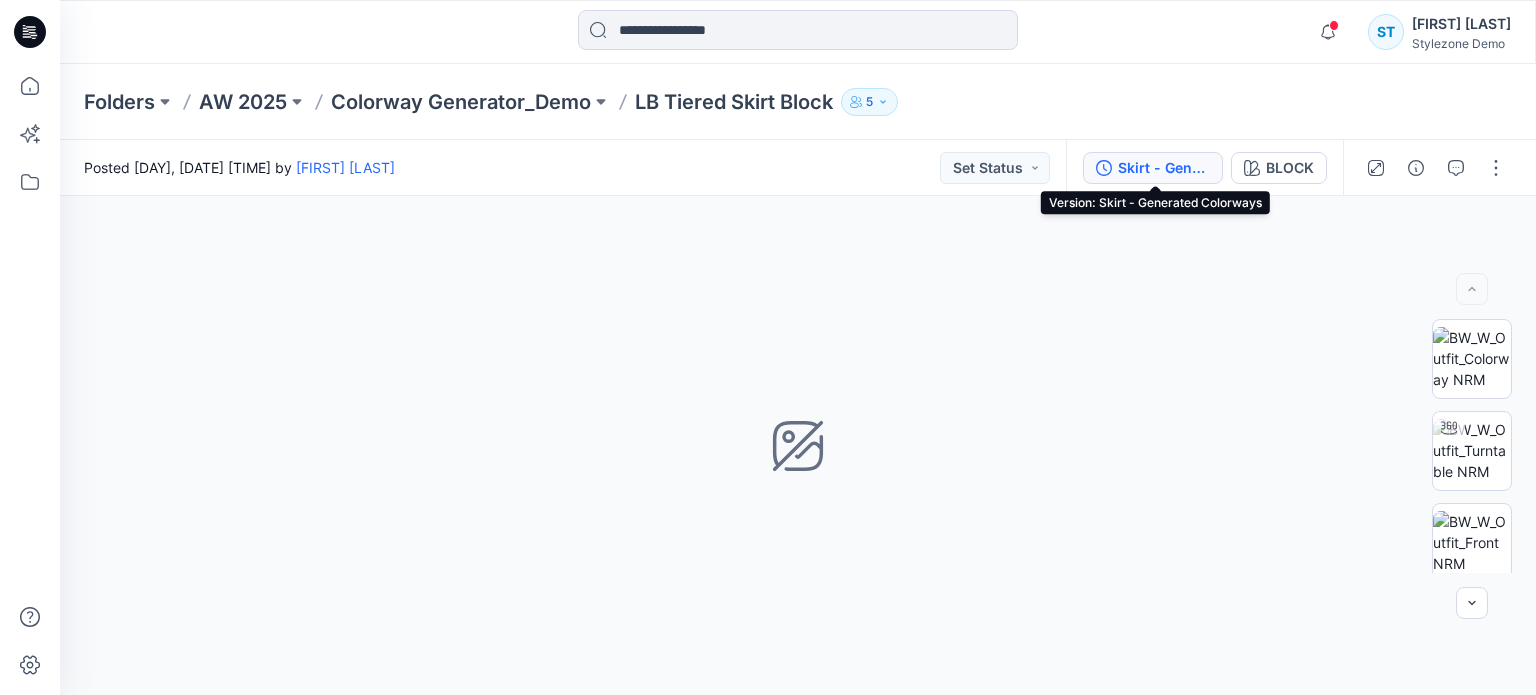 click on "Skirt - Generated Colorways" at bounding box center (1164, 168) 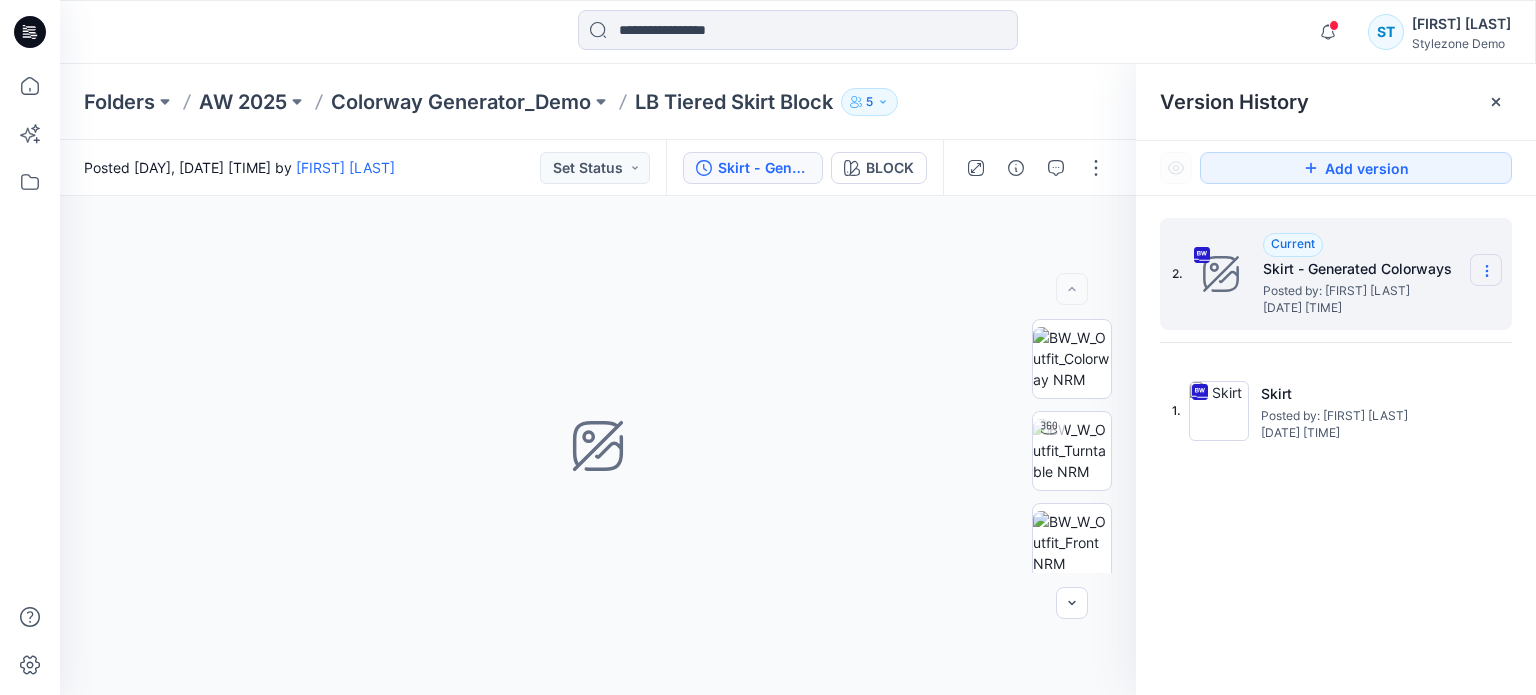 click at bounding box center (1486, 270) 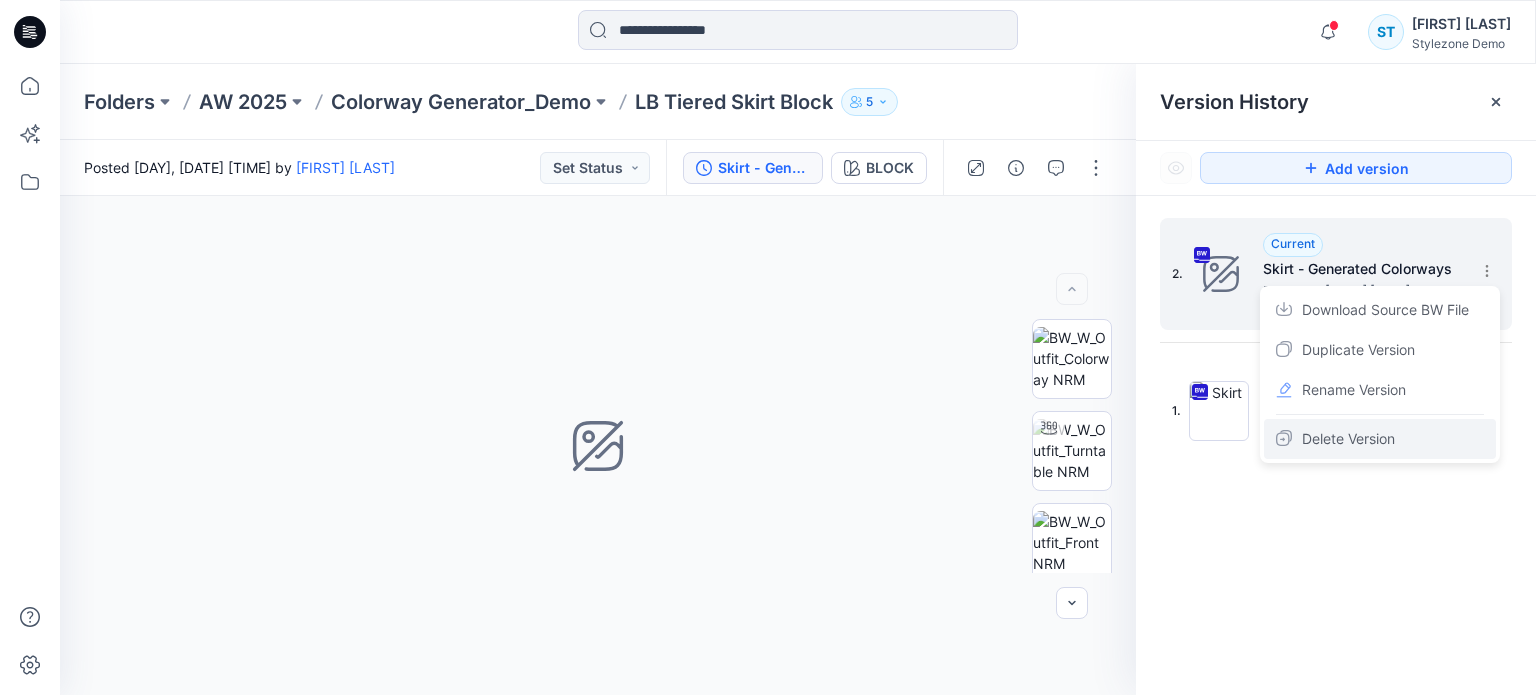 click on "Delete Version" at bounding box center (1348, 439) 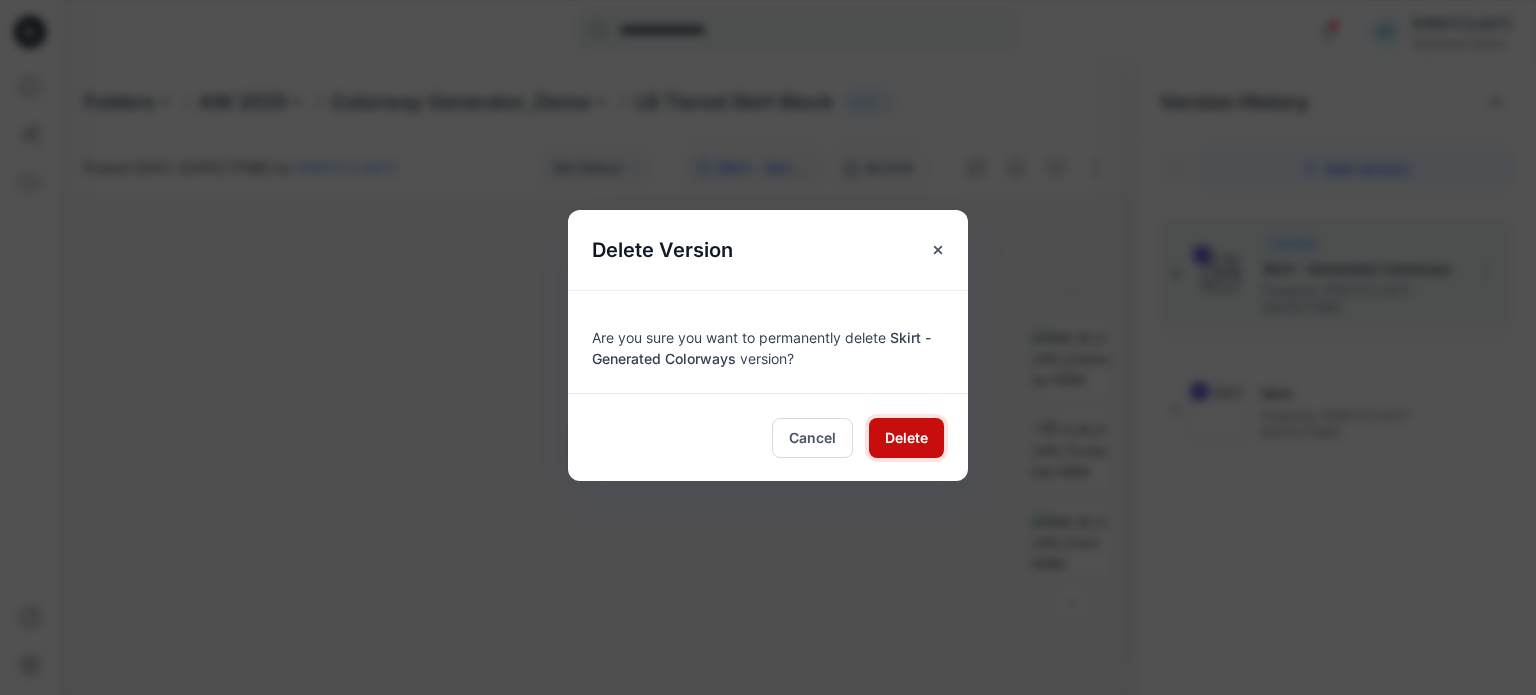 click on "Delete" at bounding box center [906, 437] 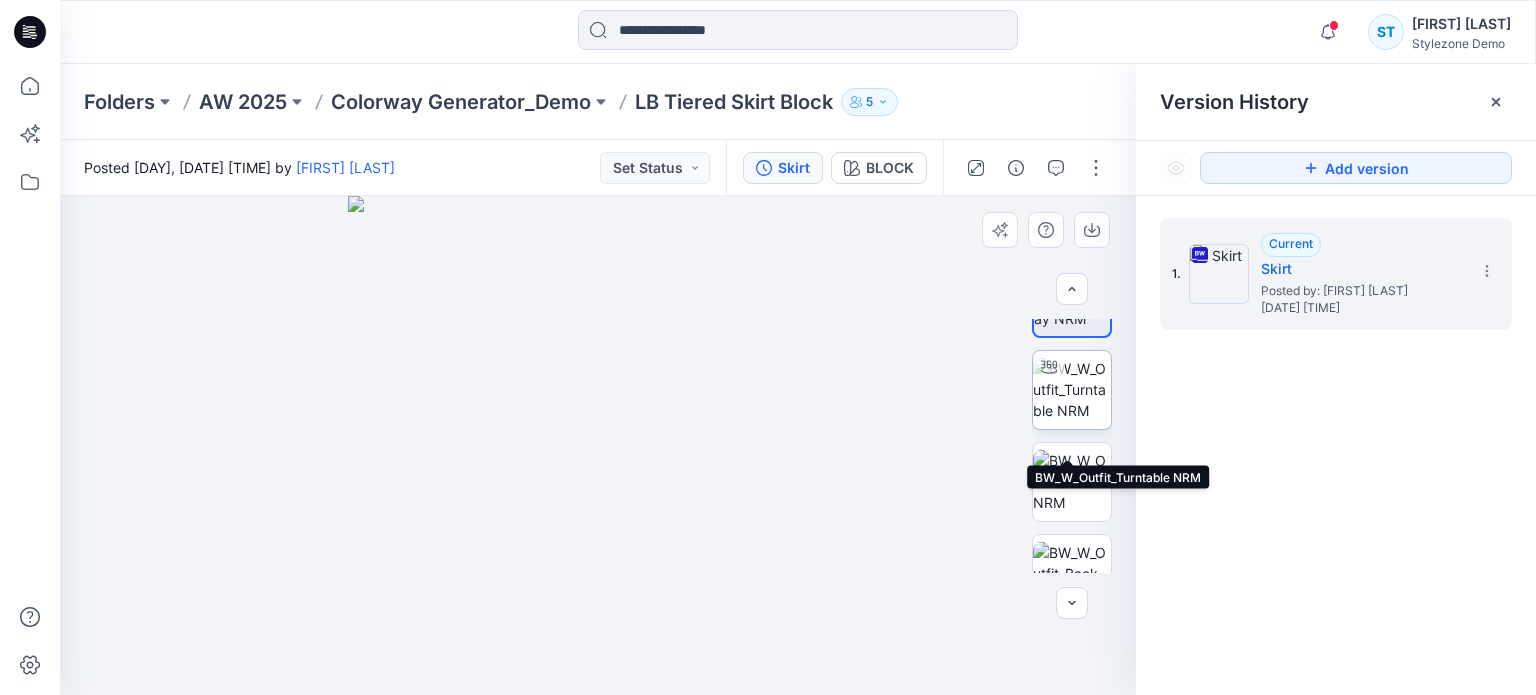 scroll, scrollTop: 0, scrollLeft: 0, axis: both 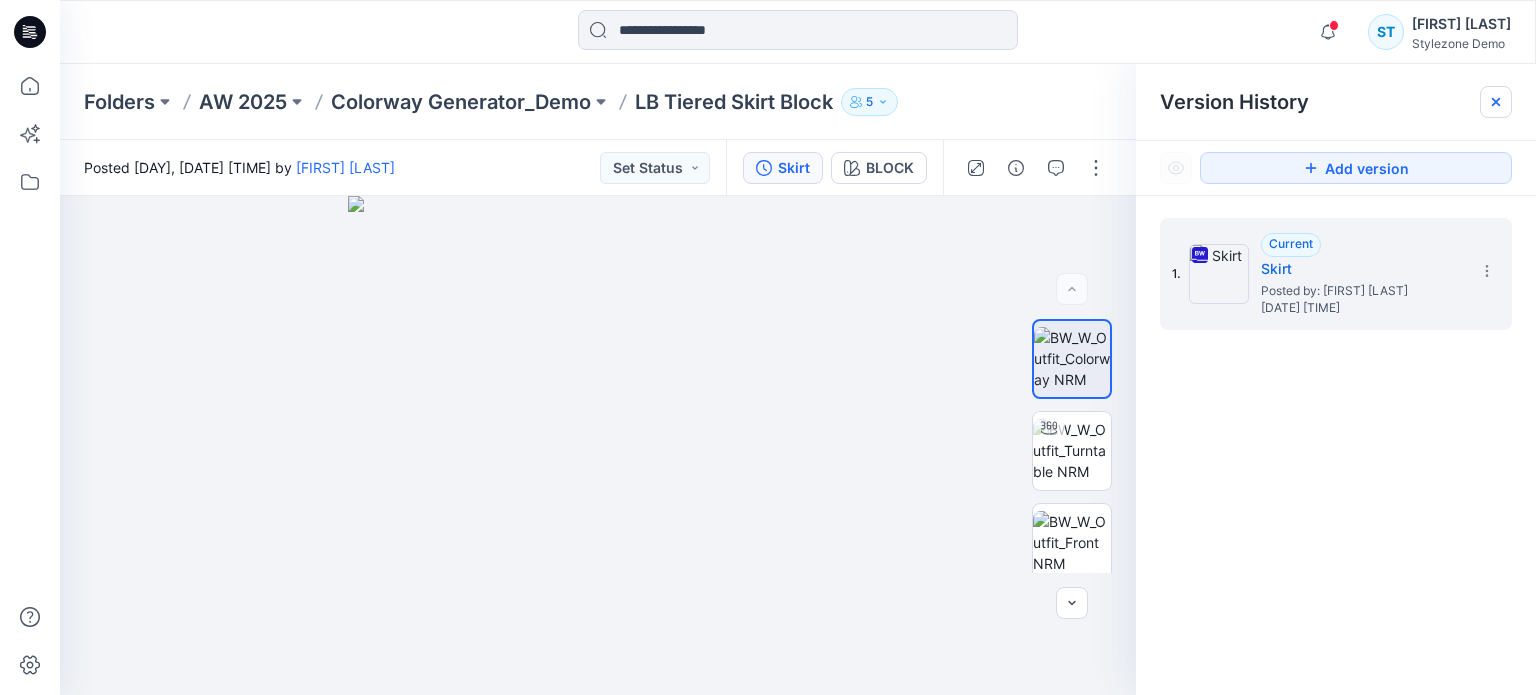click at bounding box center (1496, 102) 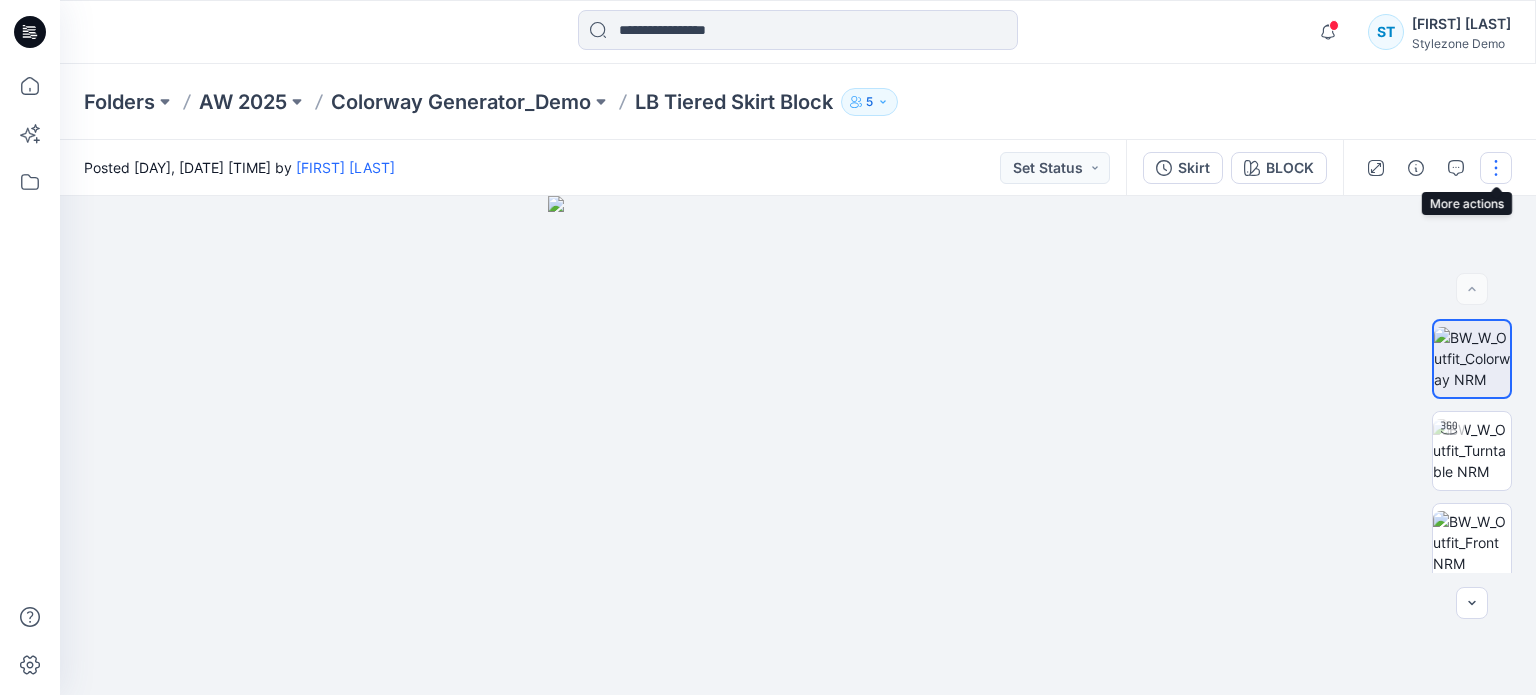 click at bounding box center (1496, 168) 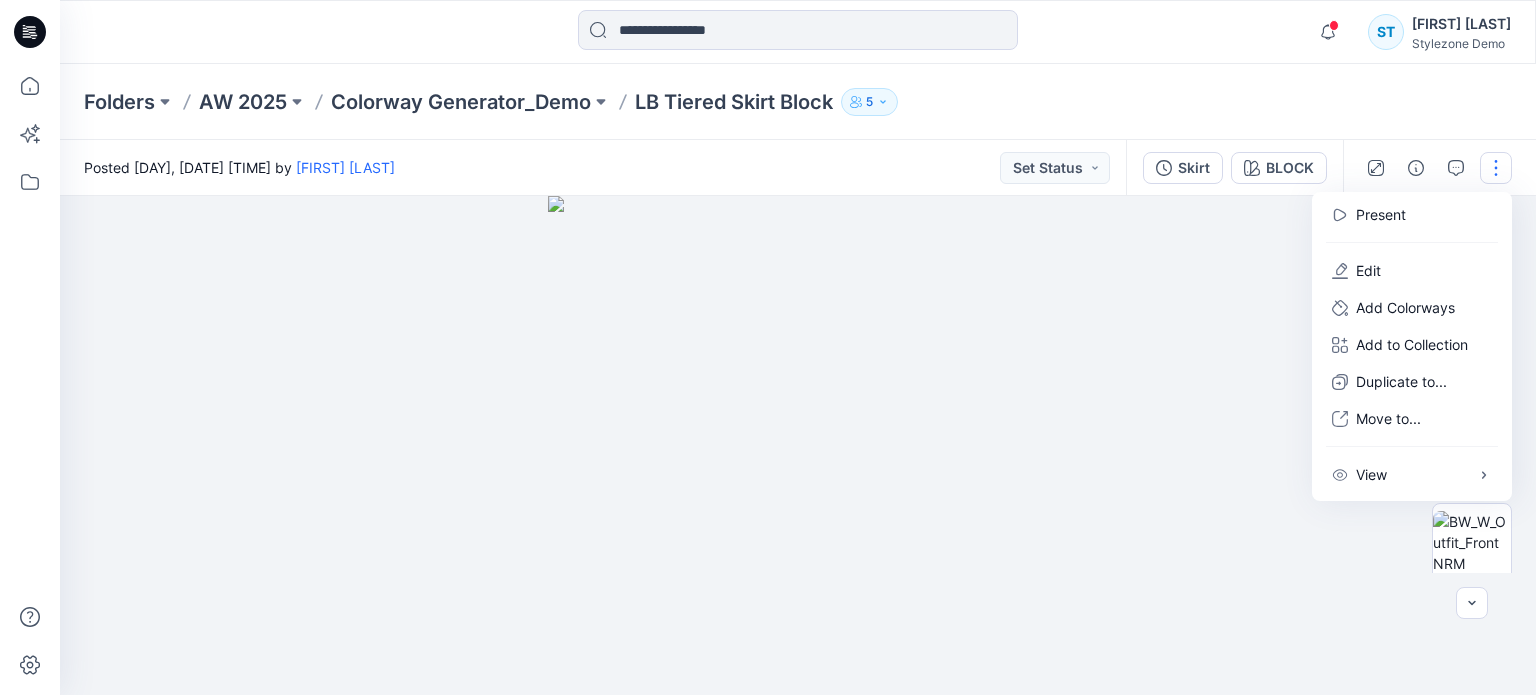click on "Folders AW 2025 Colorway Generator_Demo LB Tiered Skirt Block 5" at bounding box center [798, 102] 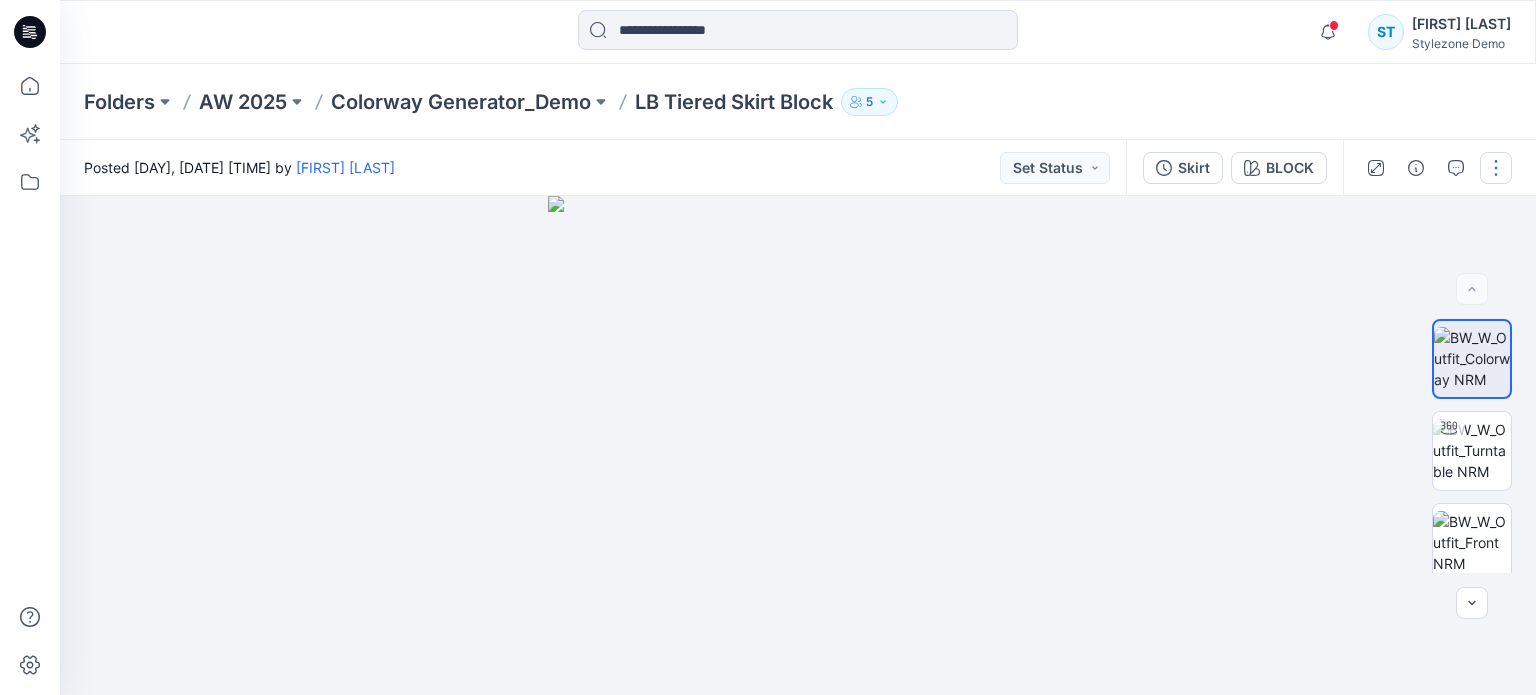 click at bounding box center [1496, 168] 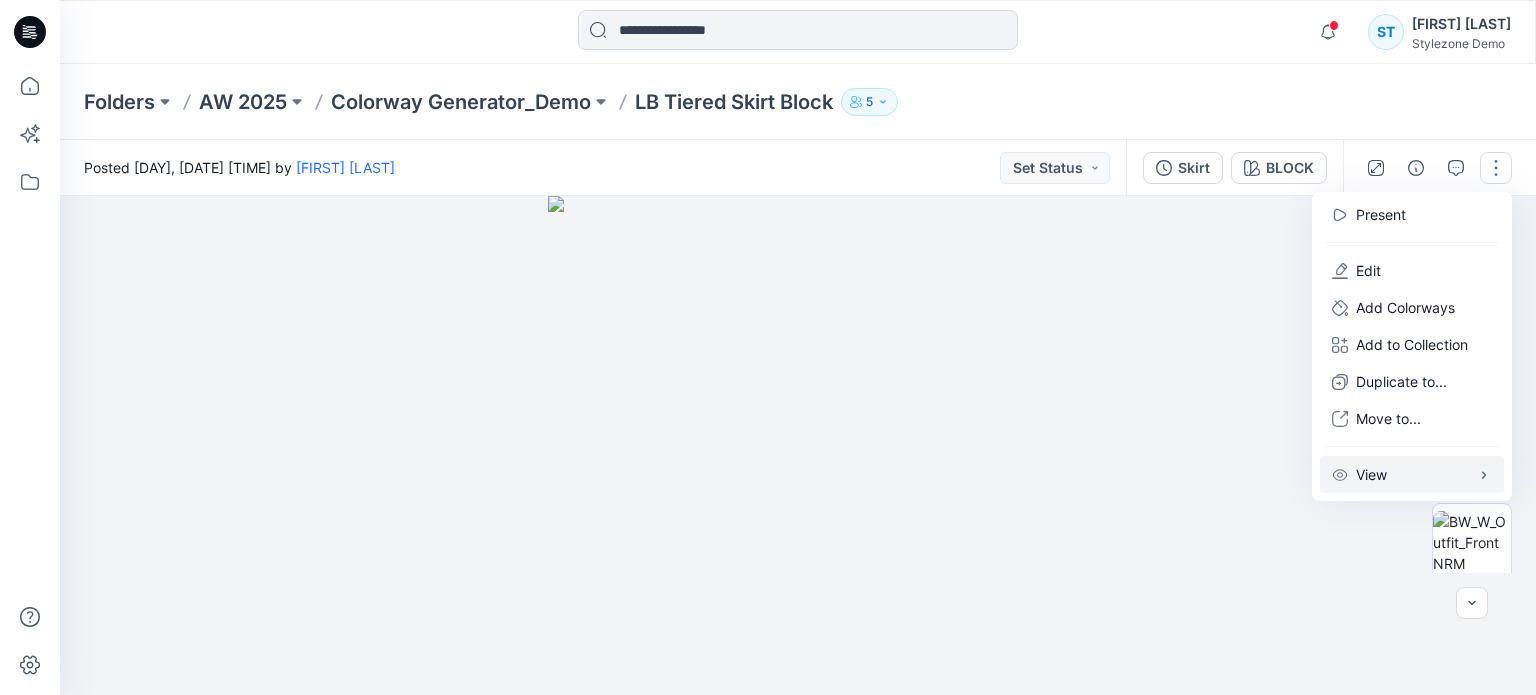 click on "View" at bounding box center (1412, 474) 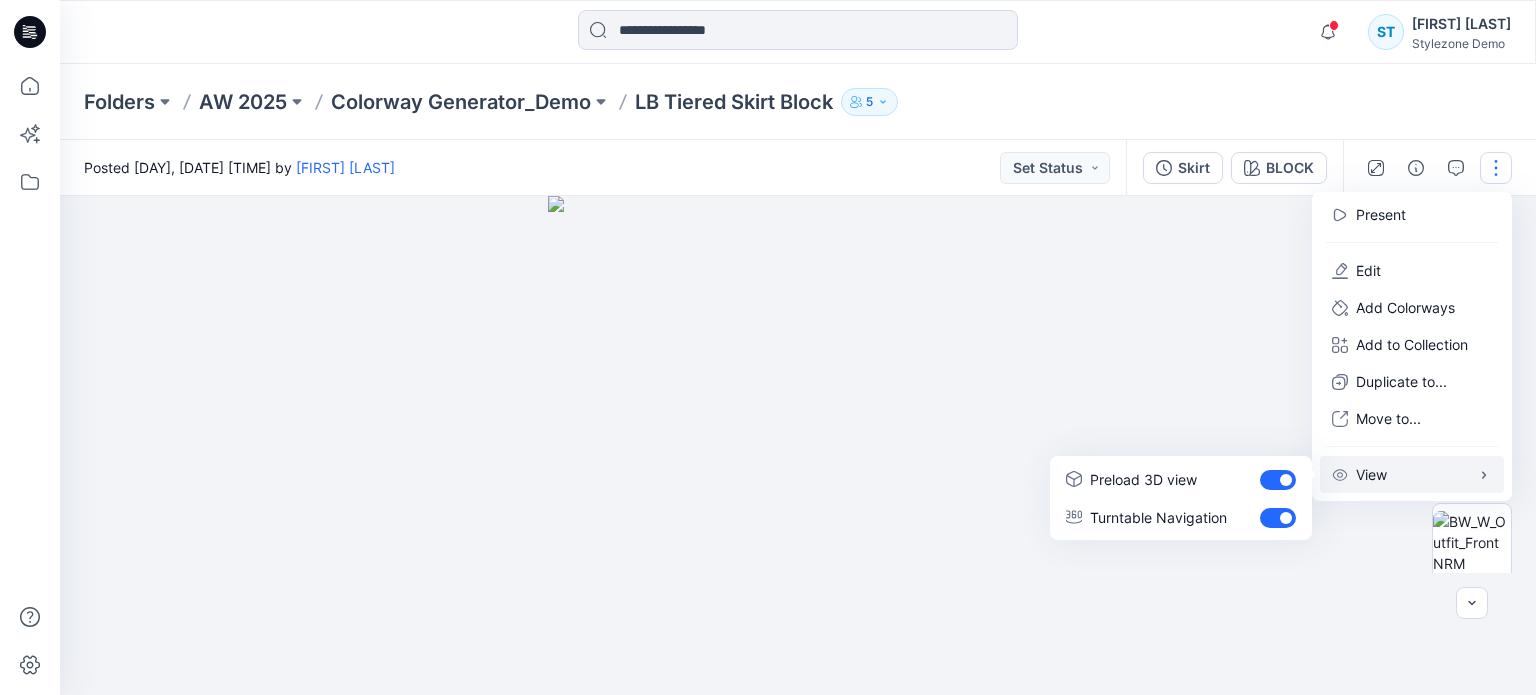 click on "View" at bounding box center (1412, 474) 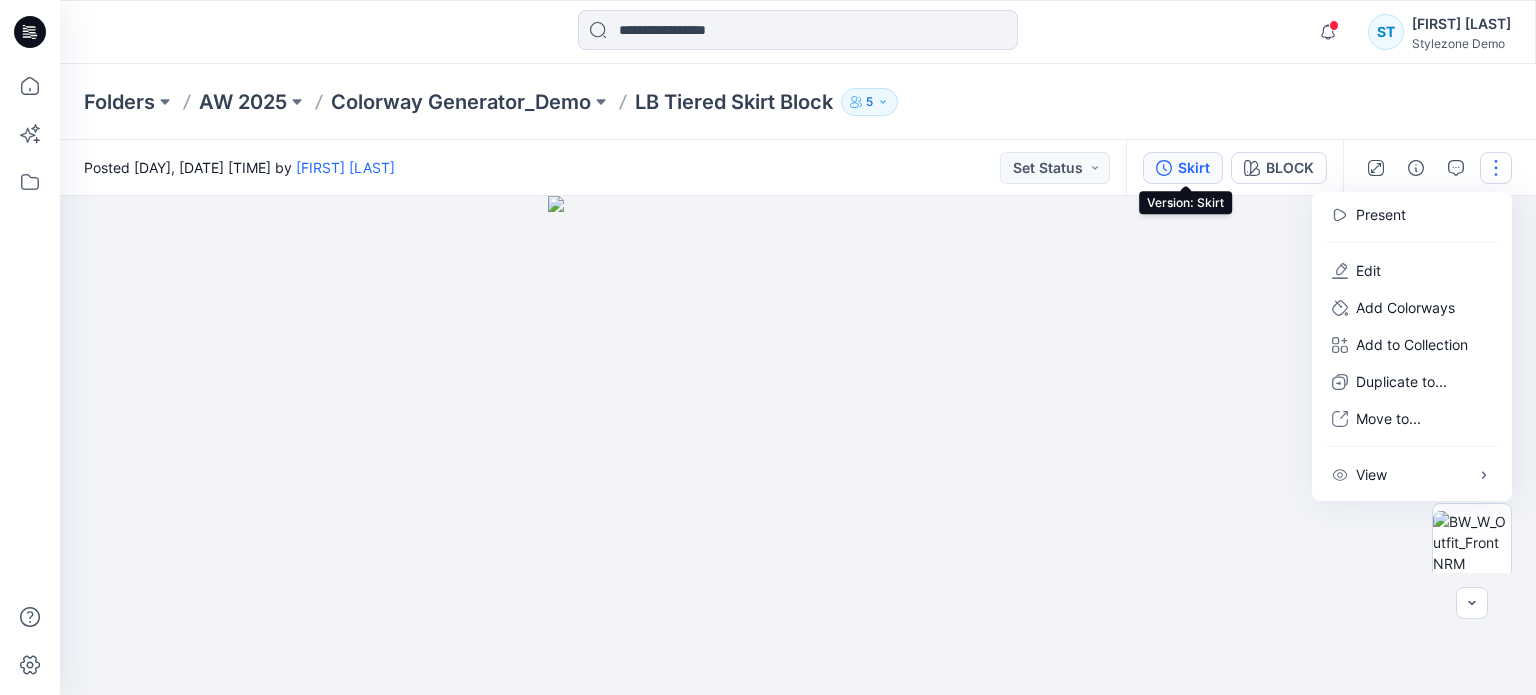 click on "Skirt" at bounding box center [1183, 168] 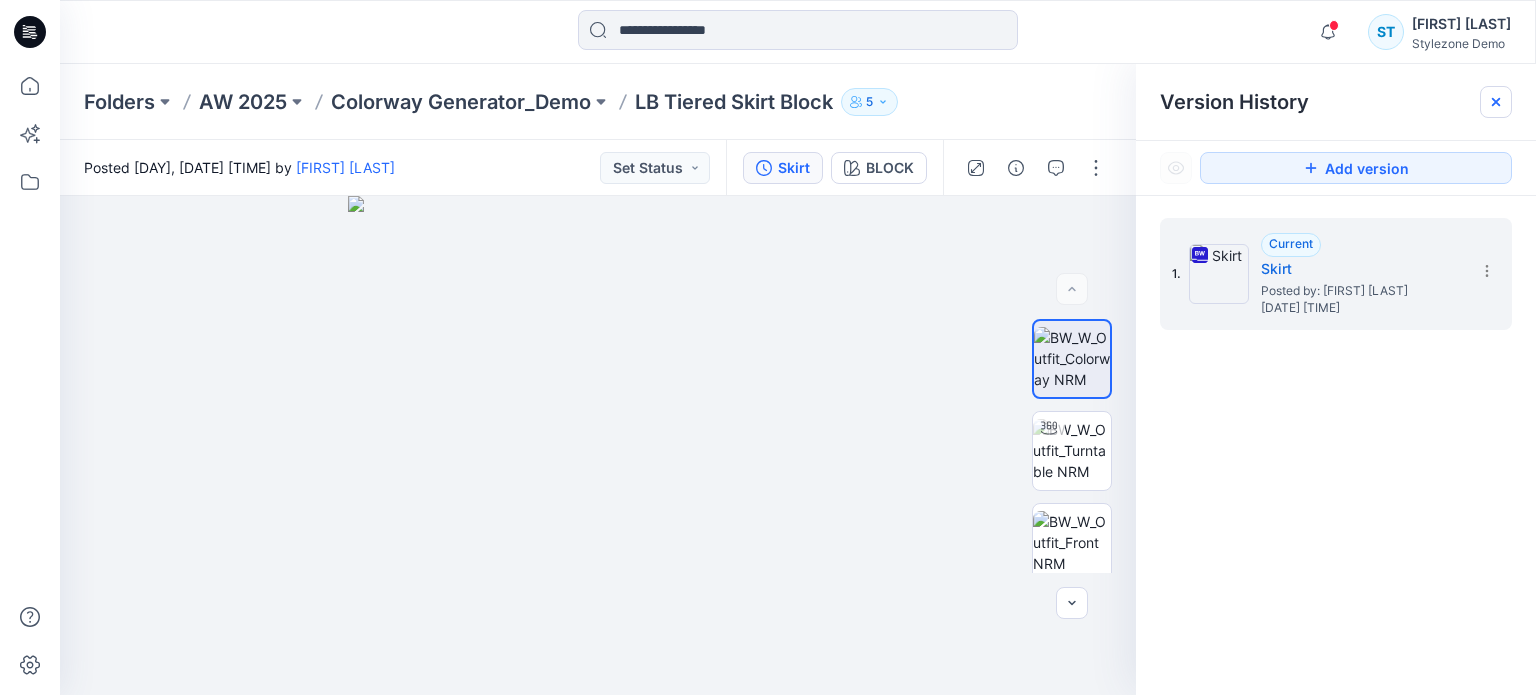 click 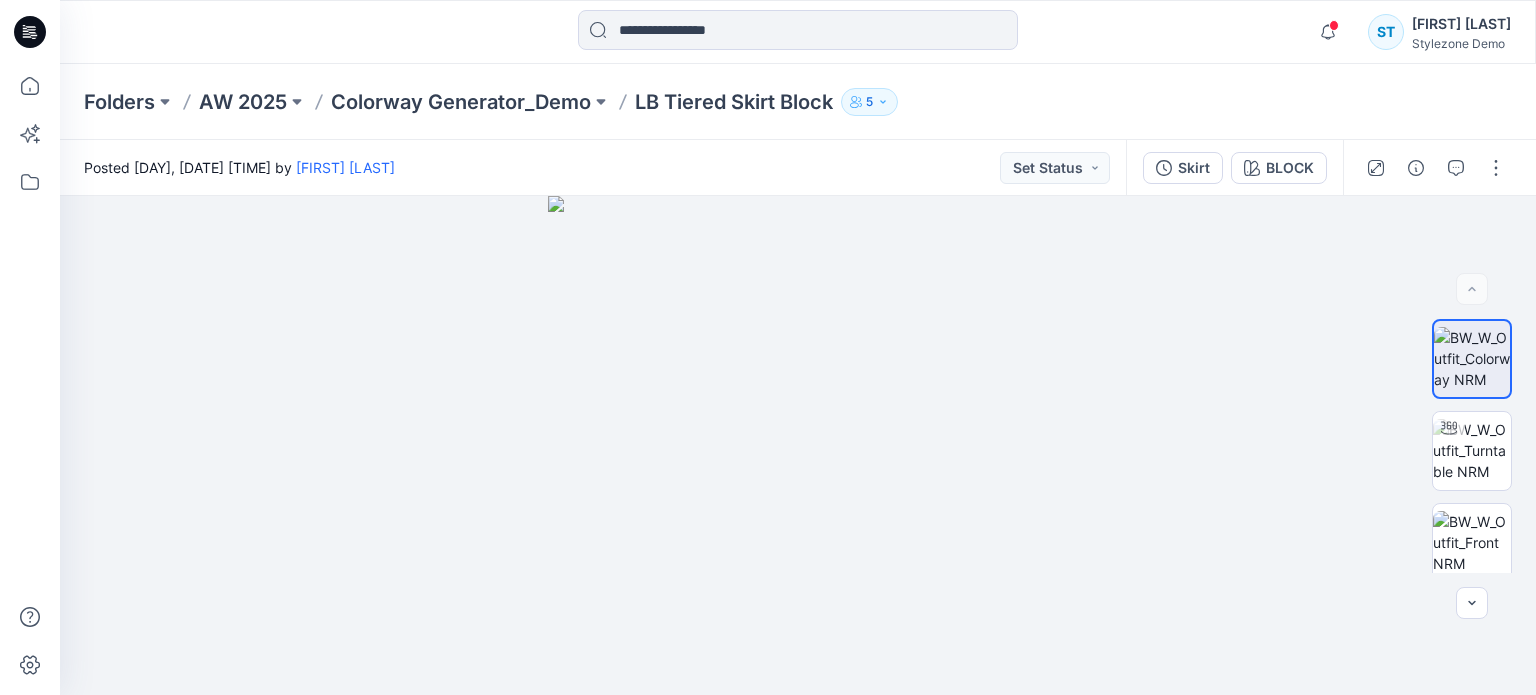 click on "Folders AW 2025 Colorway Generator_Demo LB Tiered Skirt Block 5" at bounding box center [798, 102] 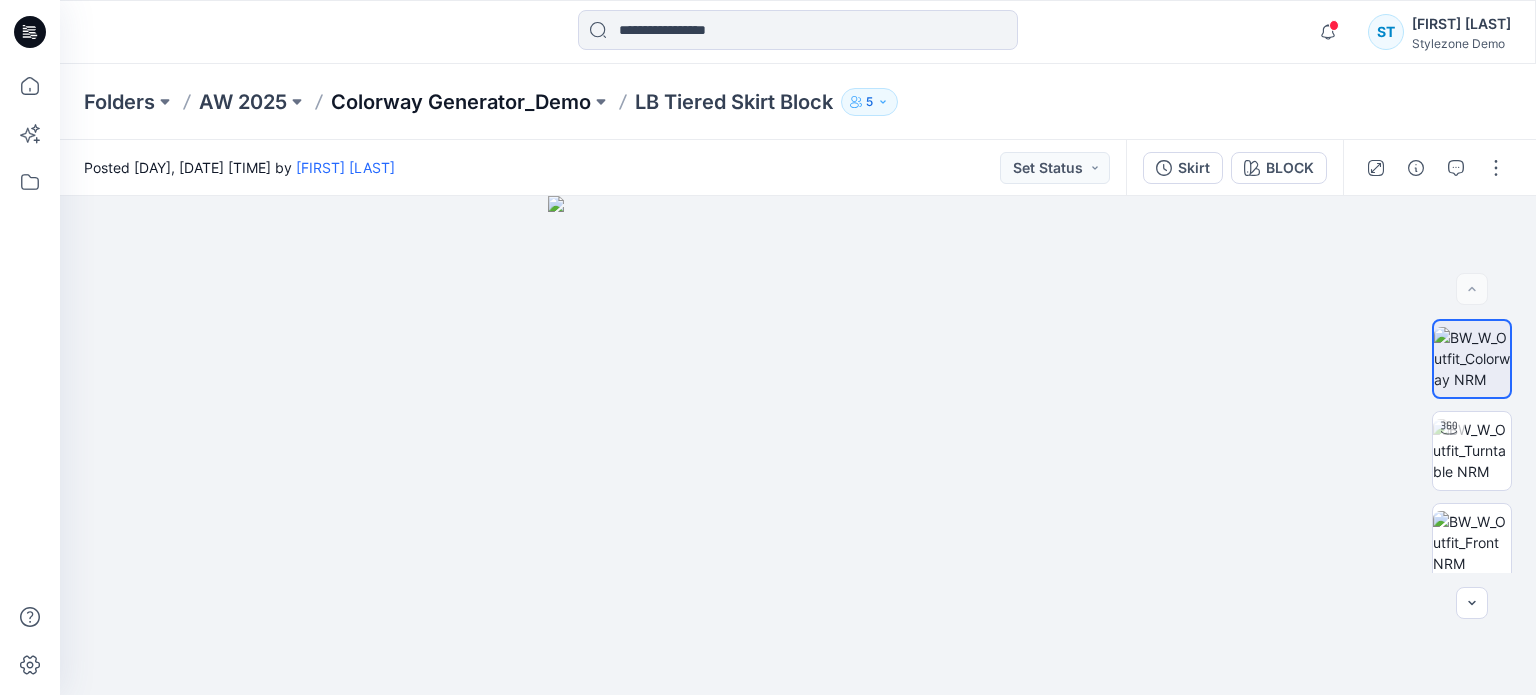 click on "Colorway Generator_Demo" at bounding box center (461, 102) 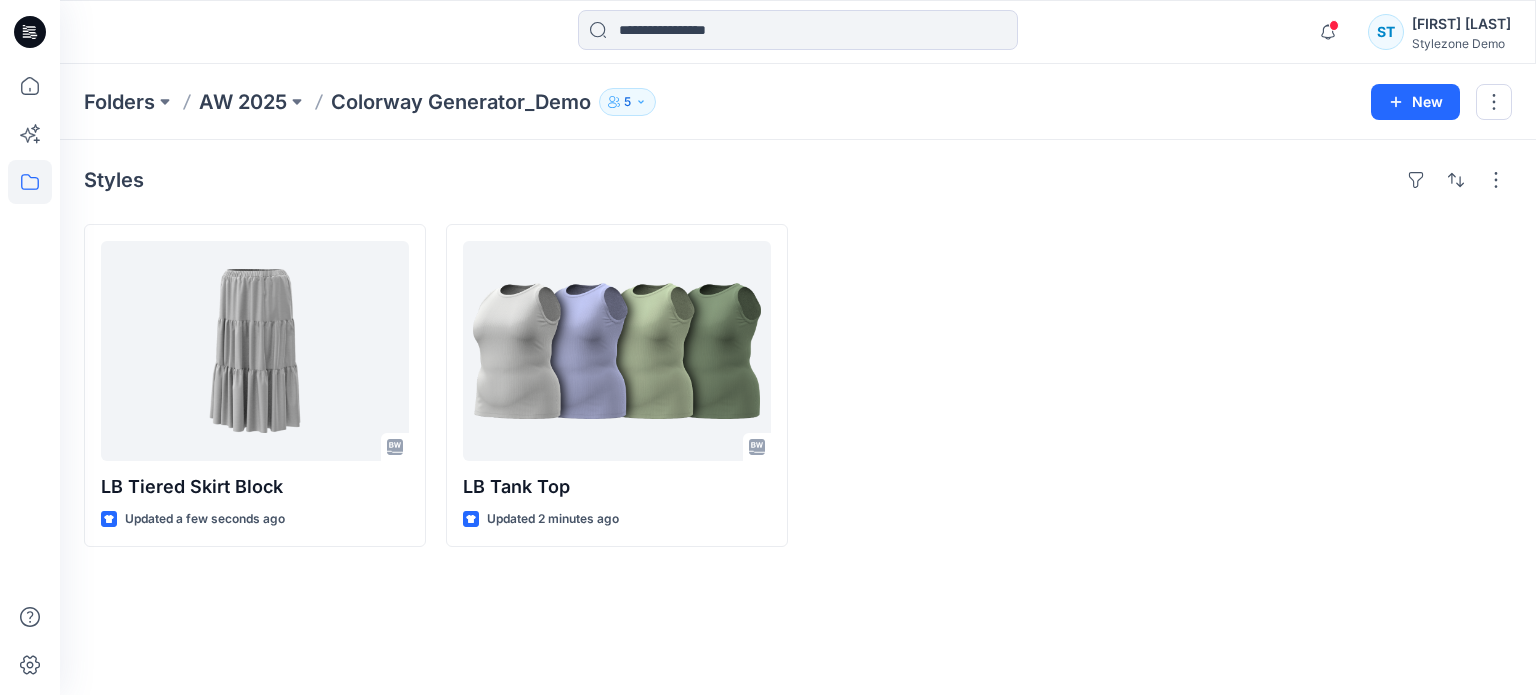 click at bounding box center [979, 385] 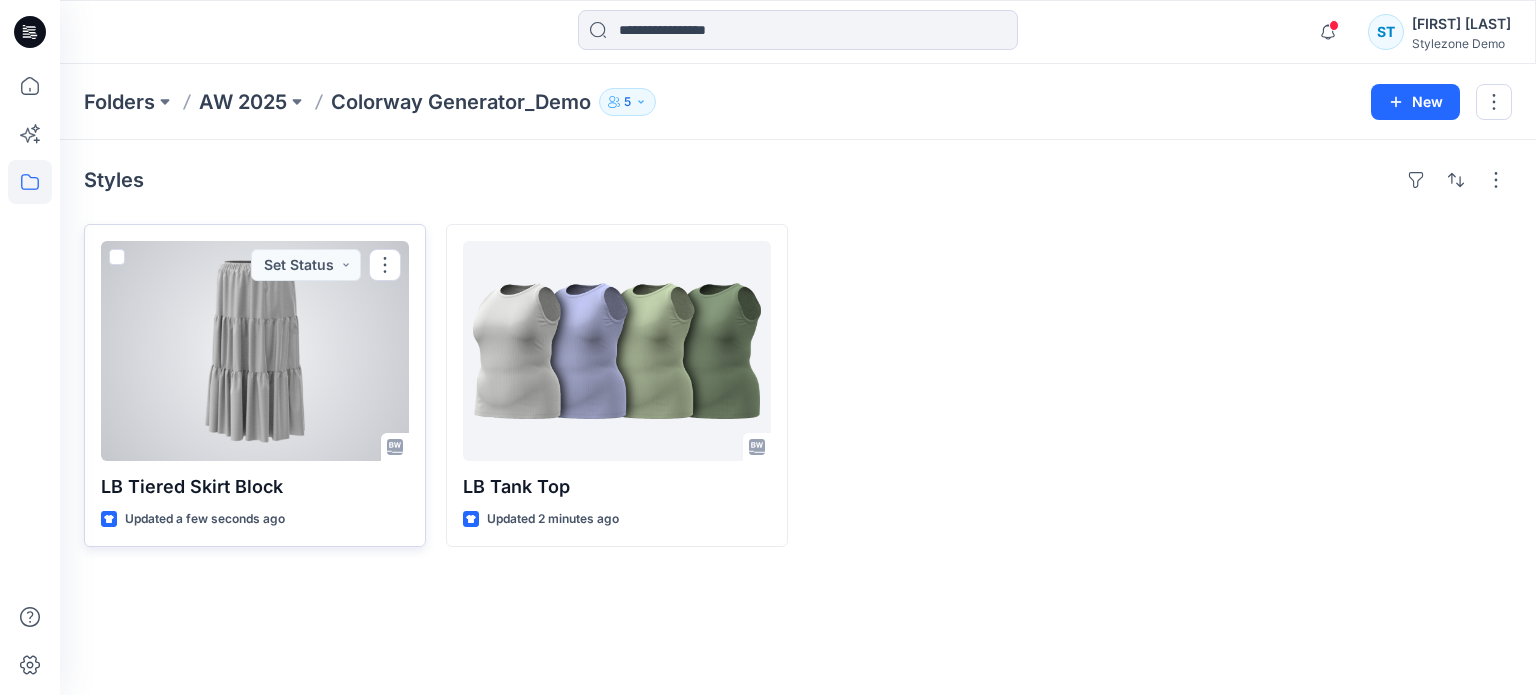 click at bounding box center [117, 257] 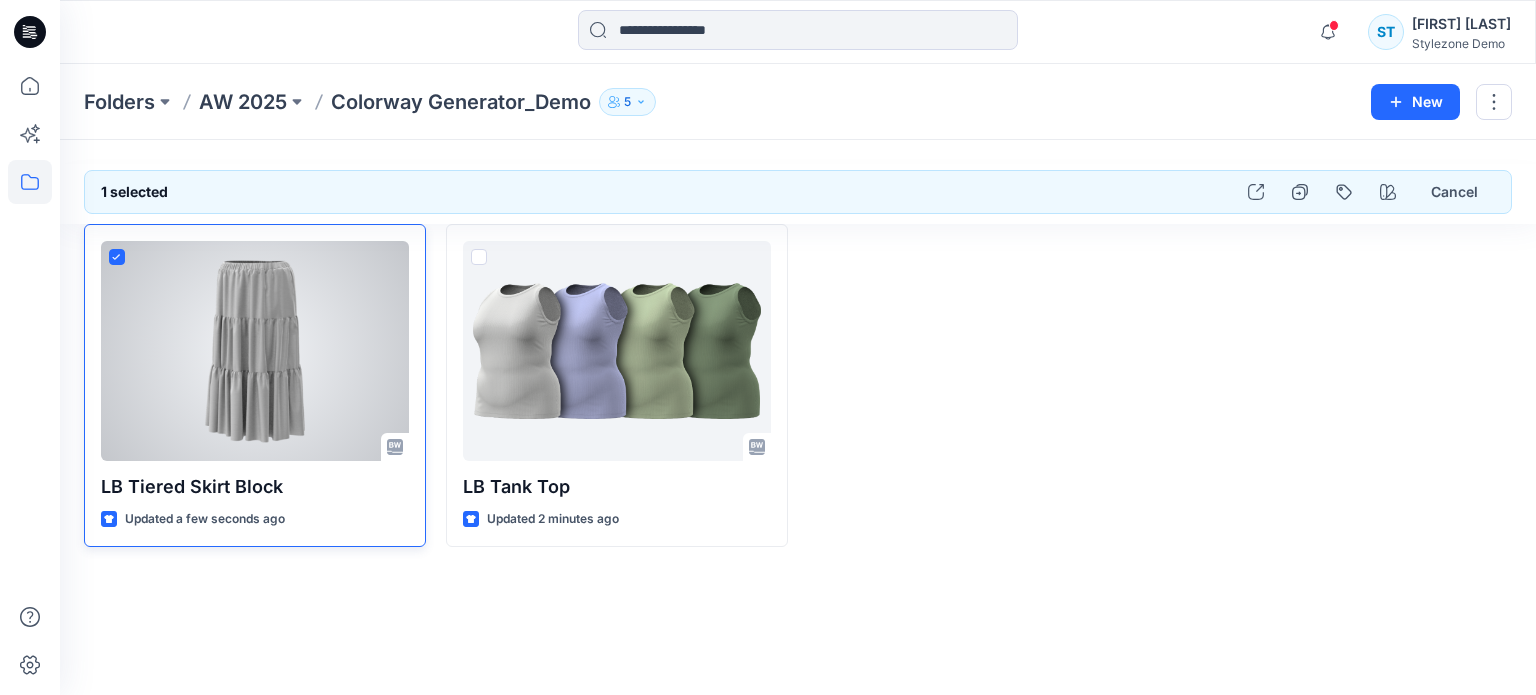 click 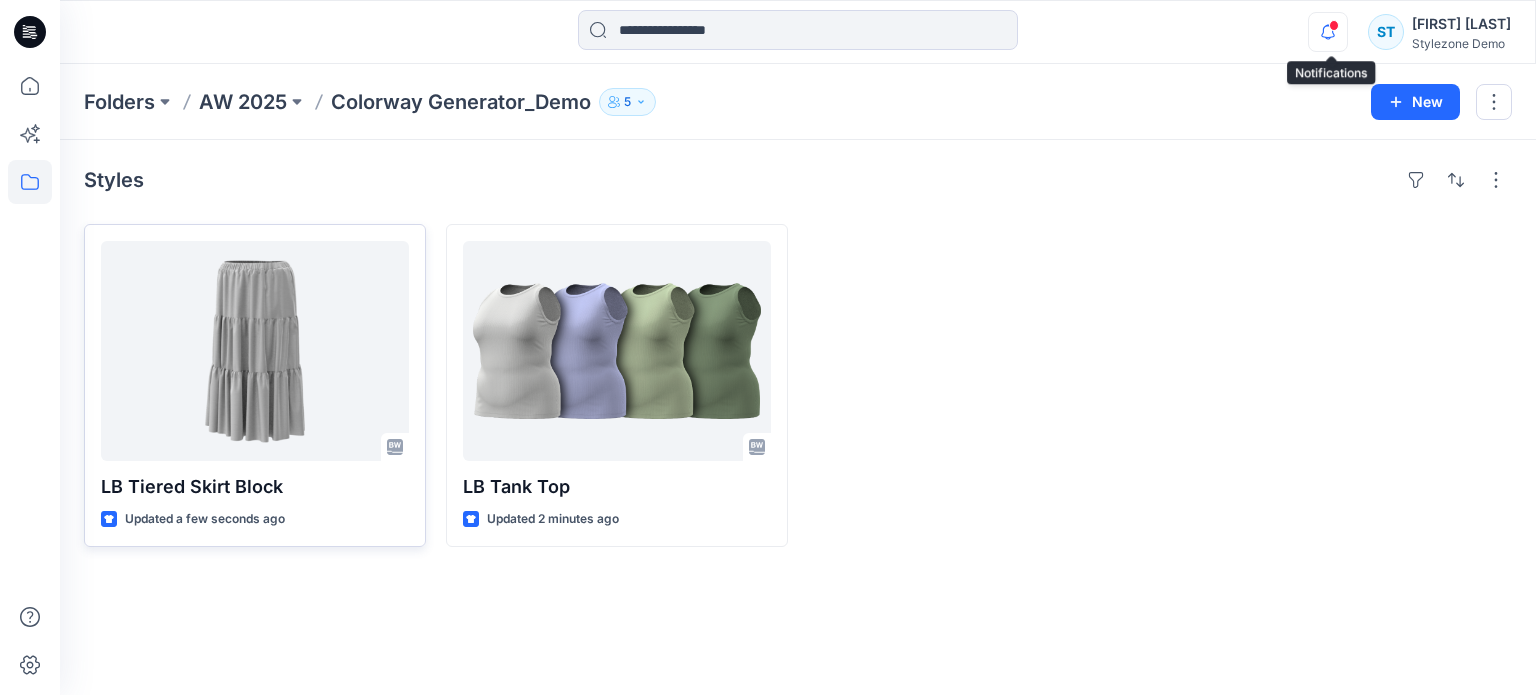 click 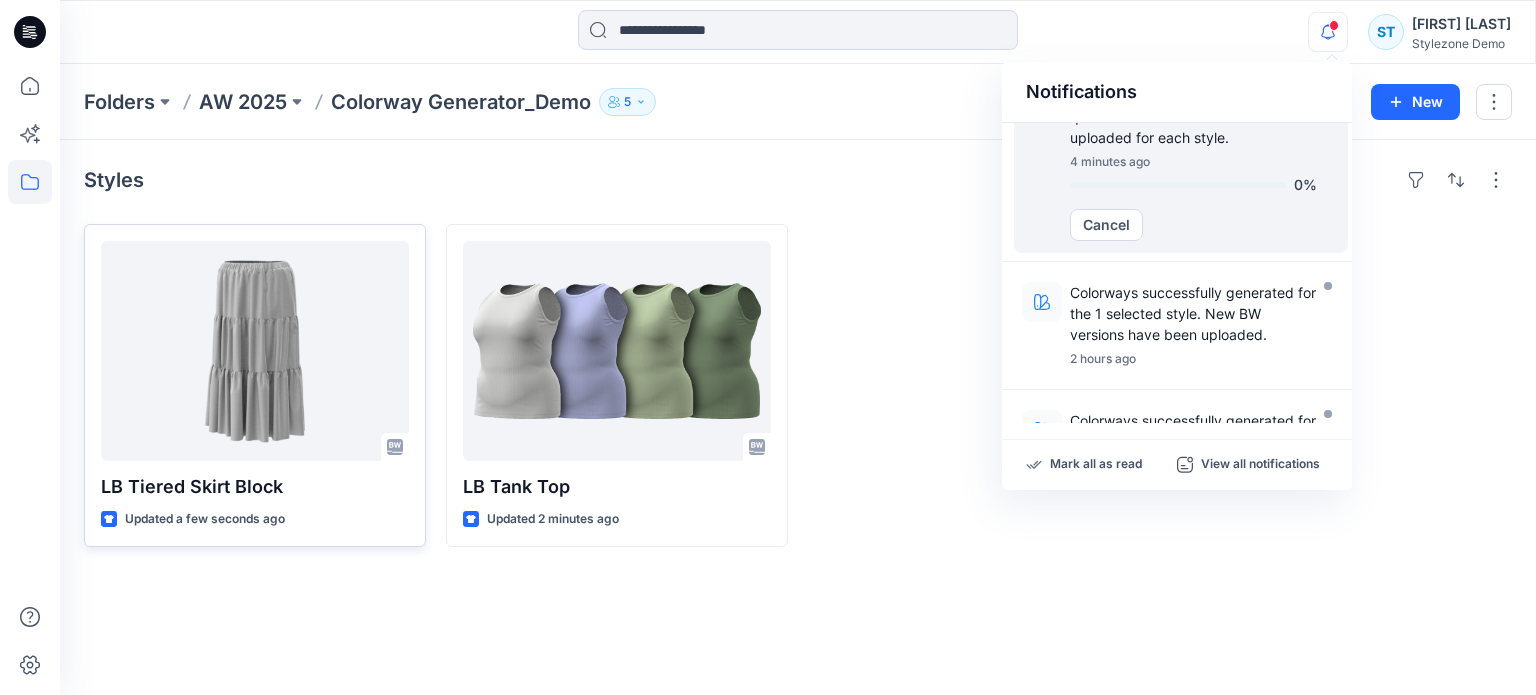 scroll, scrollTop: 0, scrollLeft: 0, axis: both 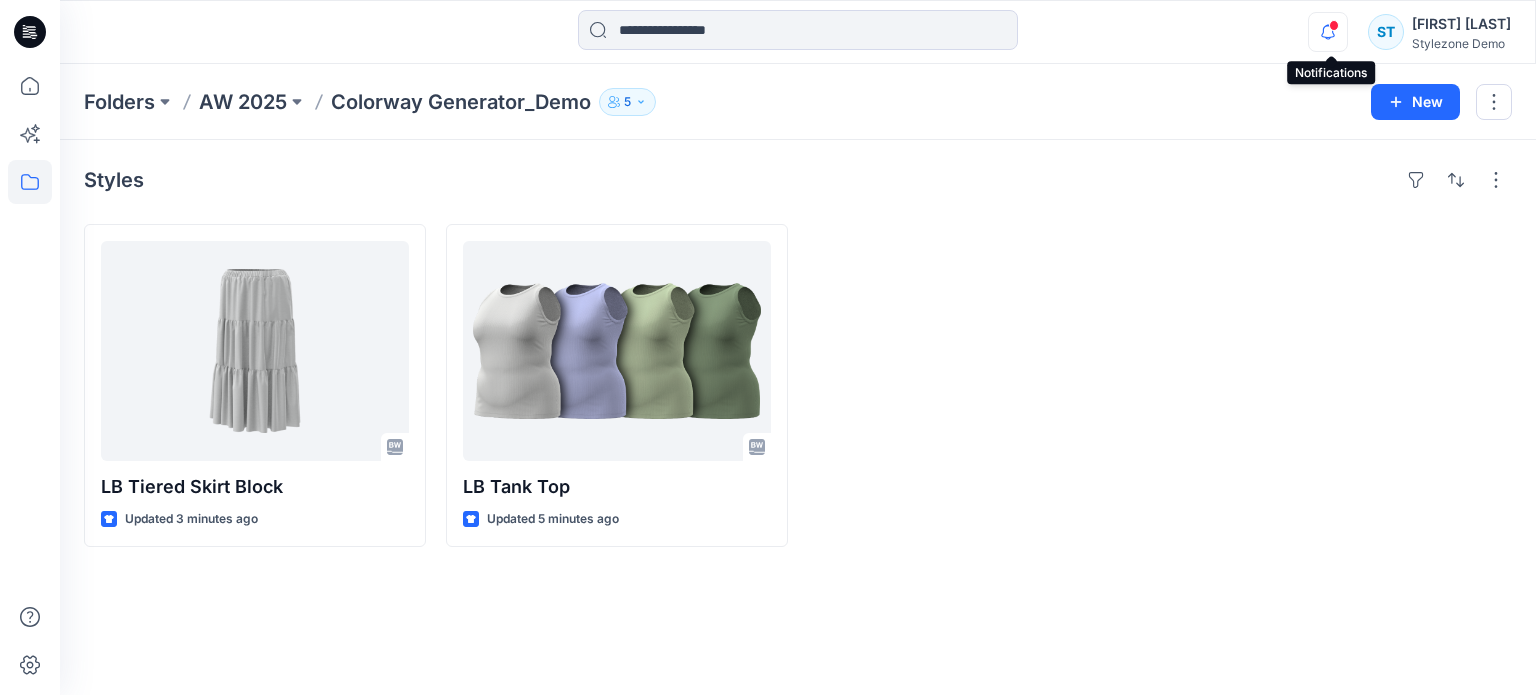 click 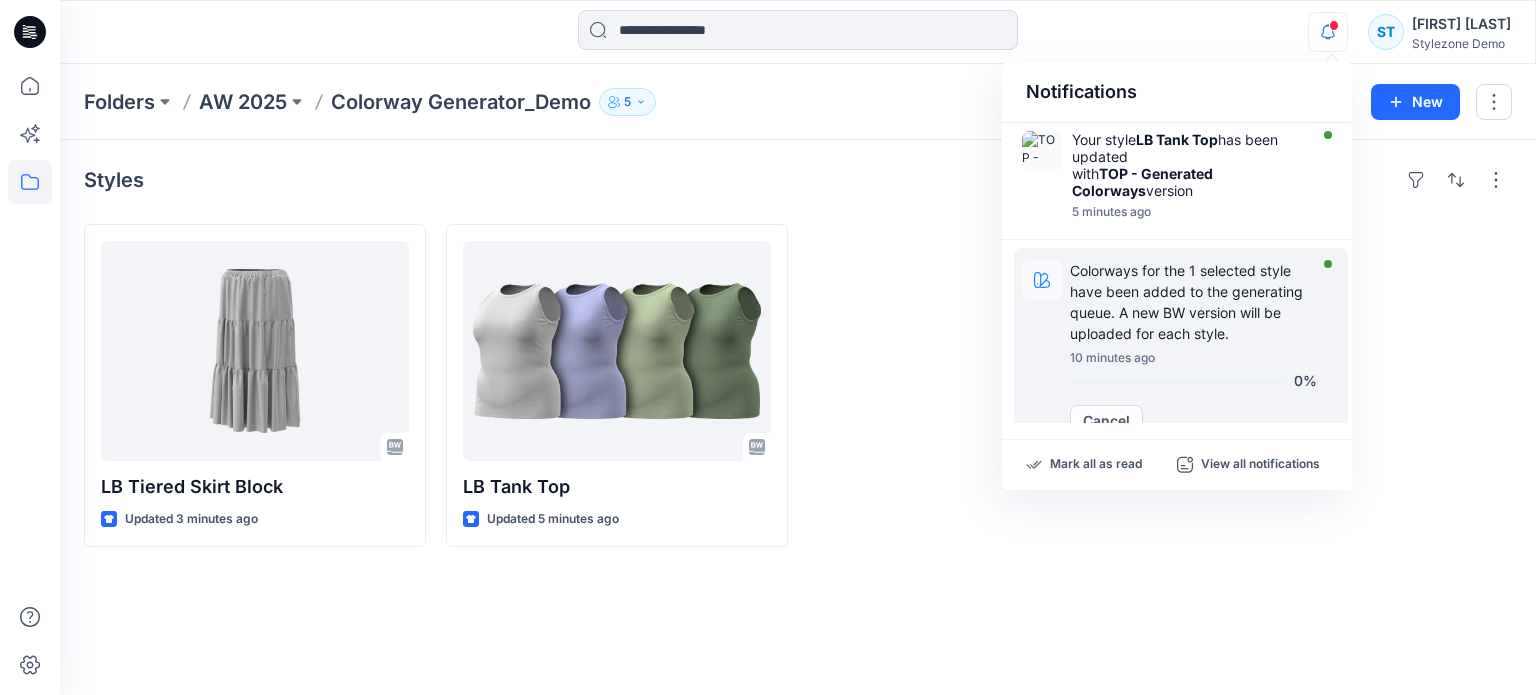 scroll, scrollTop: 0, scrollLeft: 0, axis: both 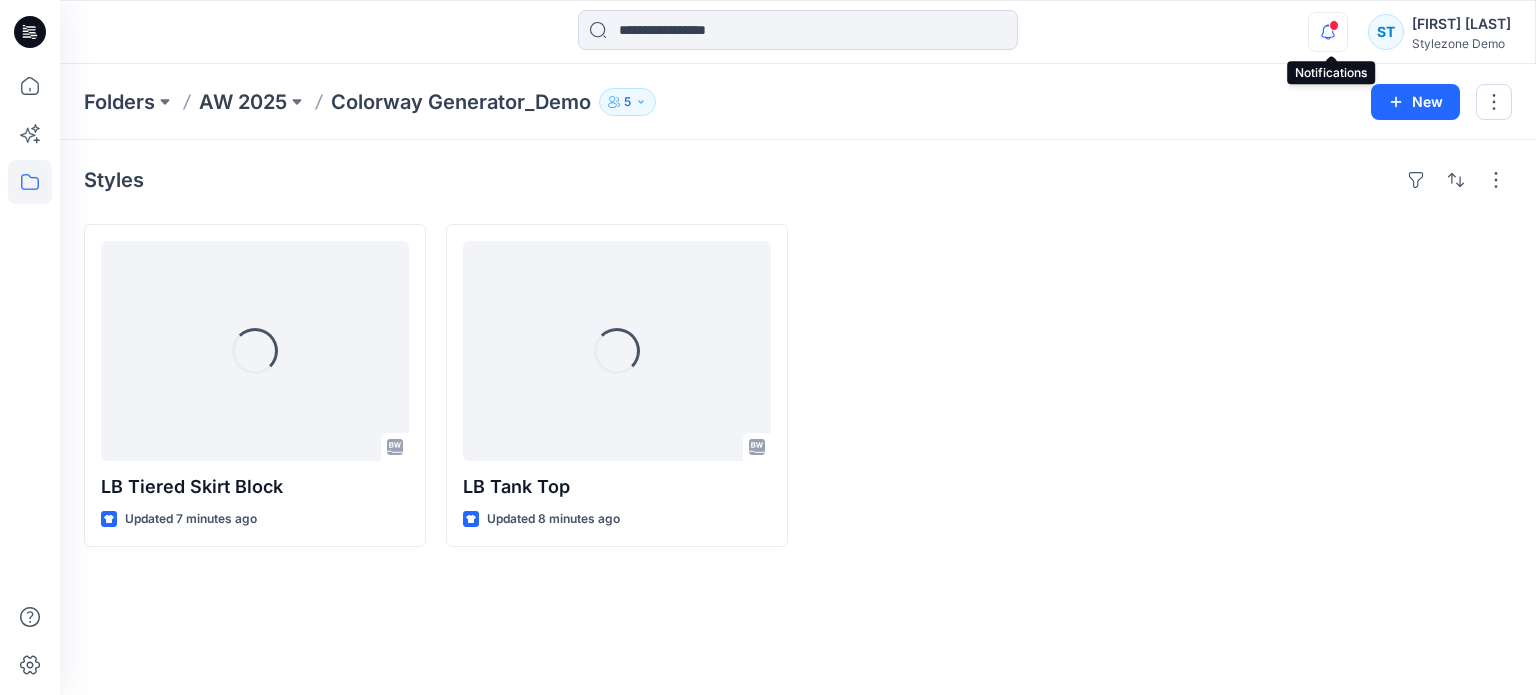 click 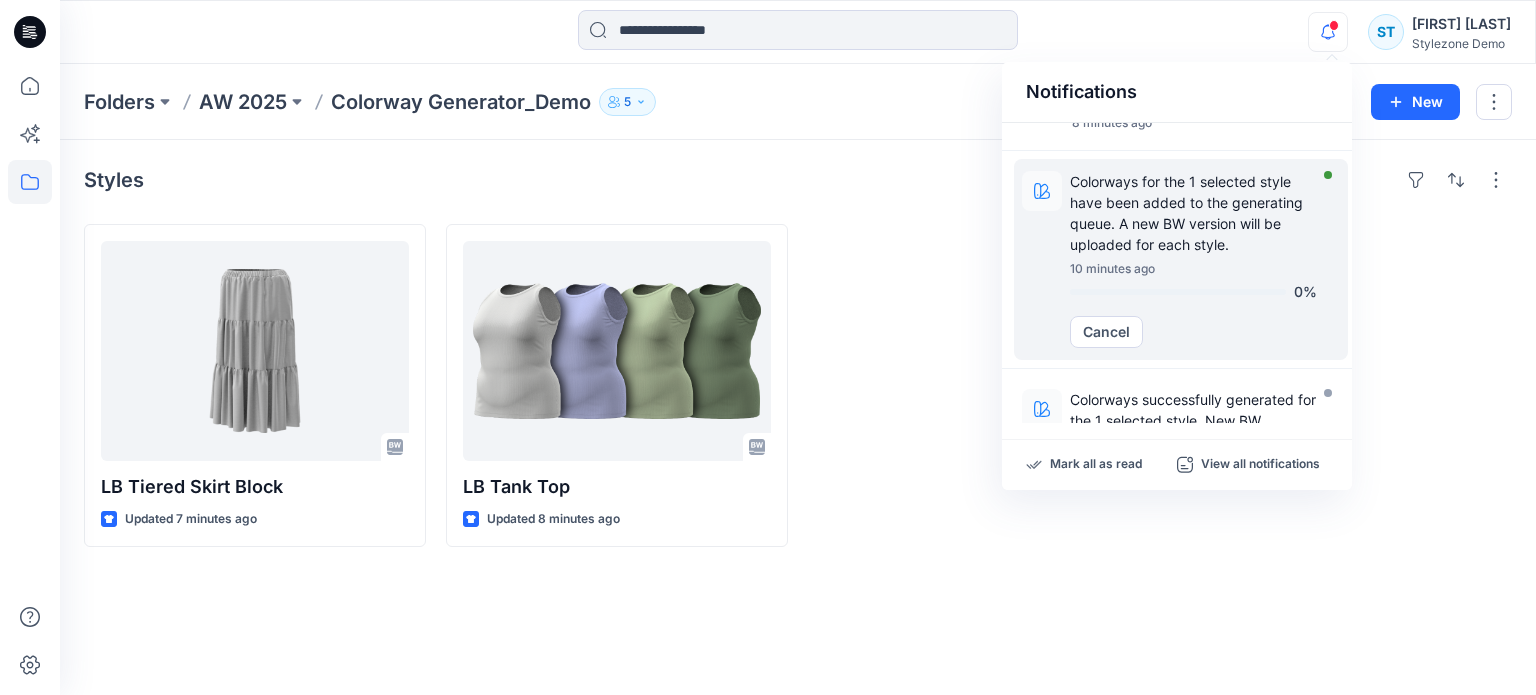 scroll, scrollTop: 100, scrollLeft: 0, axis: vertical 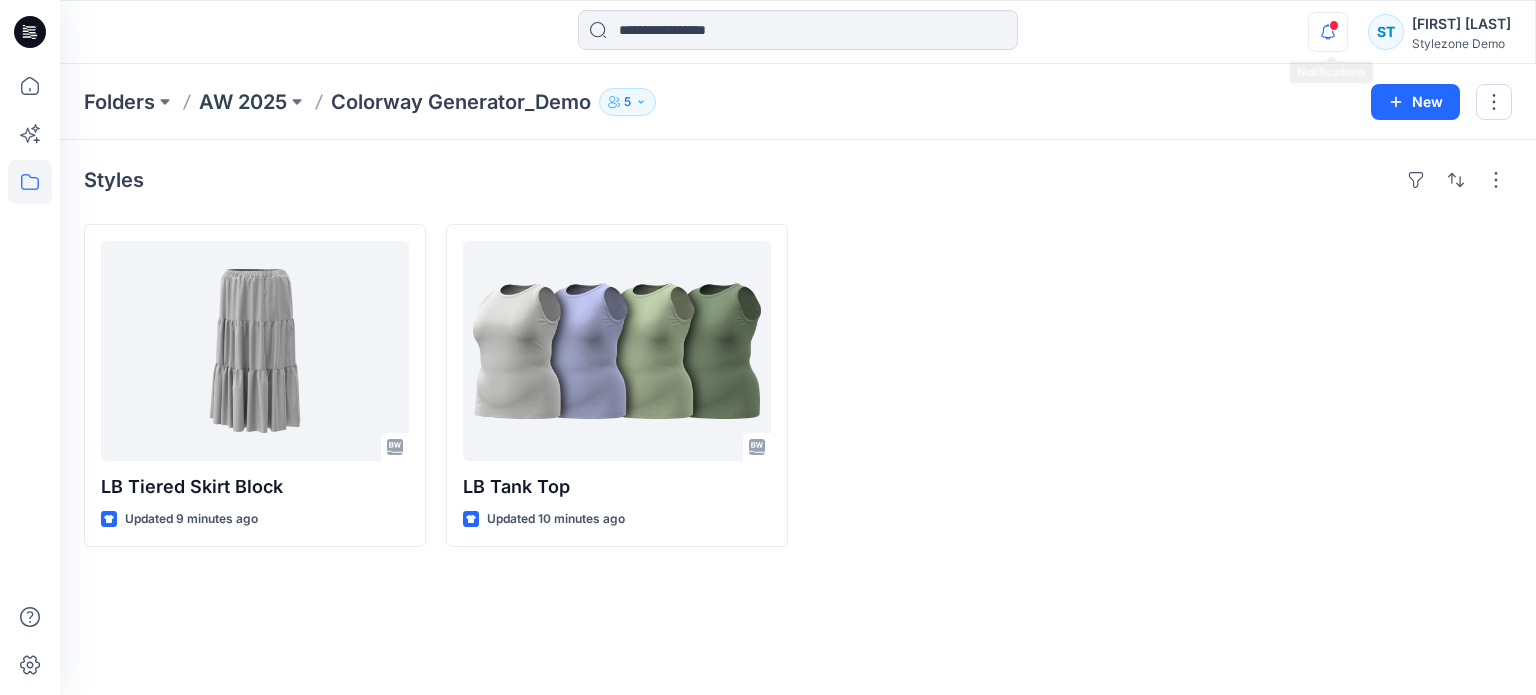 click 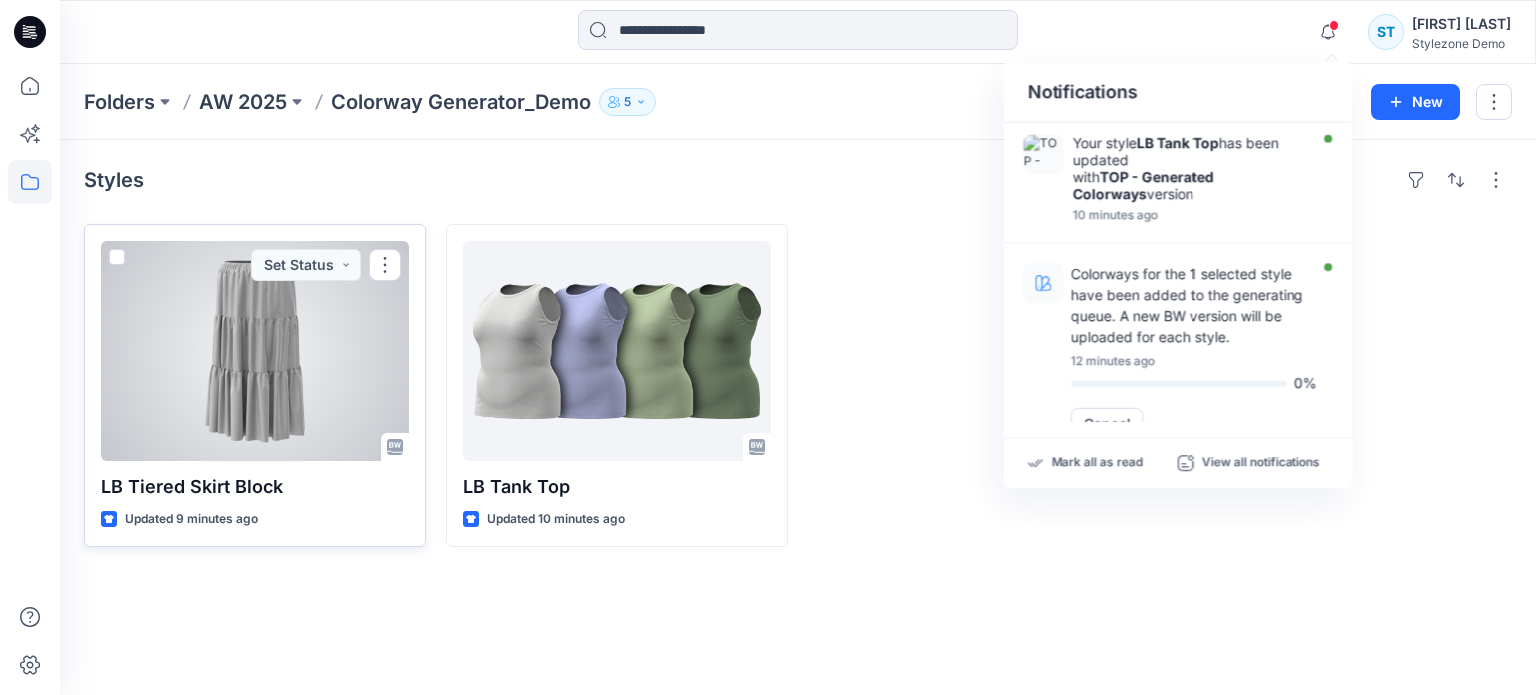 click at bounding box center (117, 257) 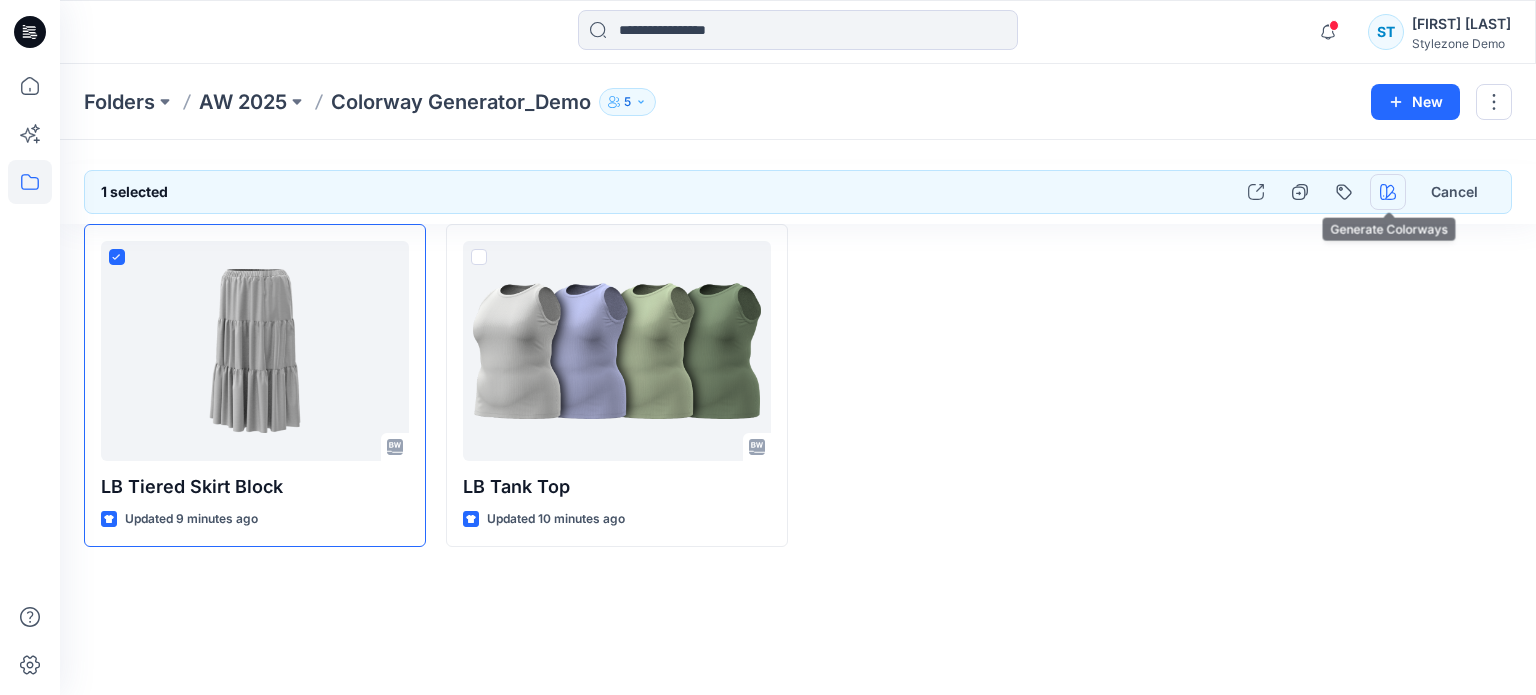 click 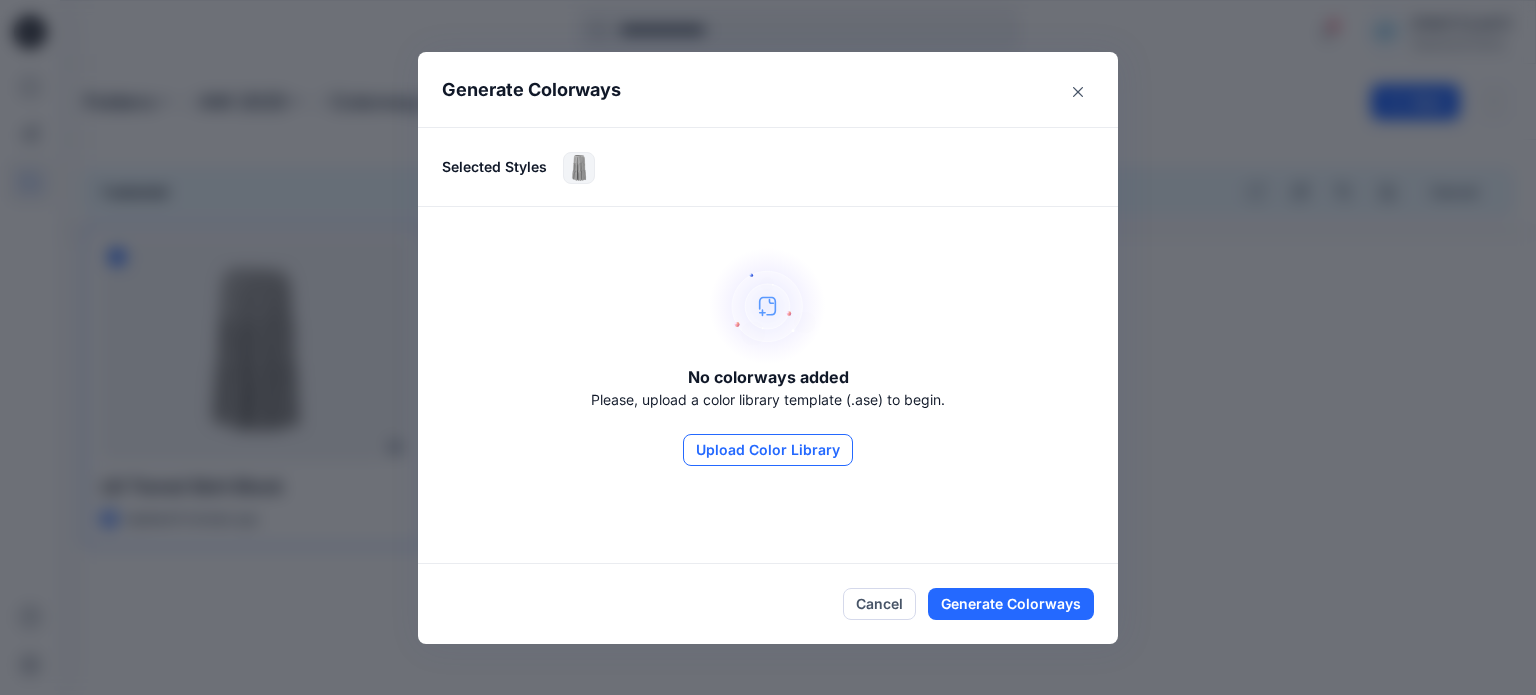 click on "Upload Color Library" at bounding box center (768, 450) 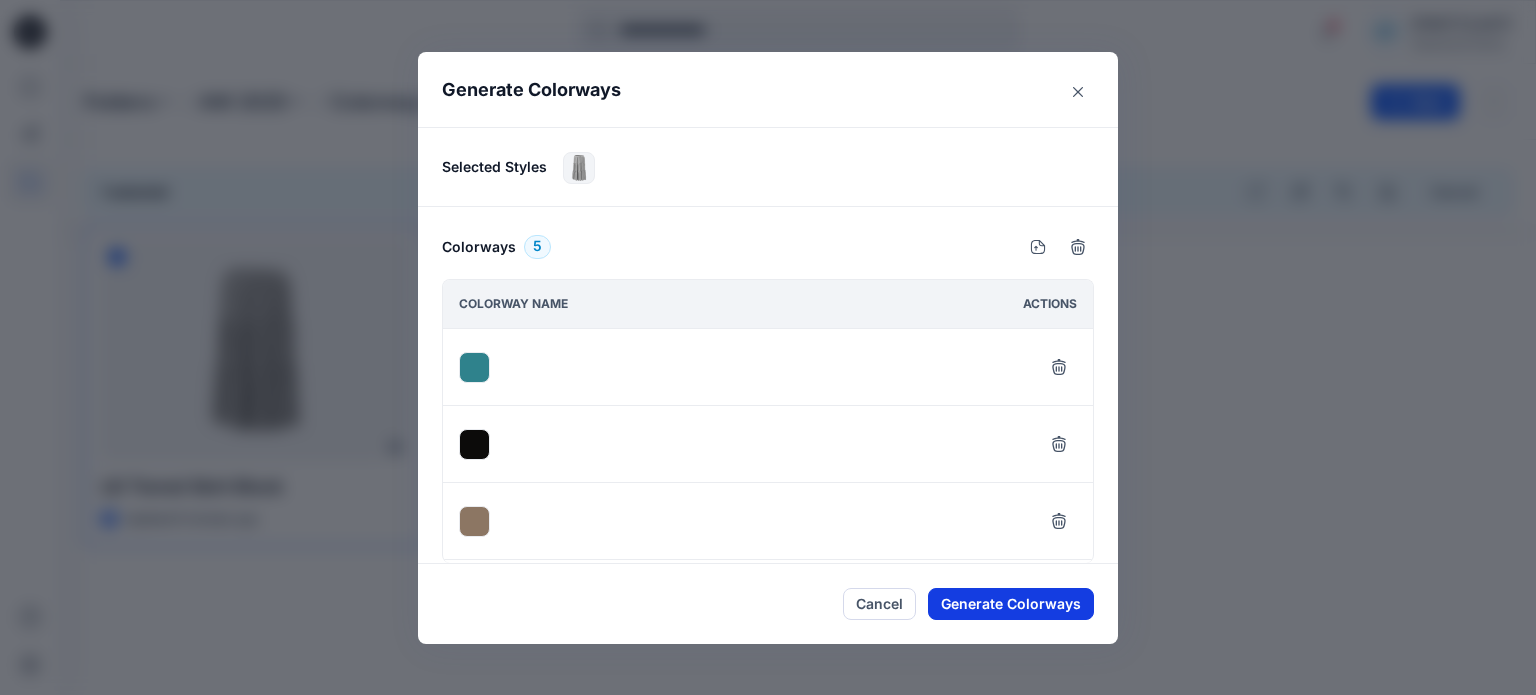 click on "Generate Colorways" at bounding box center (1011, 604) 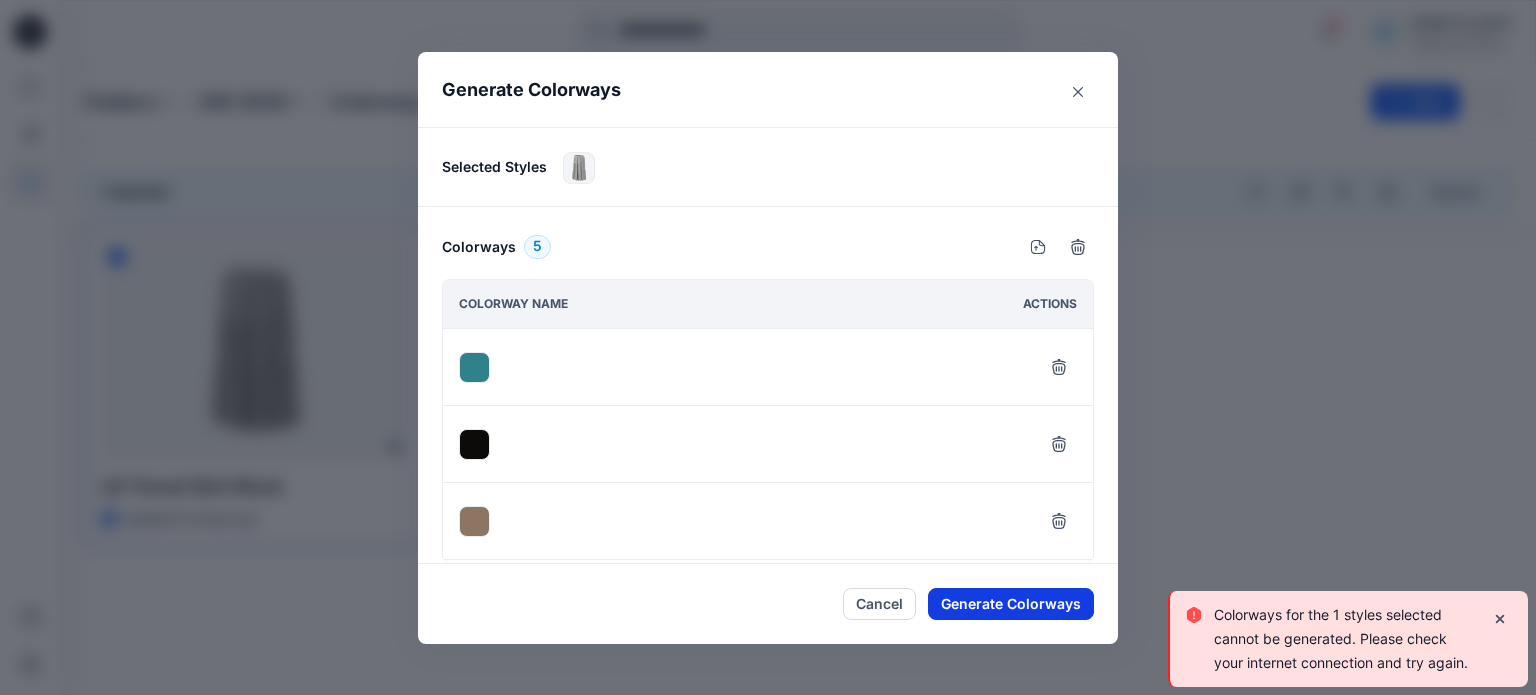 click on "Generate Colorways" at bounding box center (1011, 604) 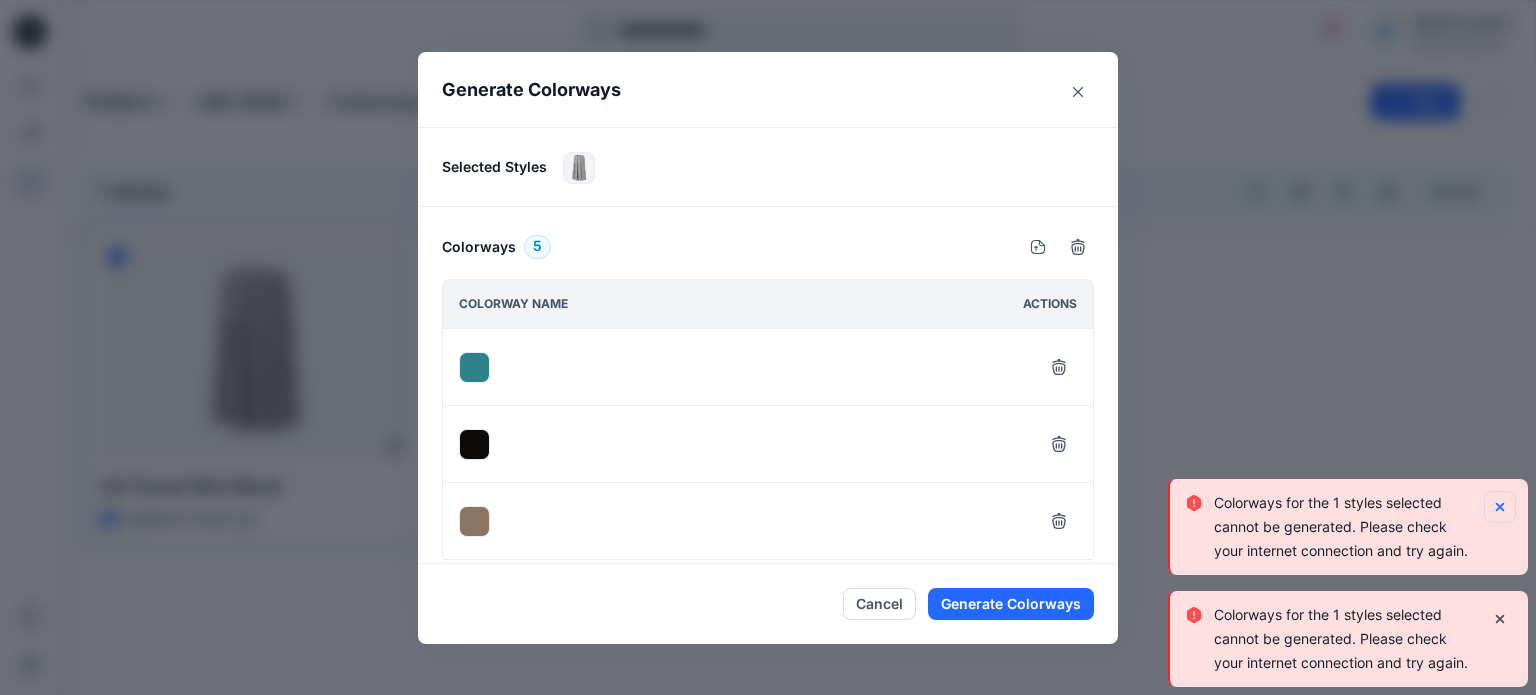 click 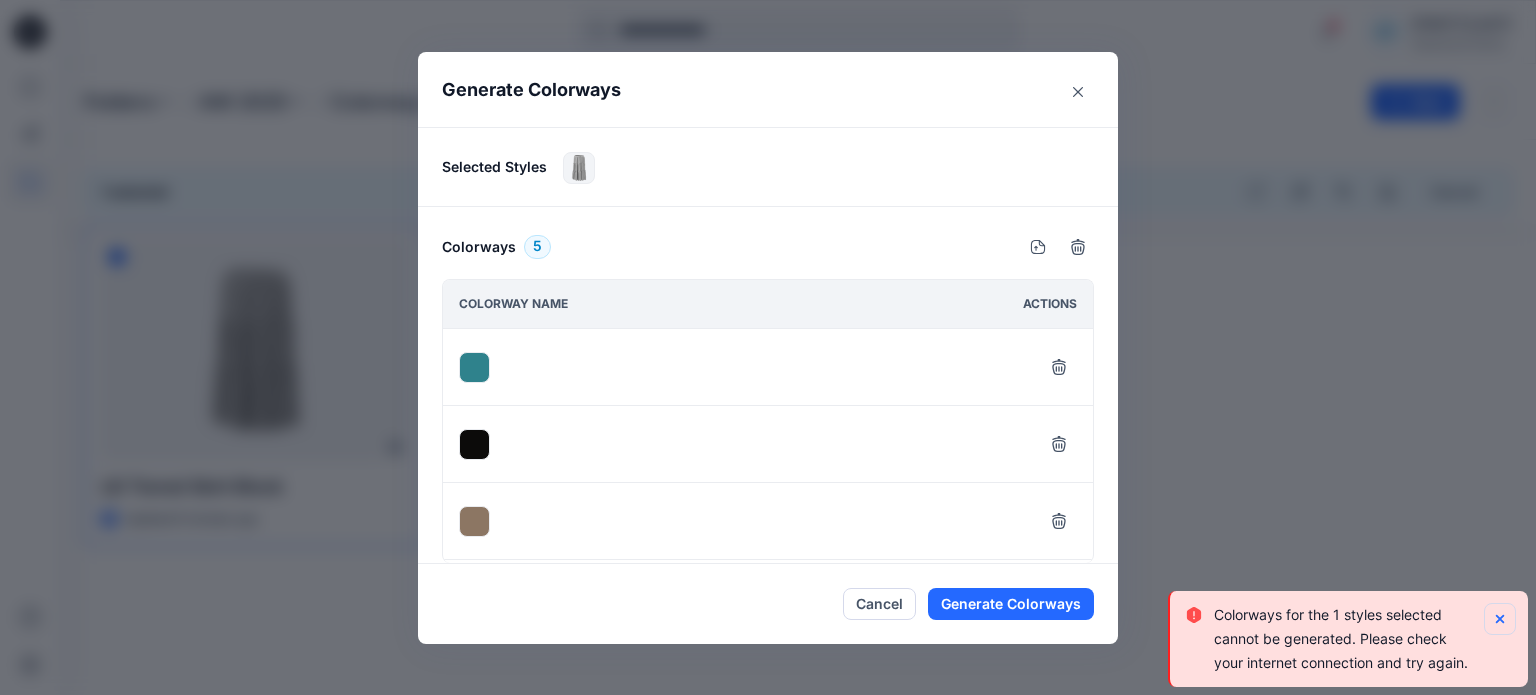 click 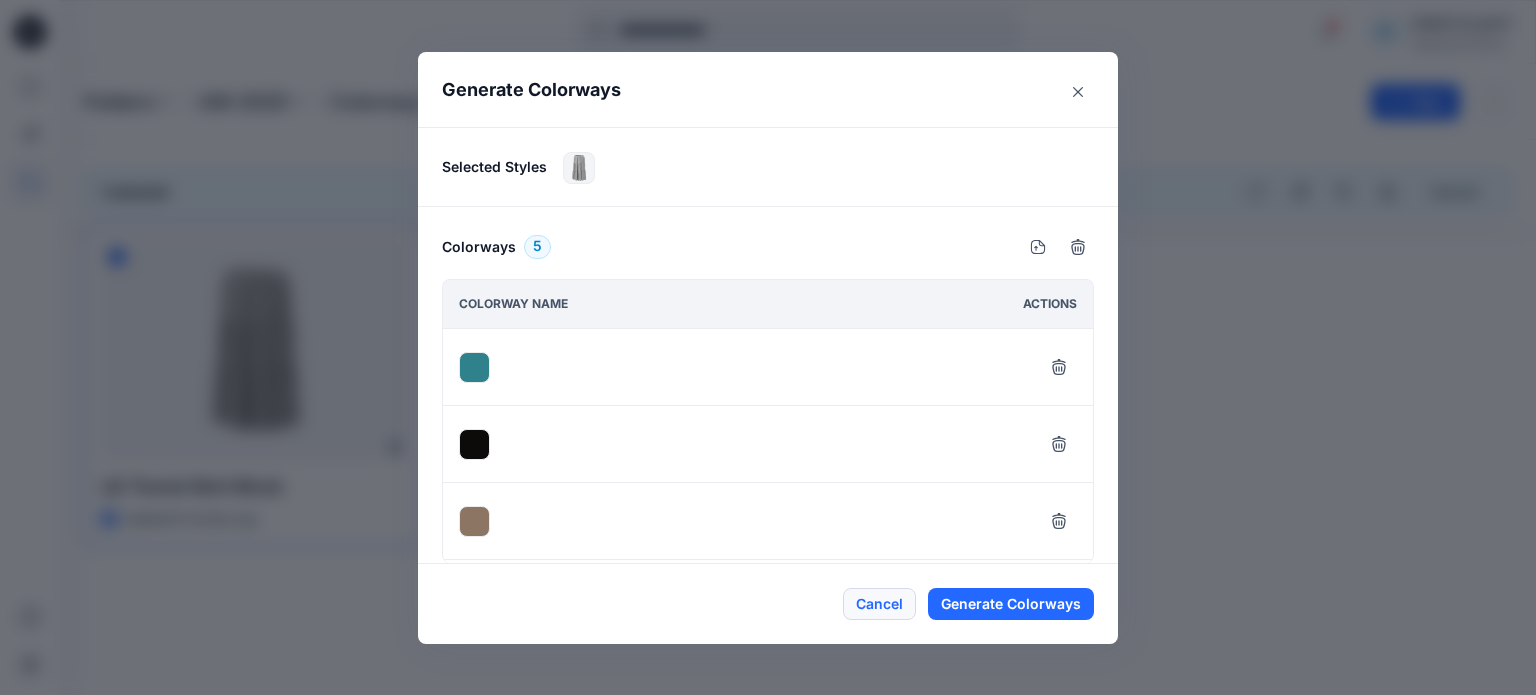click on "Cancel" at bounding box center [879, 604] 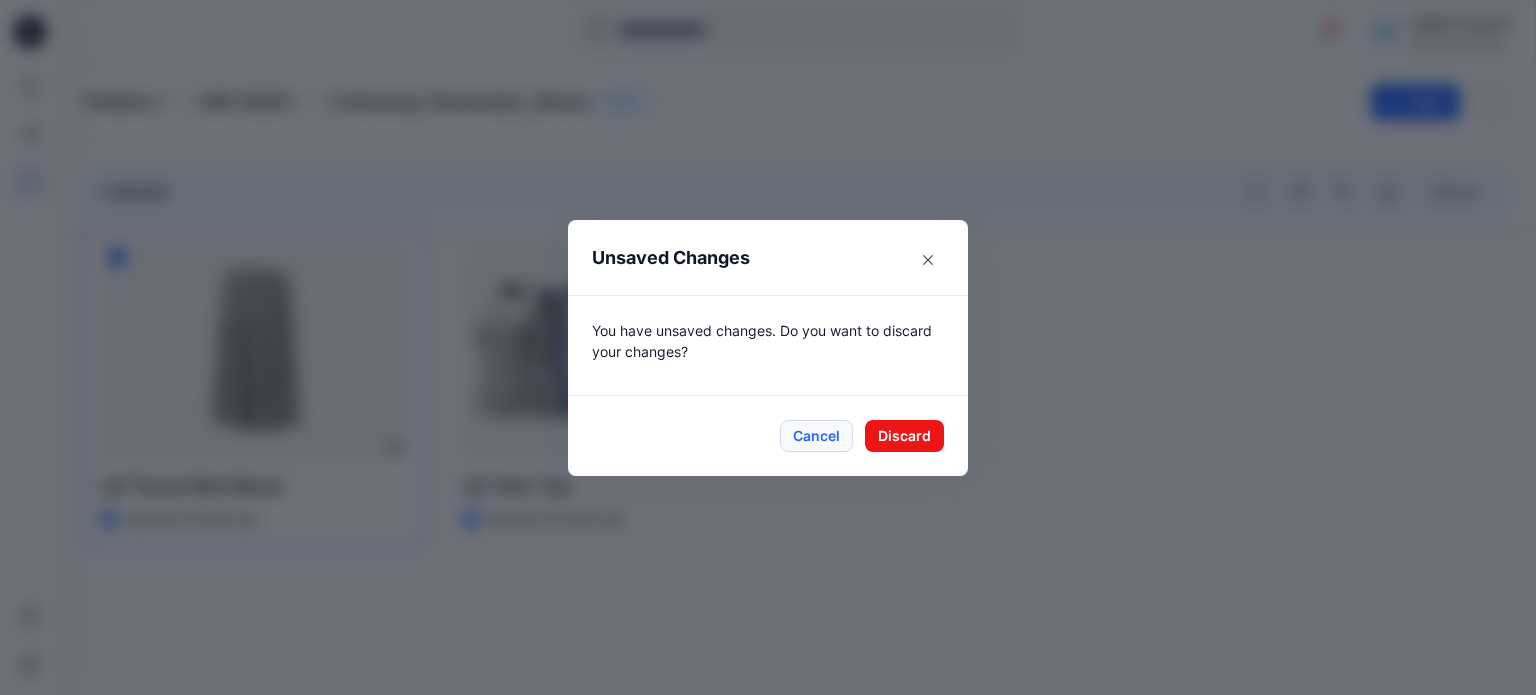 click on "Cancel" at bounding box center [816, 436] 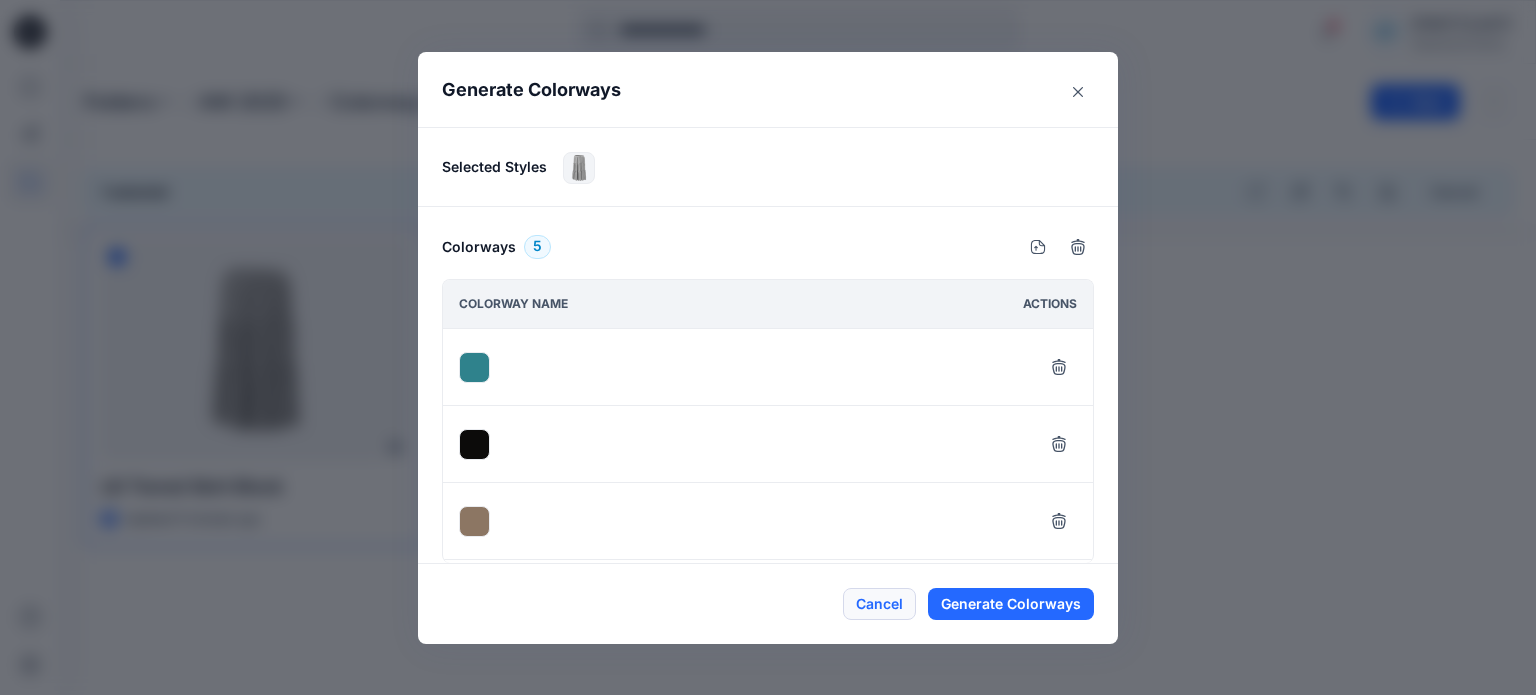 click on "Cancel" at bounding box center [879, 604] 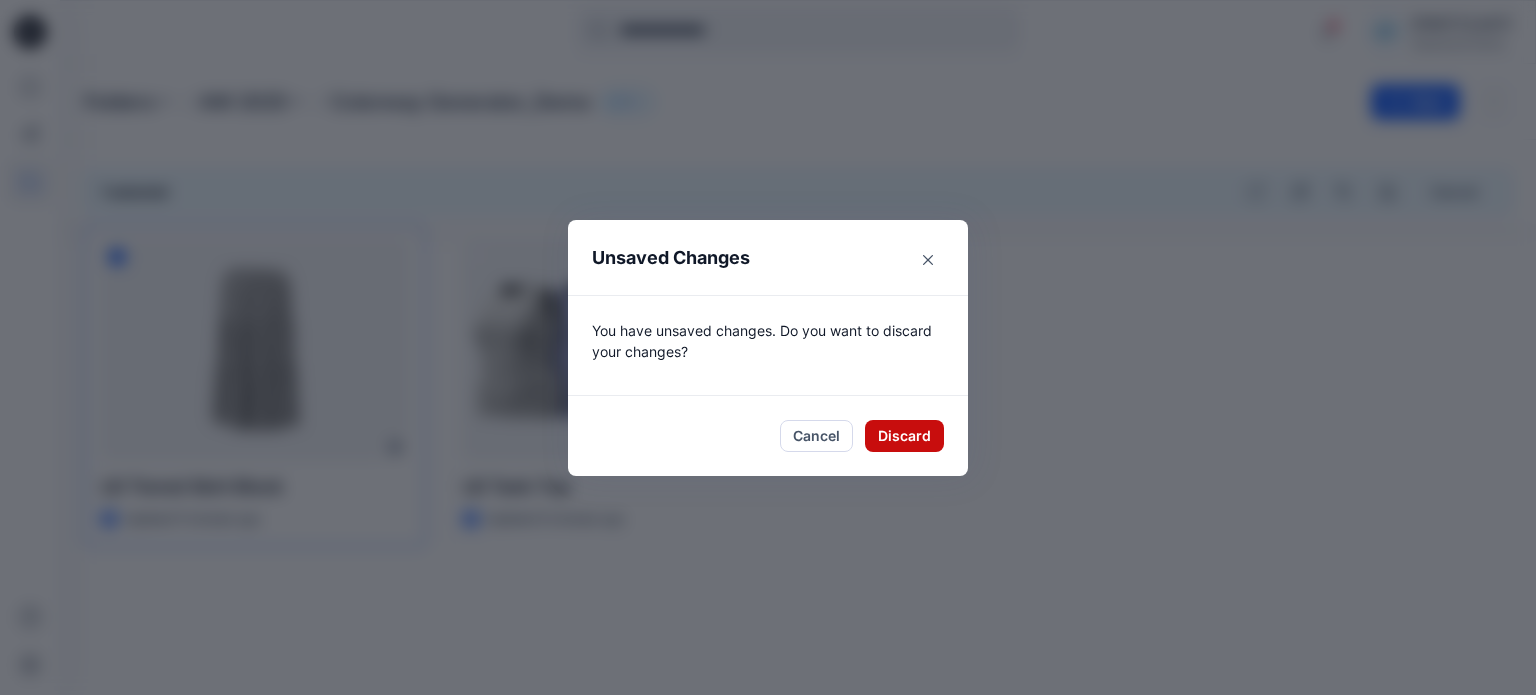 click on "Discard" at bounding box center [904, 436] 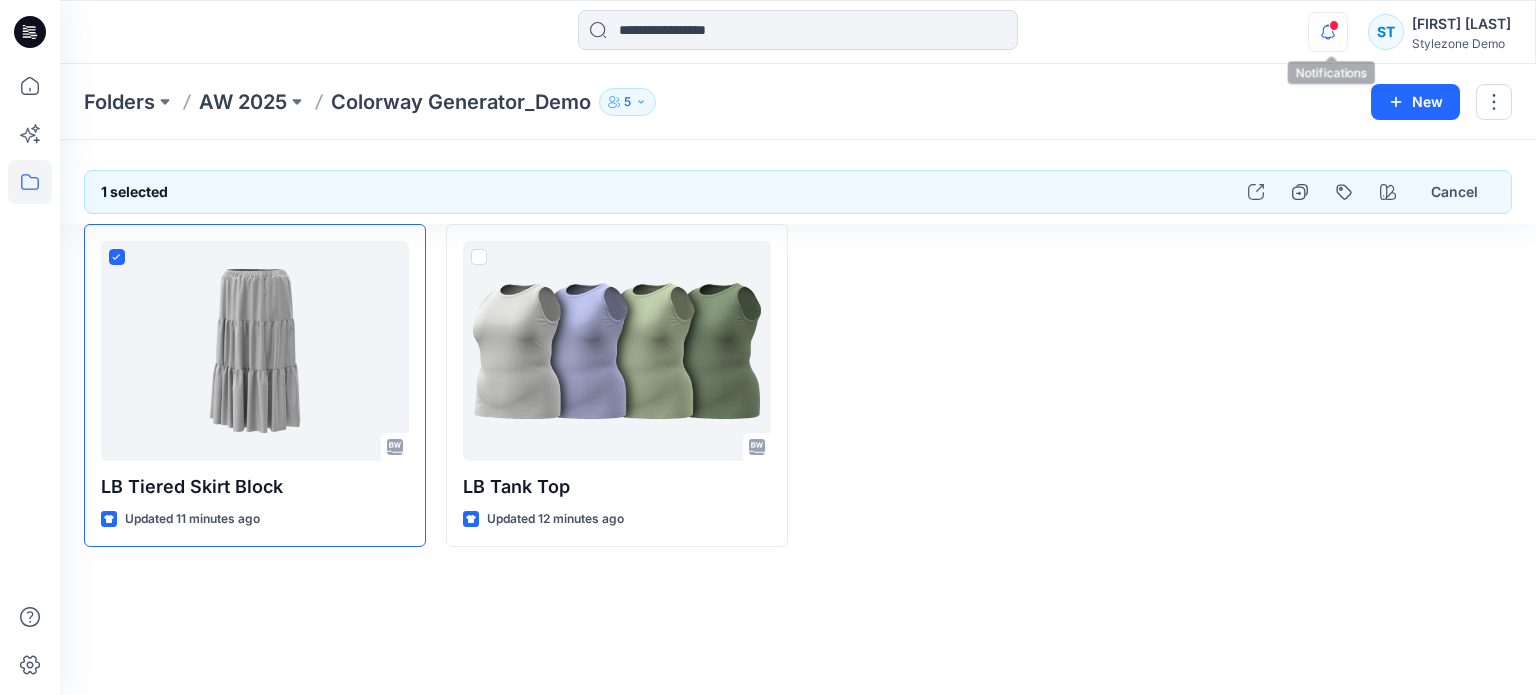 click 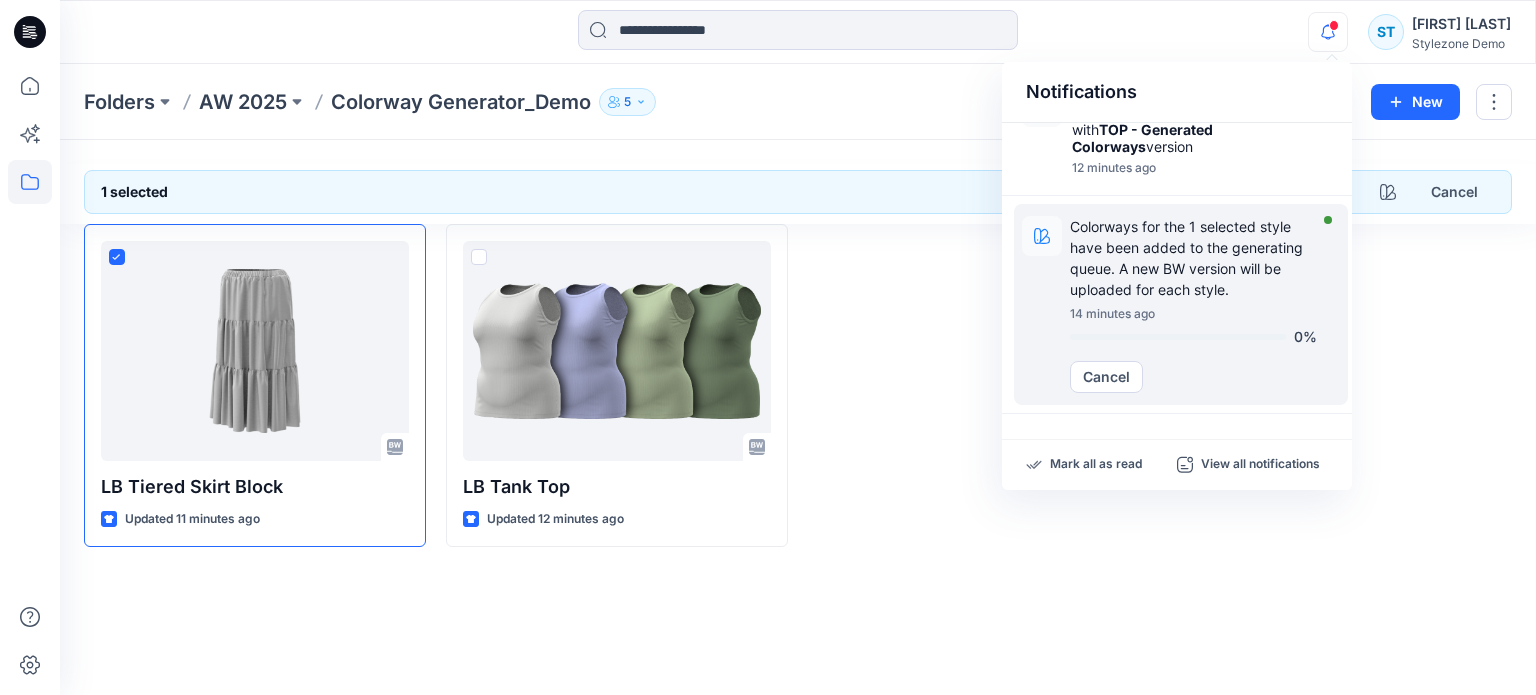 scroll, scrollTop: 0, scrollLeft: 0, axis: both 